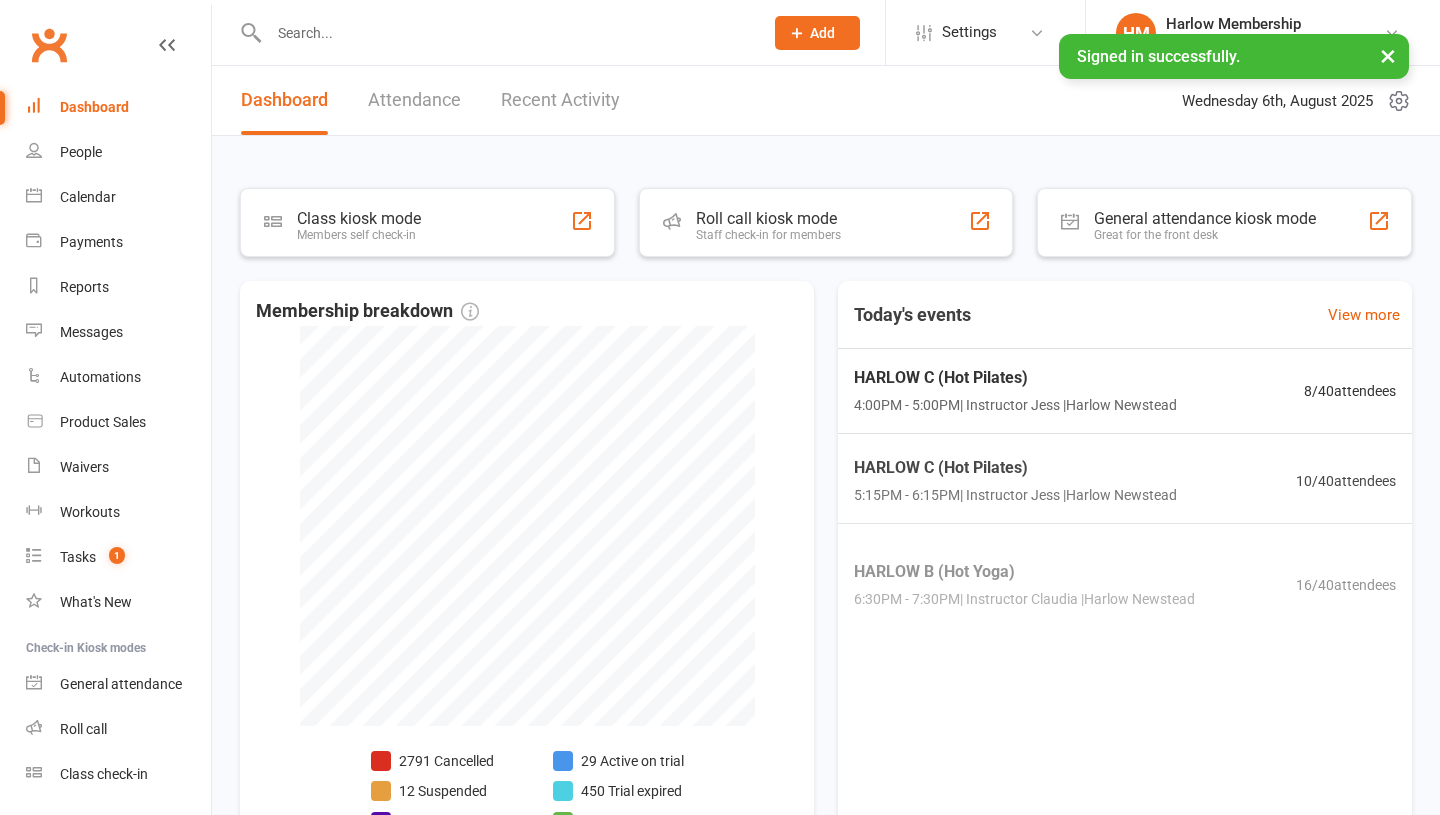 scroll, scrollTop: 0, scrollLeft: 0, axis: both 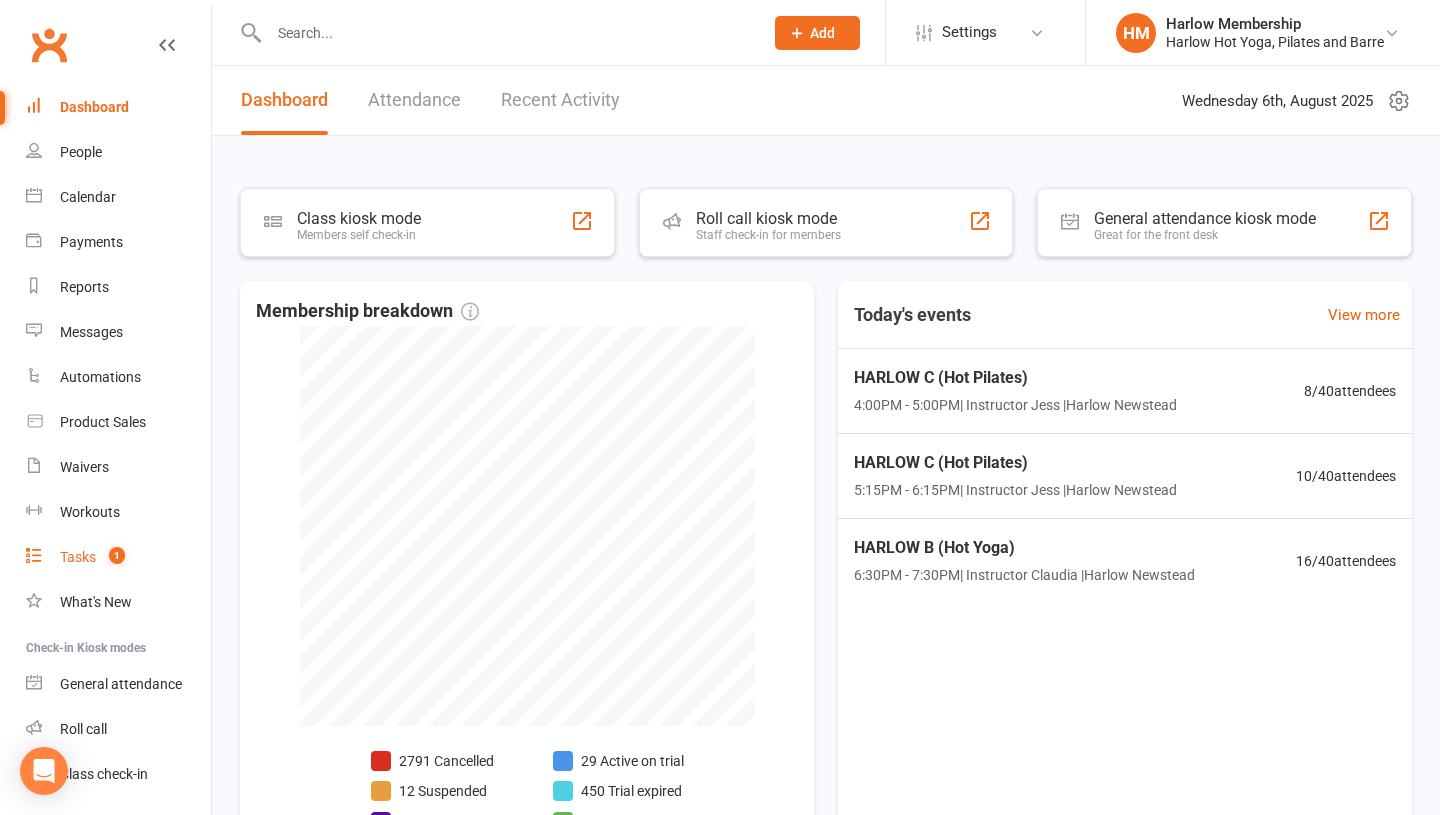 click on "Tasks   1" at bounding box center (118, 557) 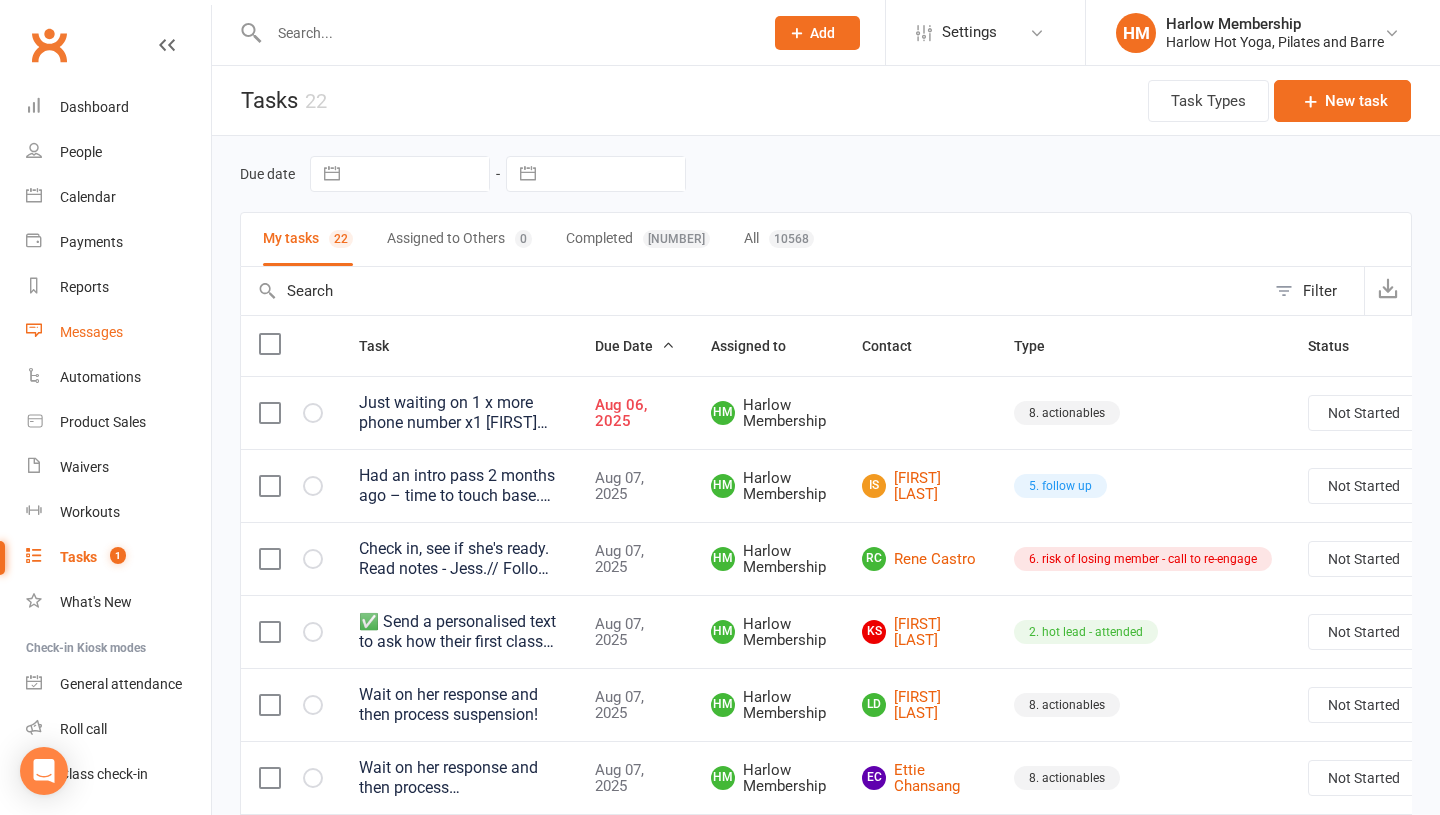 click on "Messages" at bounding box center (91, 332) 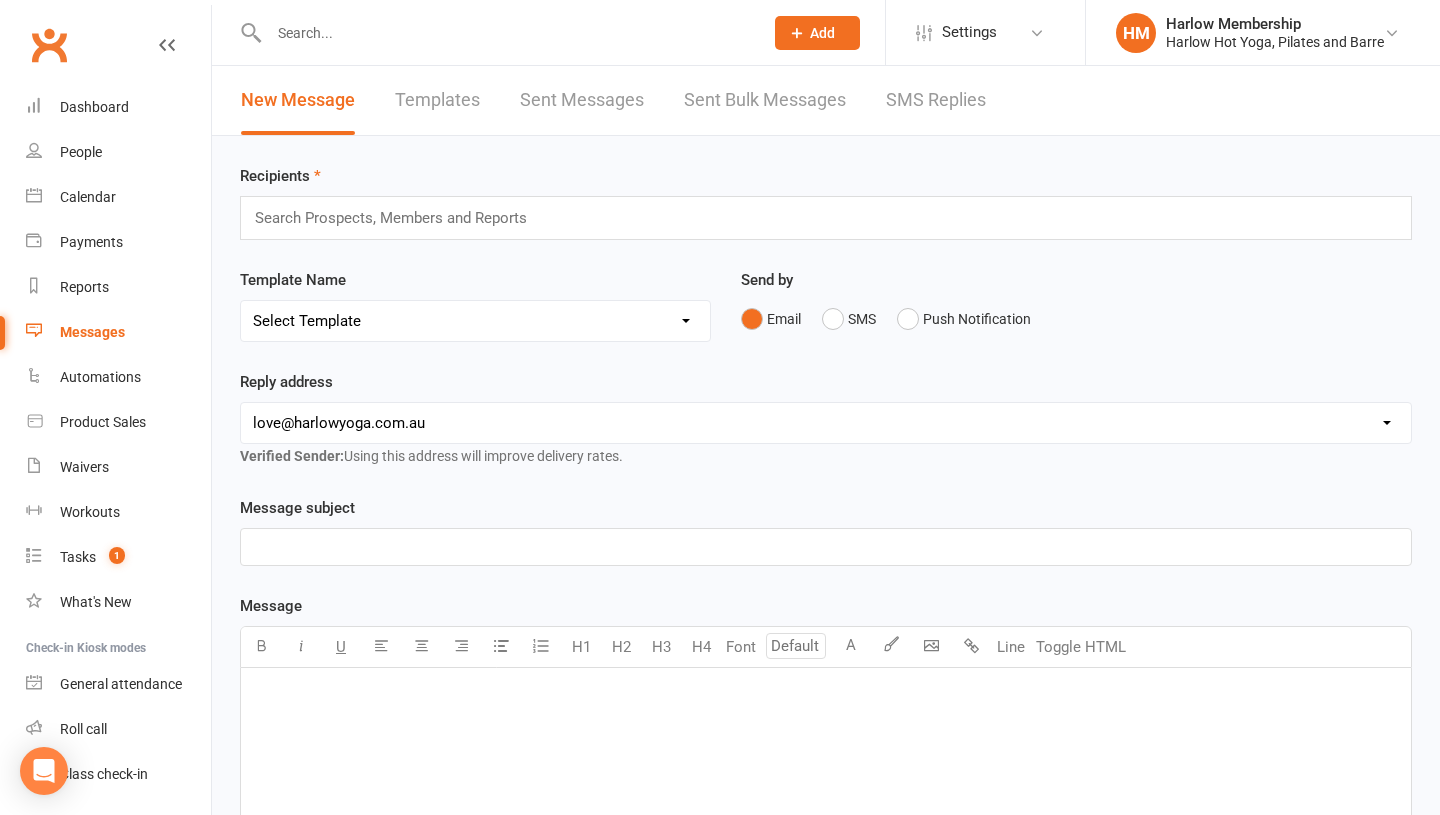 click on "SMS Replies" at bounding box center (936, 100) 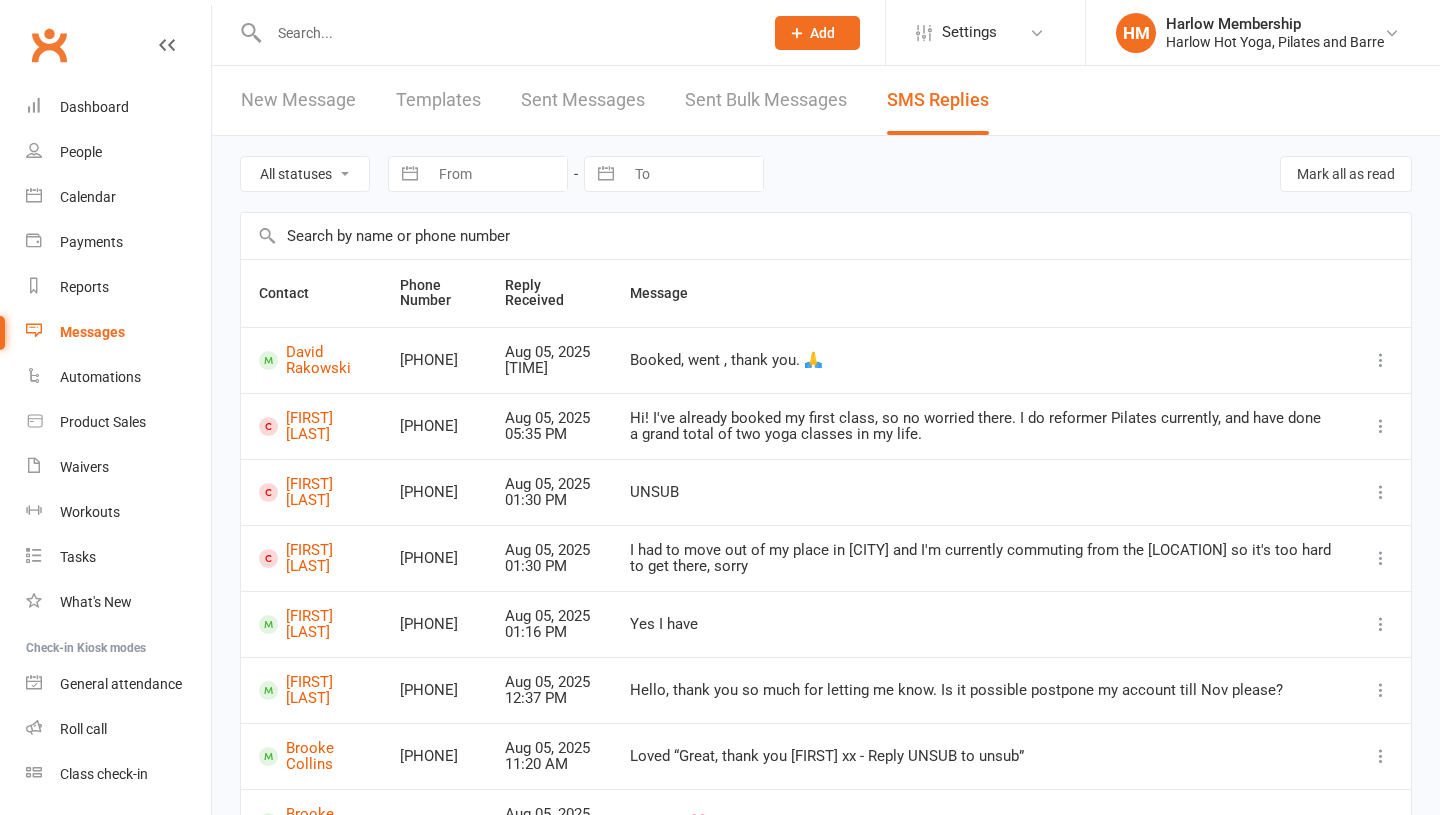 scroll, scrollTop: 0, scrollLeft: 0, axis: both 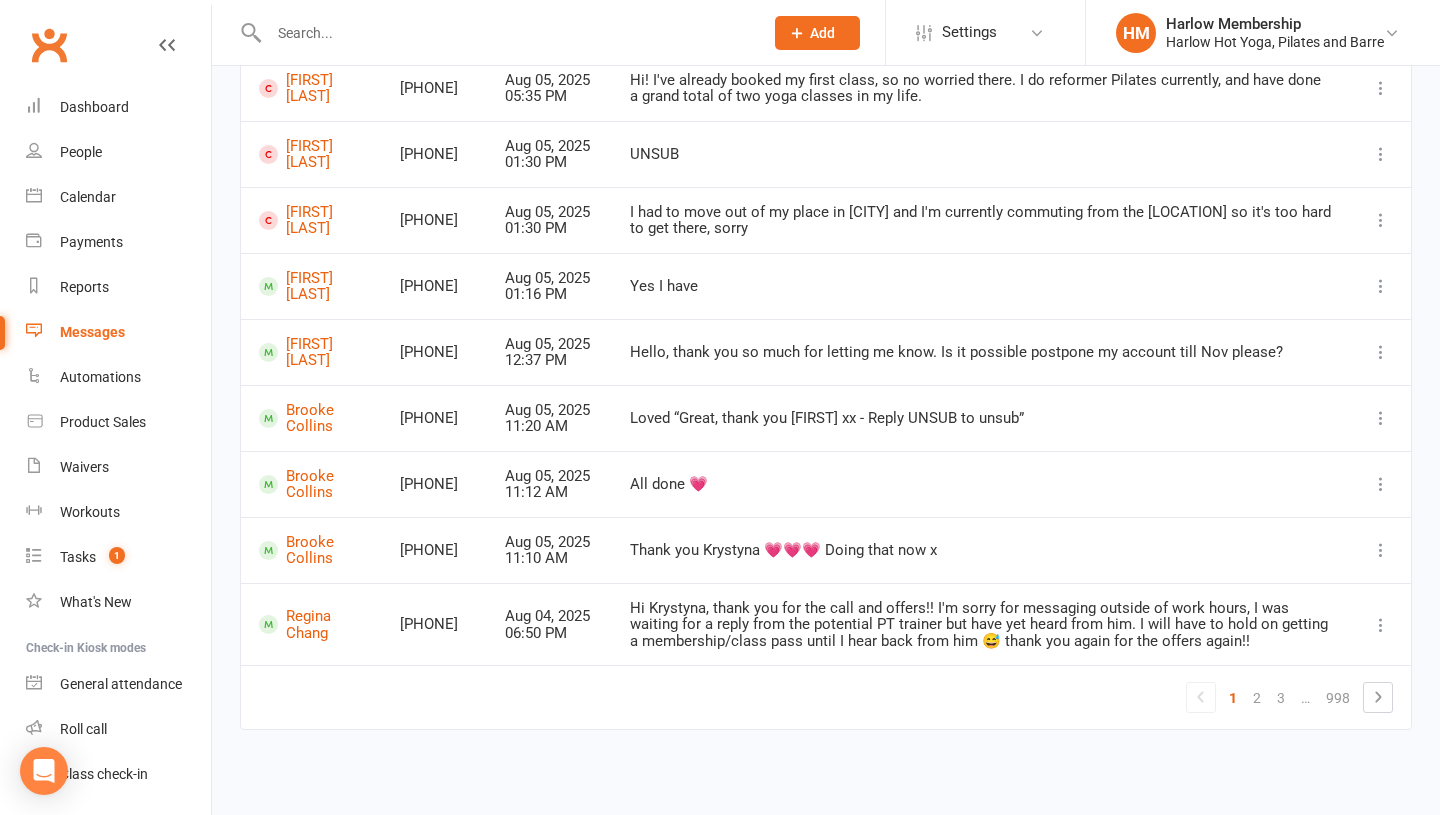 click at bounding box center (494, 32) 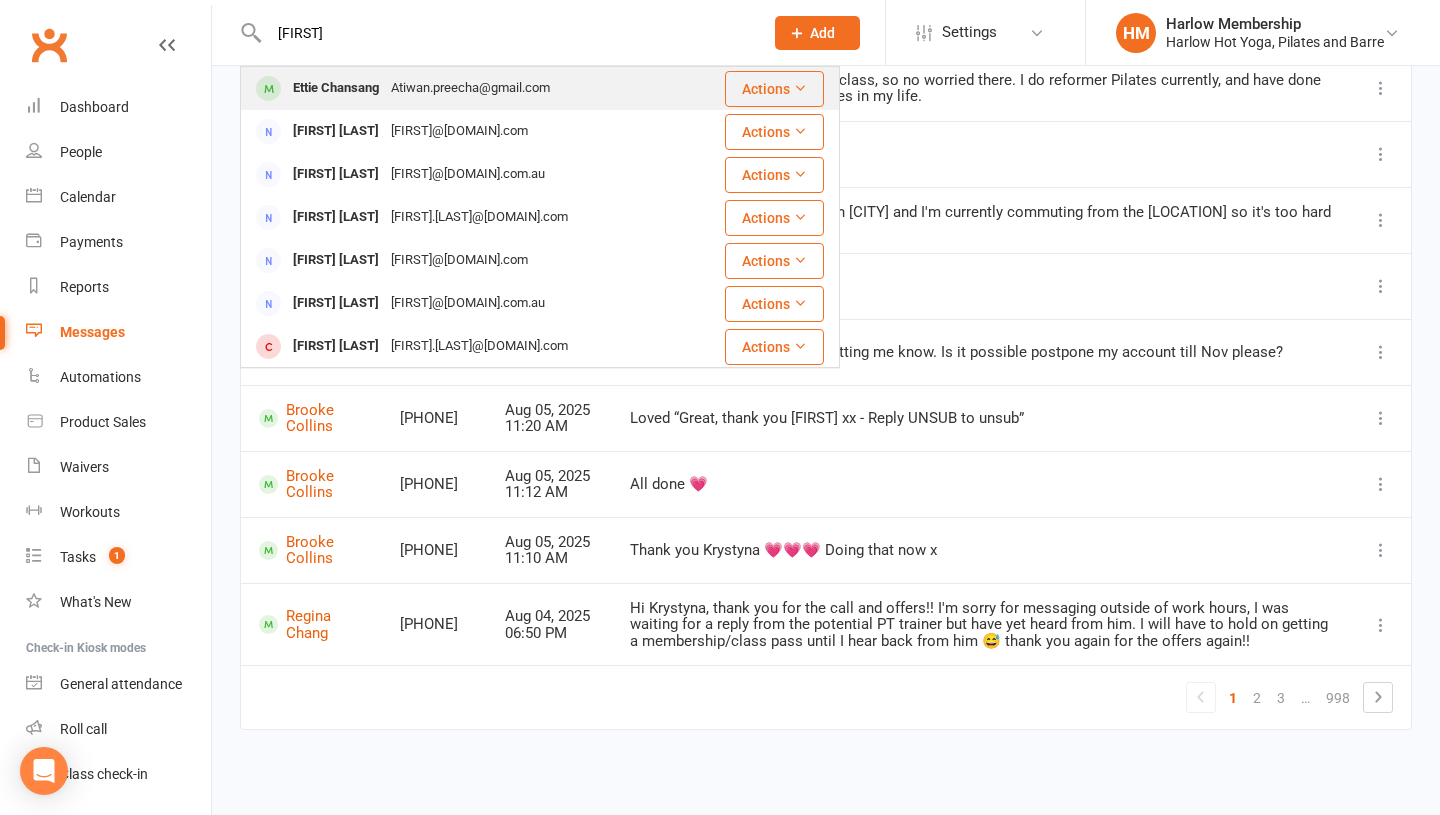 type on "ettie" 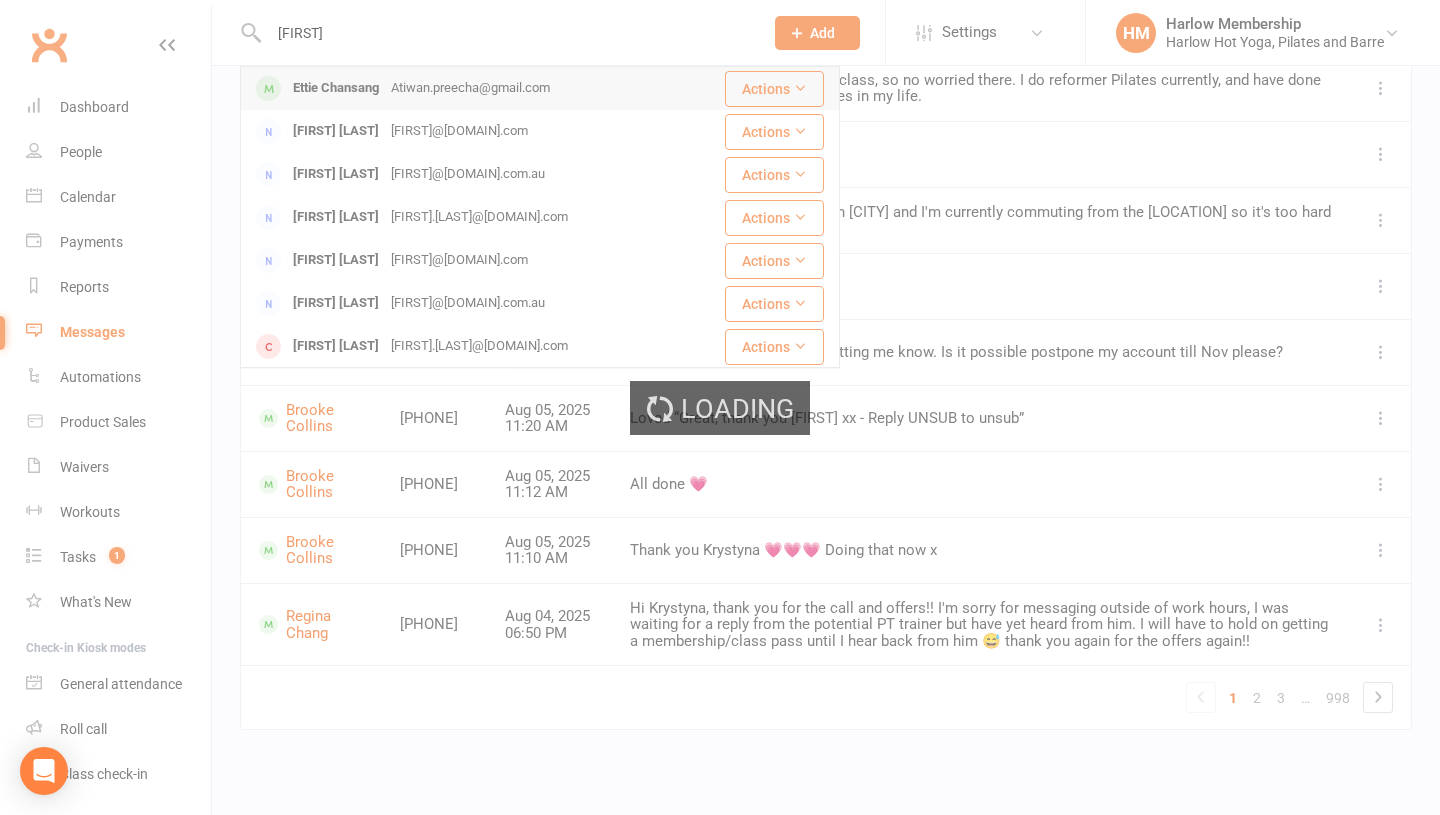 type 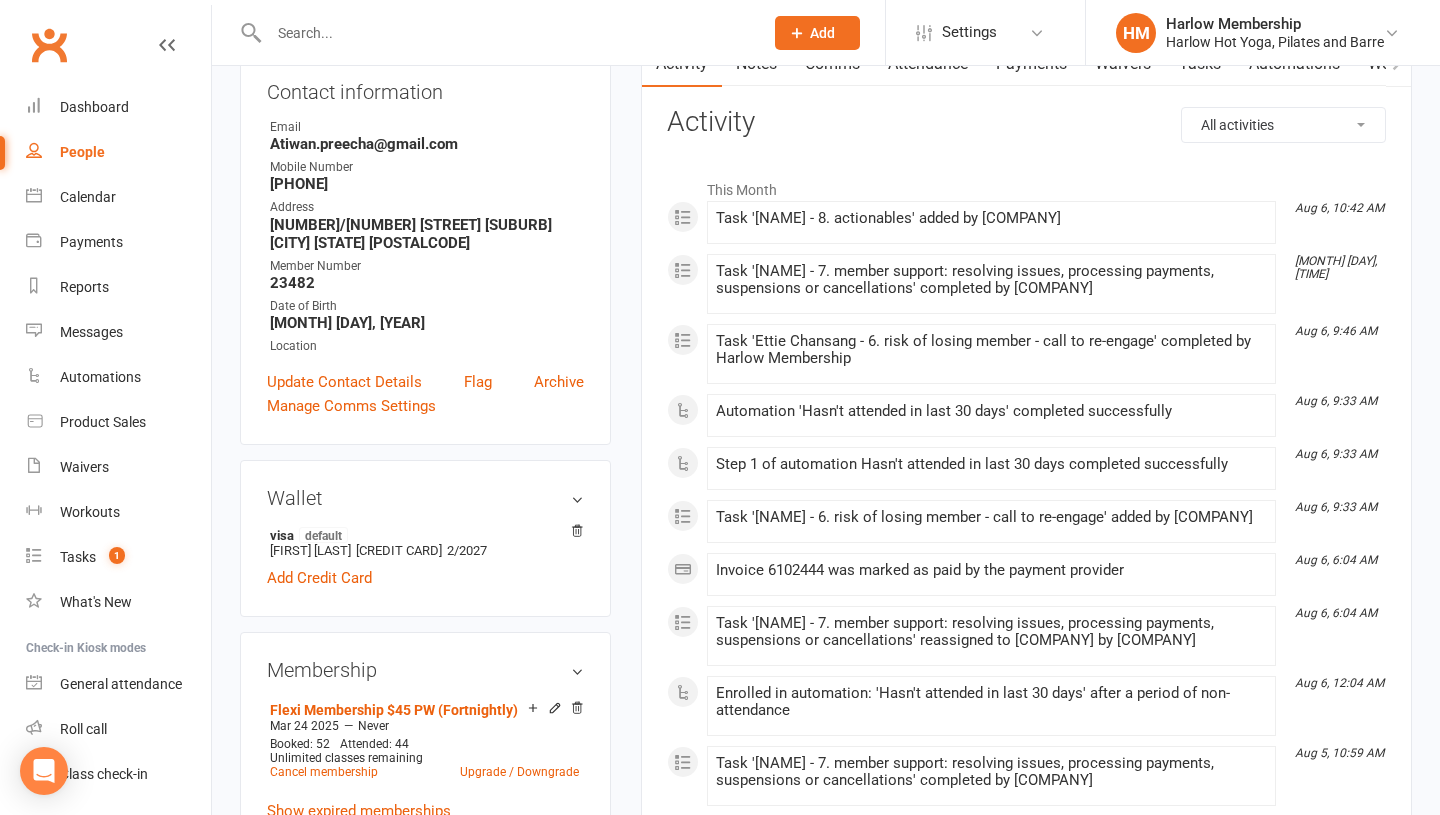 scroll, scrollTop: 380, scrollLeft: 0, axis: vertical 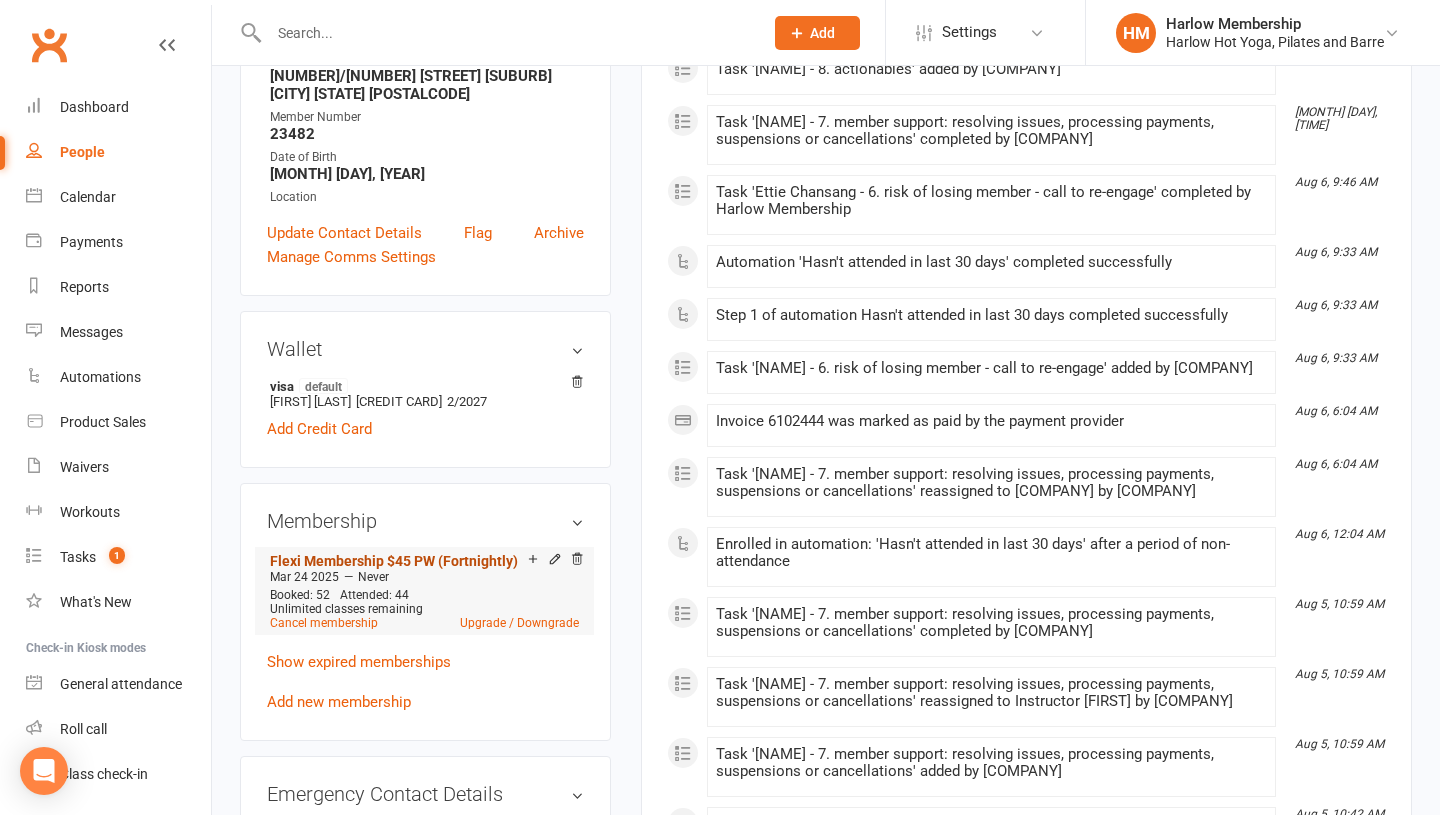 click on "Flexi Membership $45 PW (Fortnightly)" at bounding box center [394, 561] 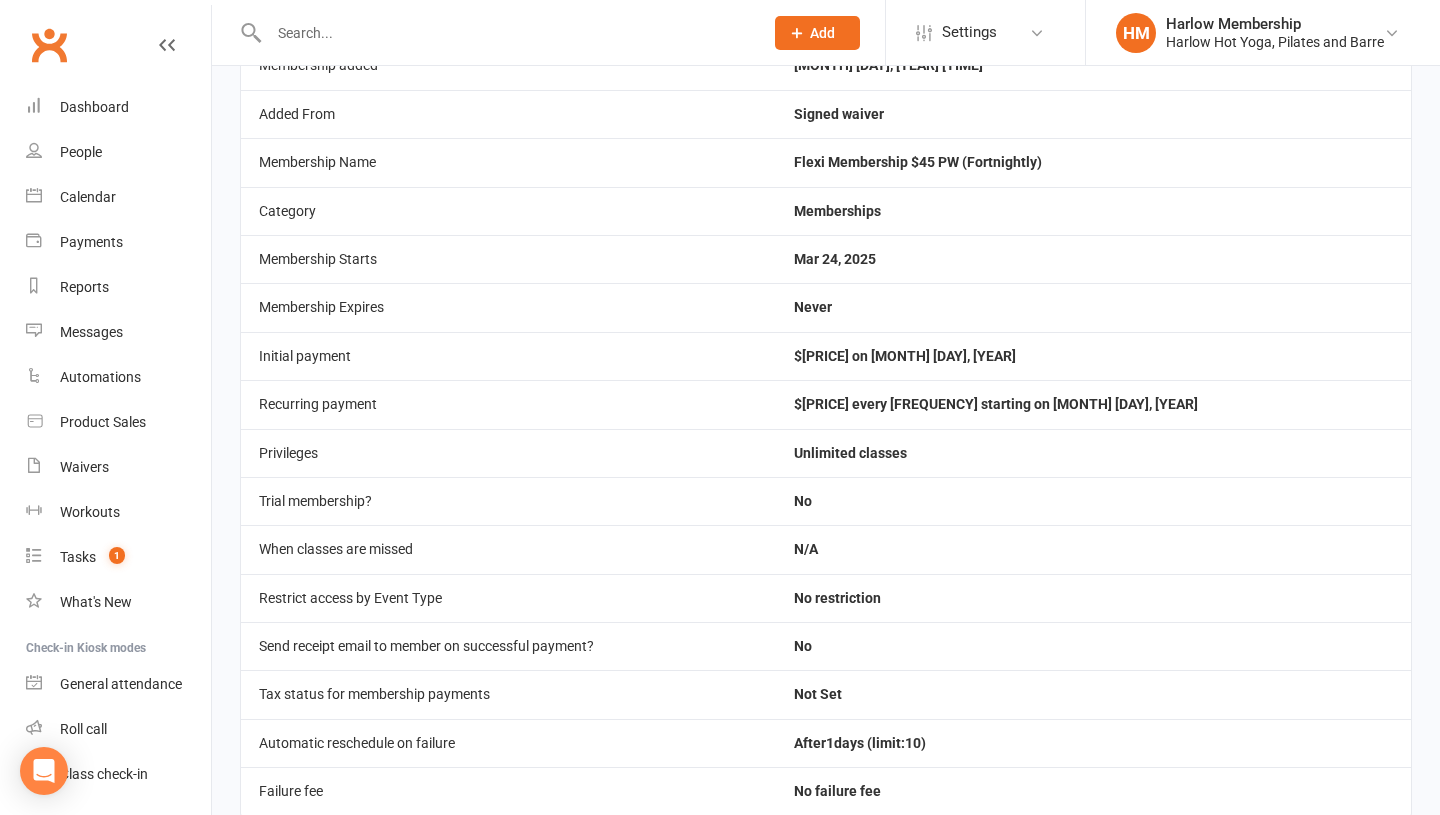 scroll, scrollTop: 0, scrollLeft: 0, axis: both 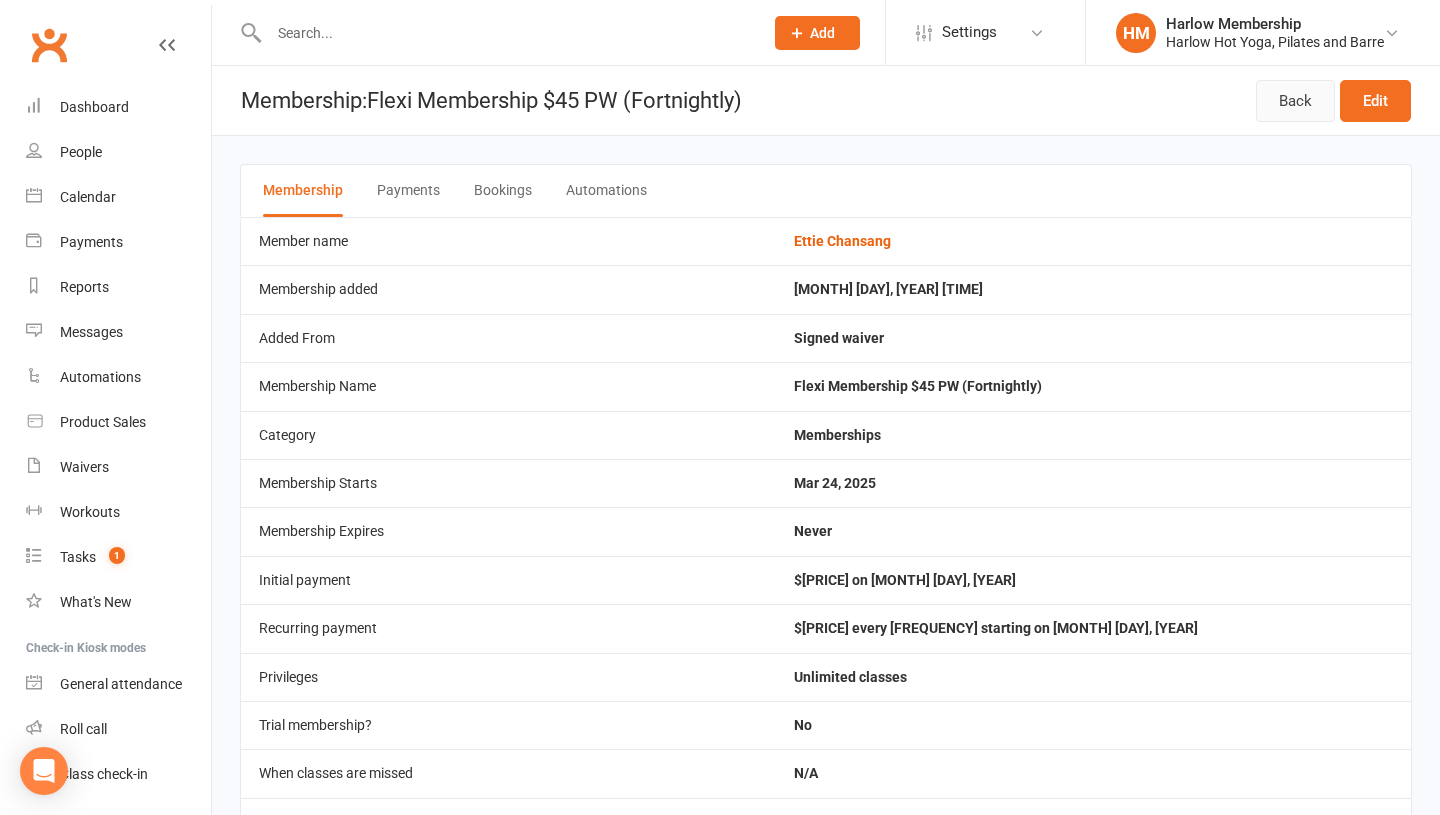click on "Back" at bounding box center (1295, 101) 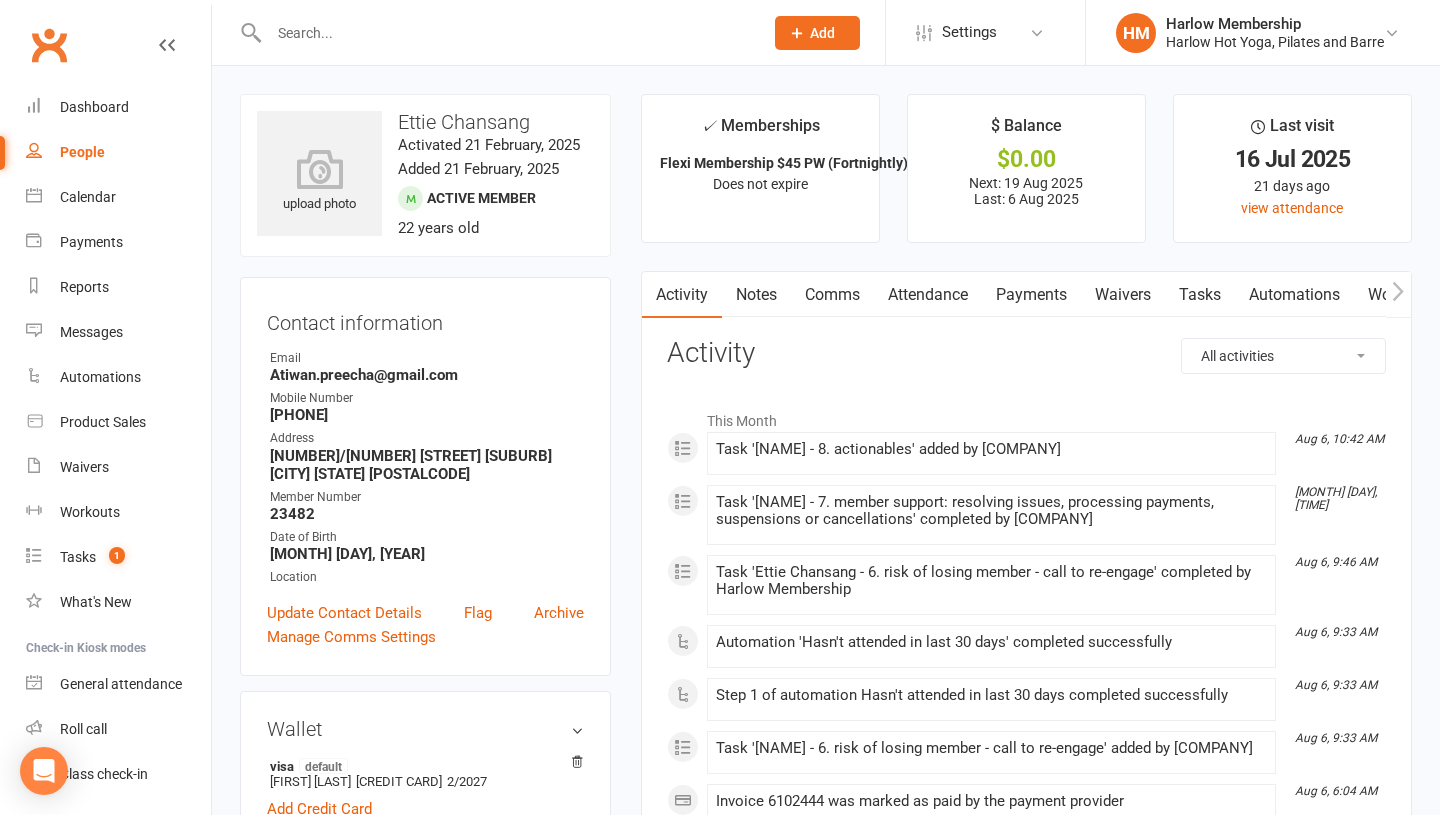 click on "Payments" at bounding box center [1031, 295] 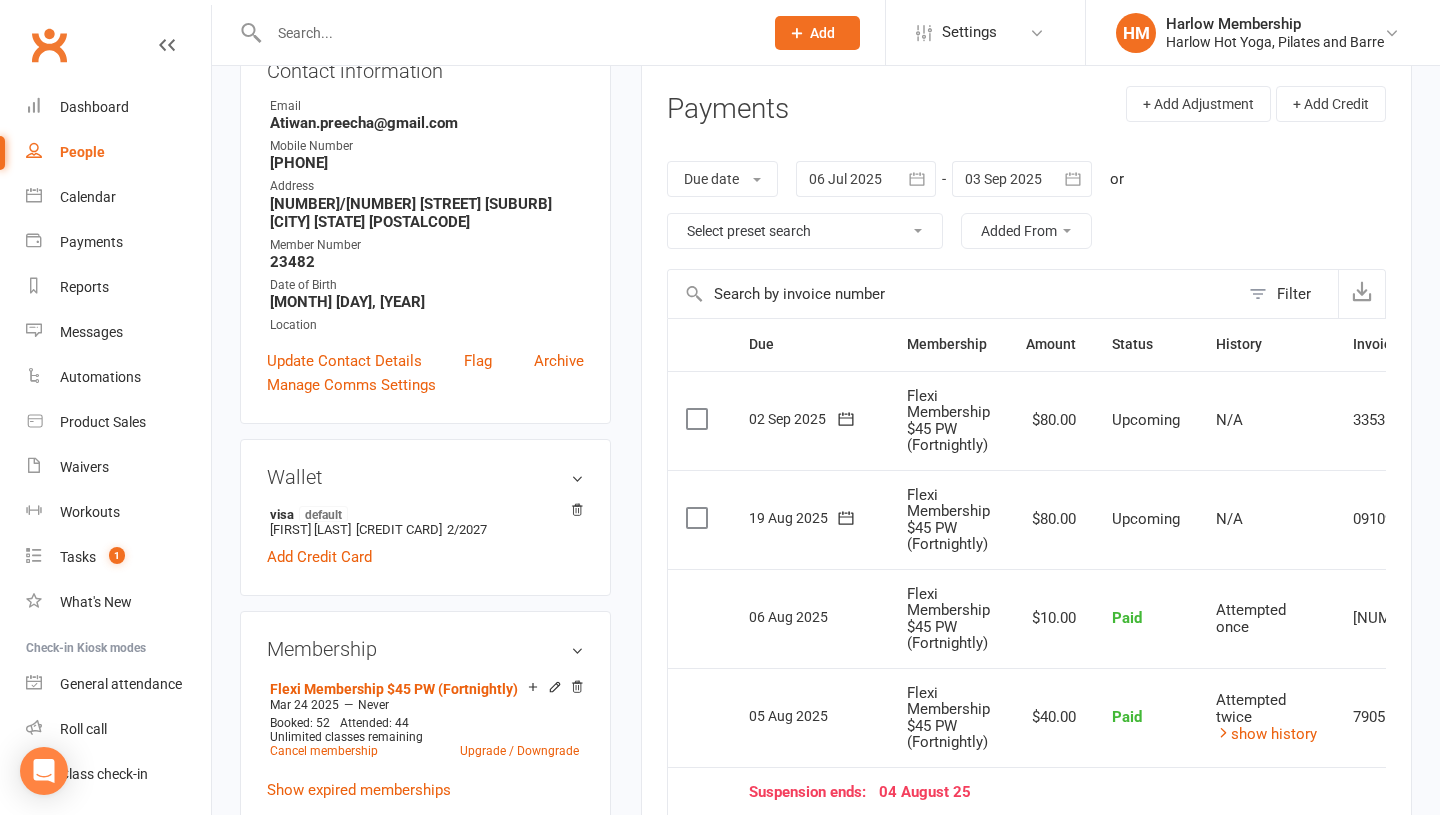 scroll, scrollTop: 0, scrollLeft: 0, axis: both 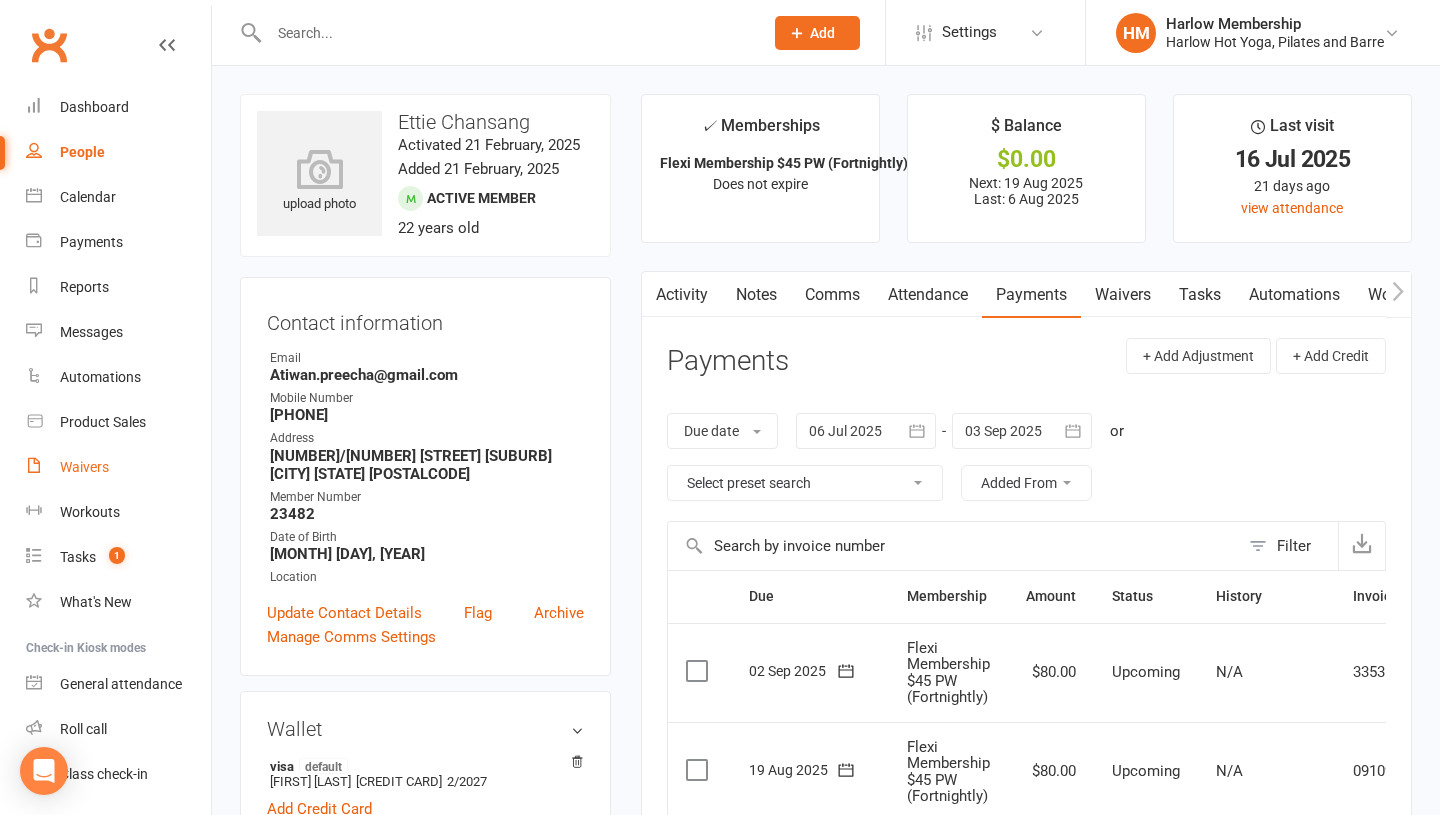click on "Waivers" at bounding box center [84, 467] 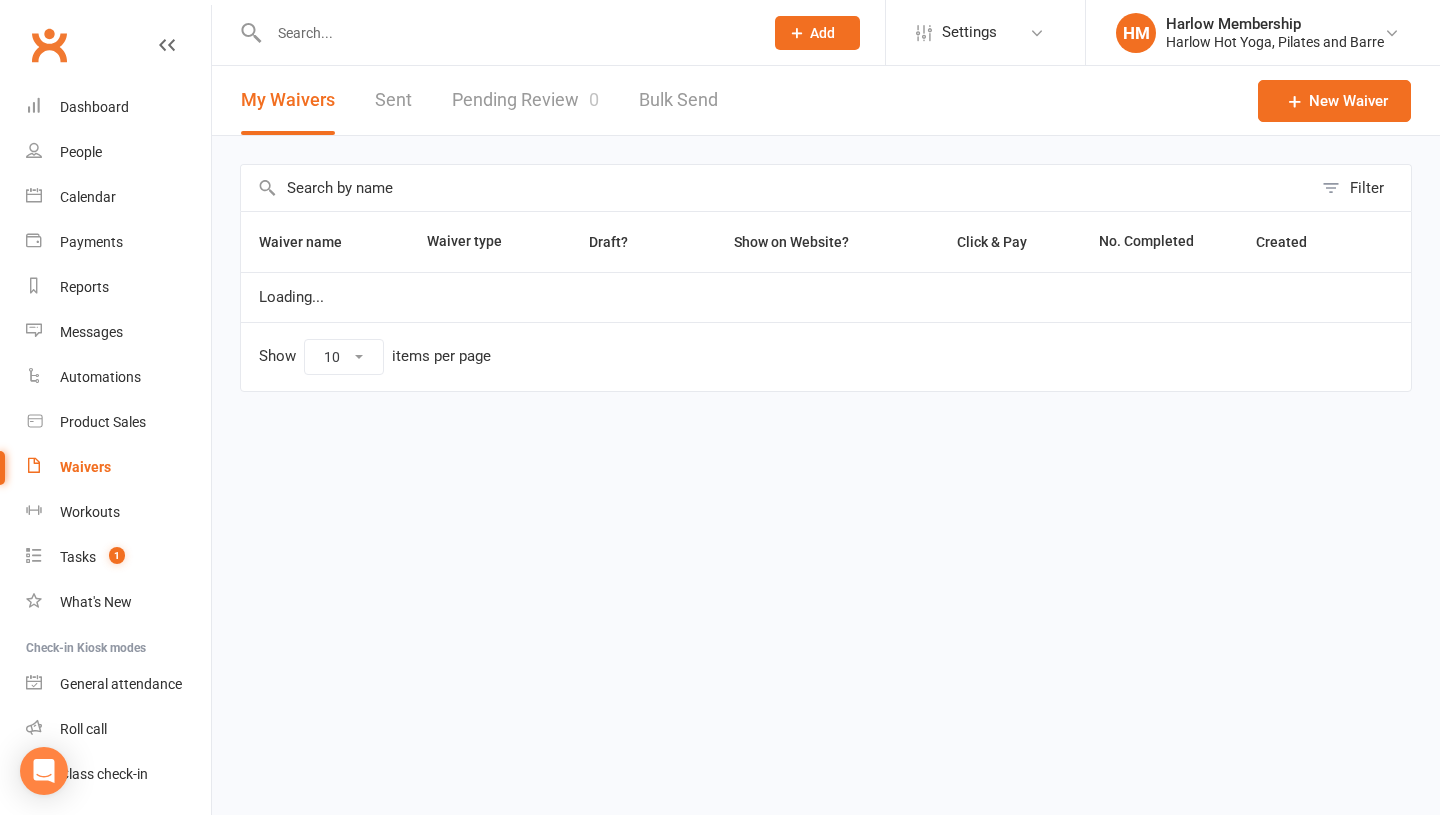 select on "100" 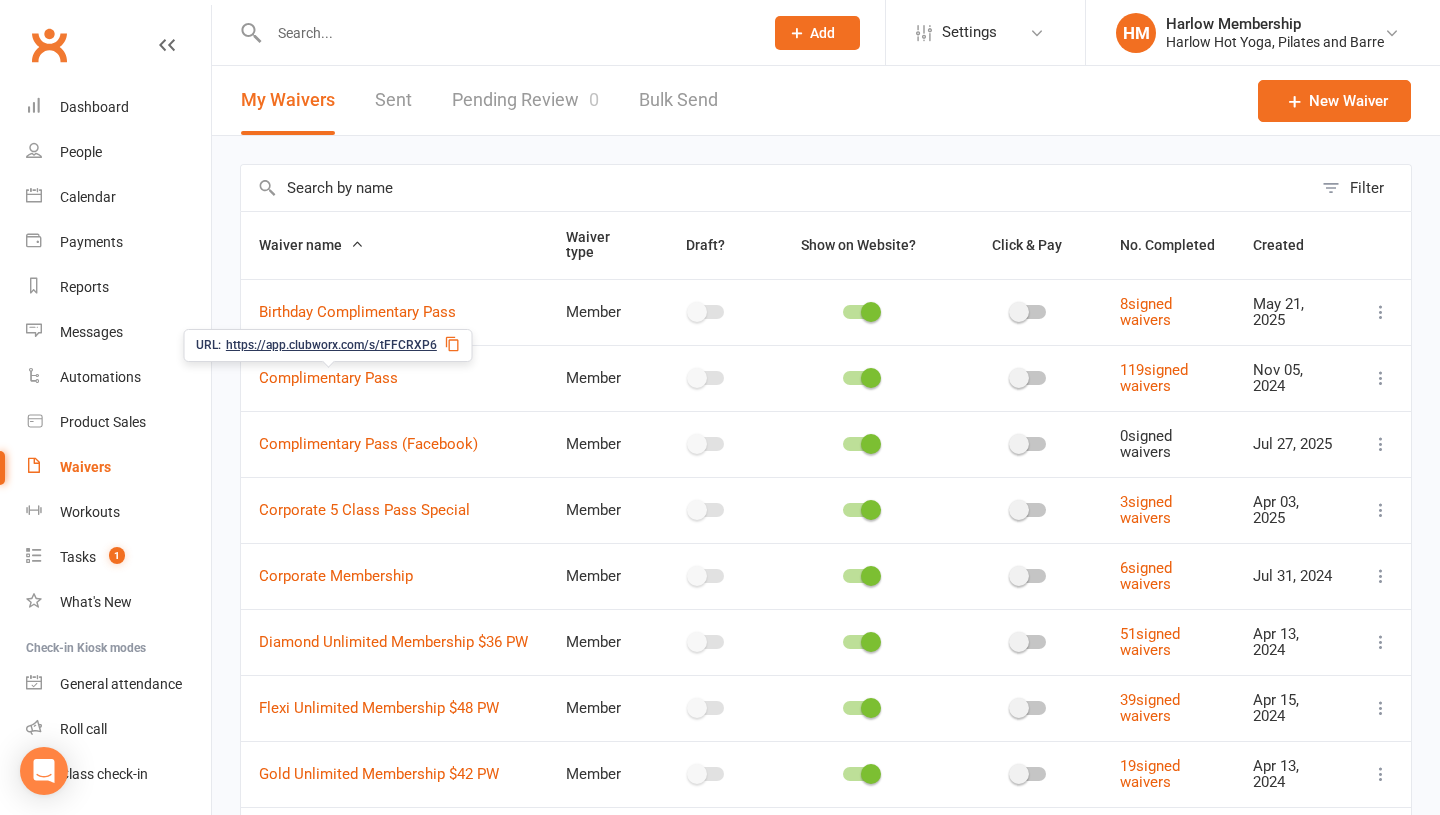 click 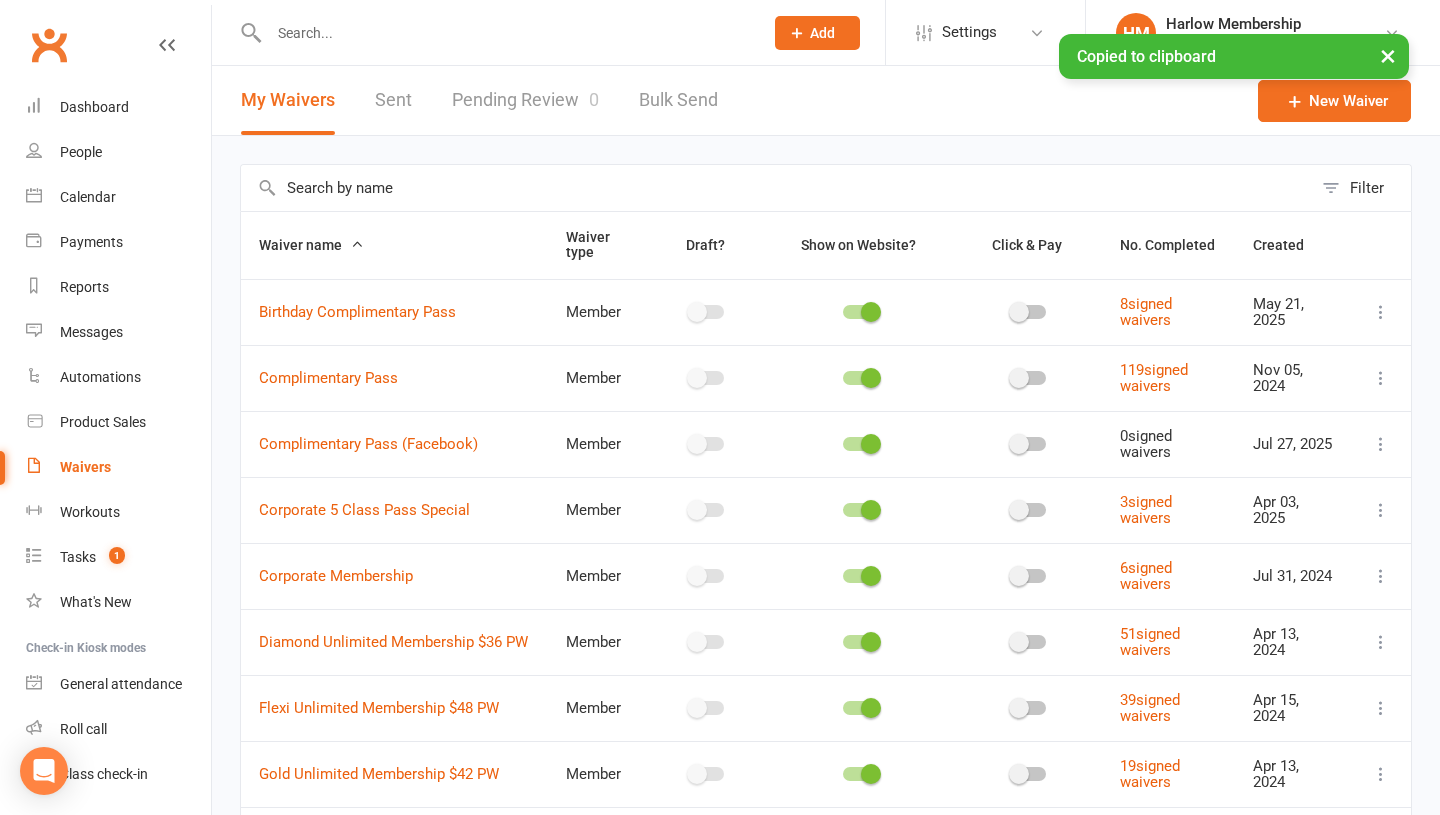 click on "× Copied to clipboard" at bounding box center [707, 34] 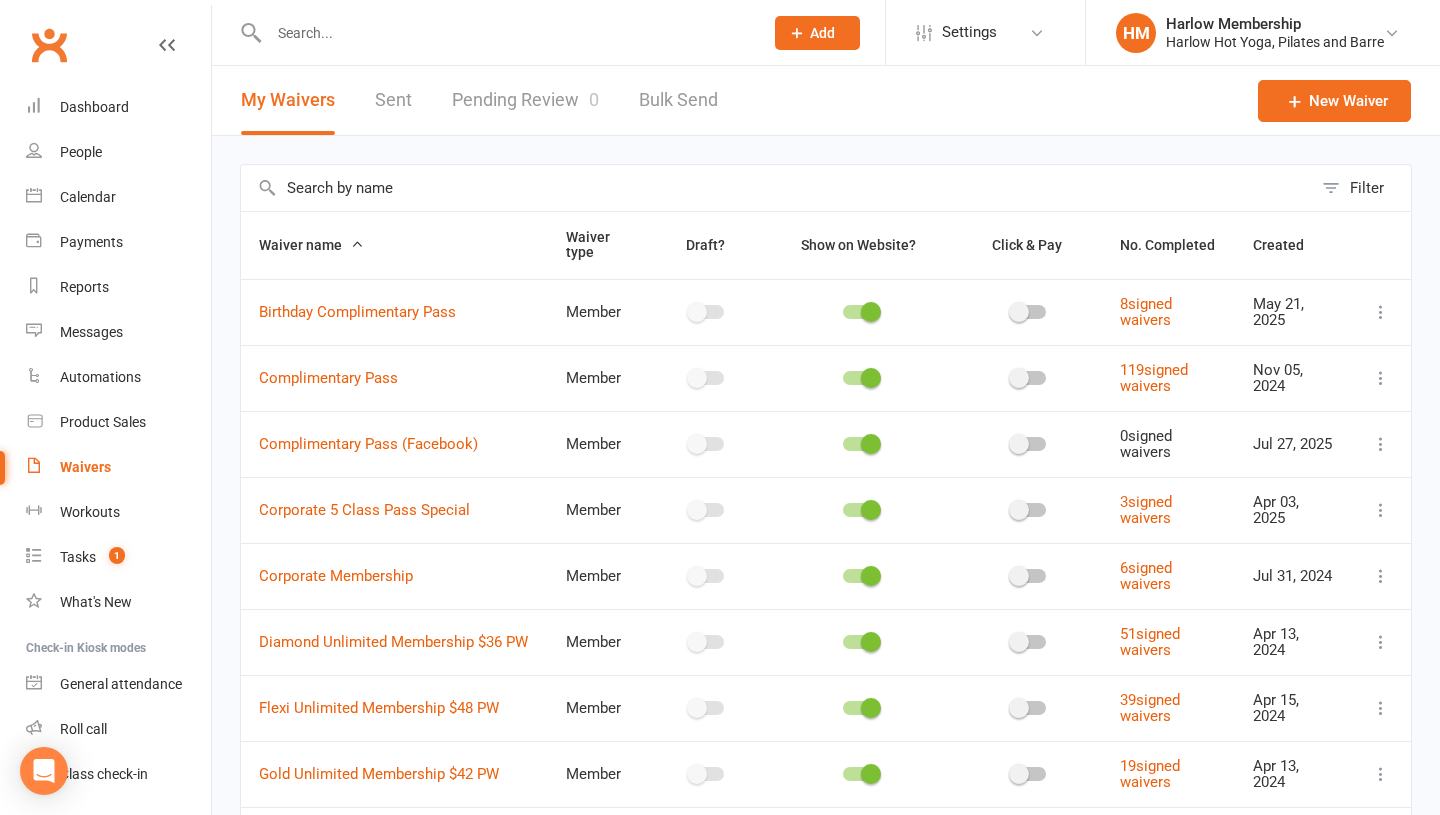 click at bounding box center (506, 33) 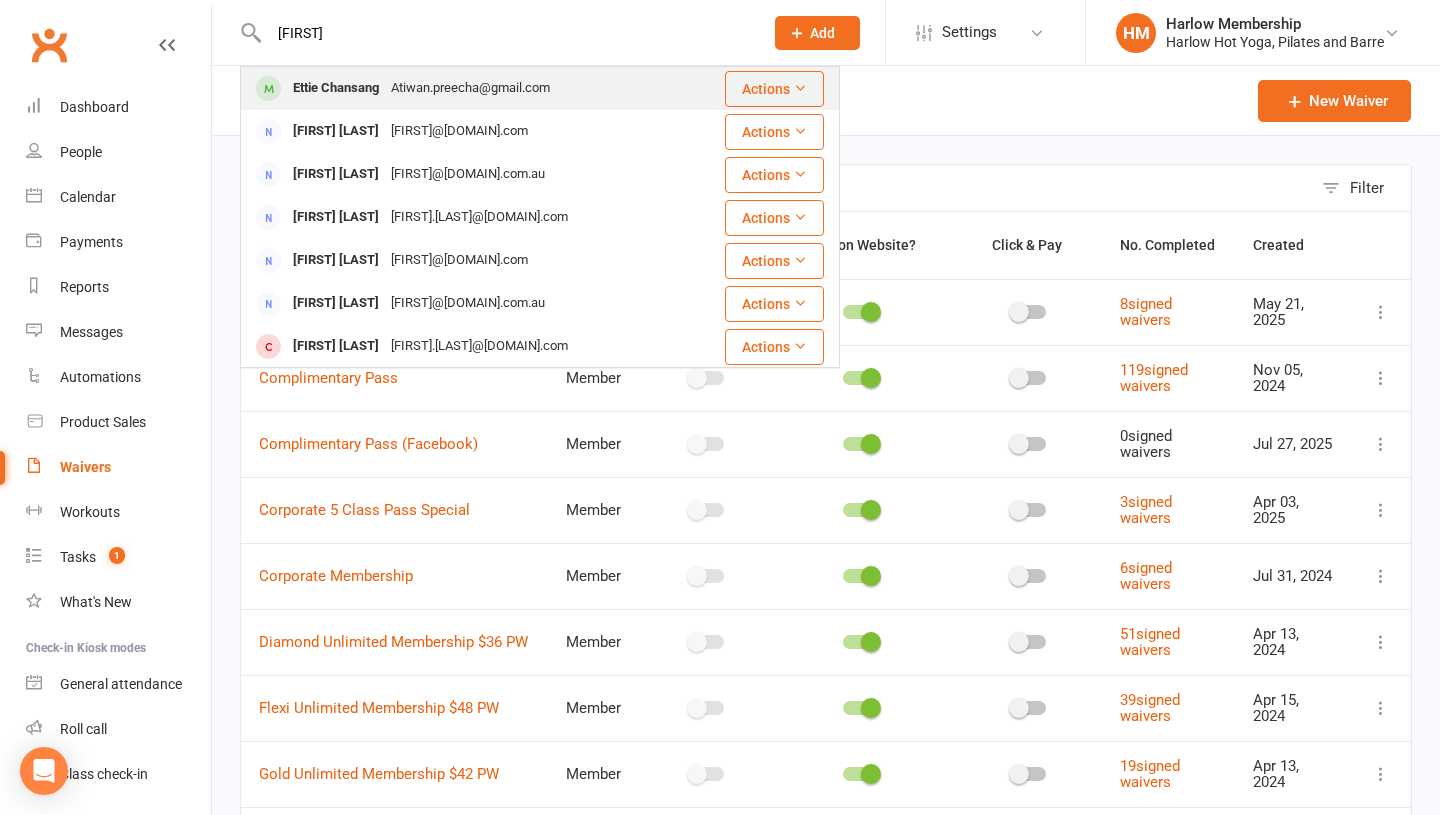 type on "Ettie" 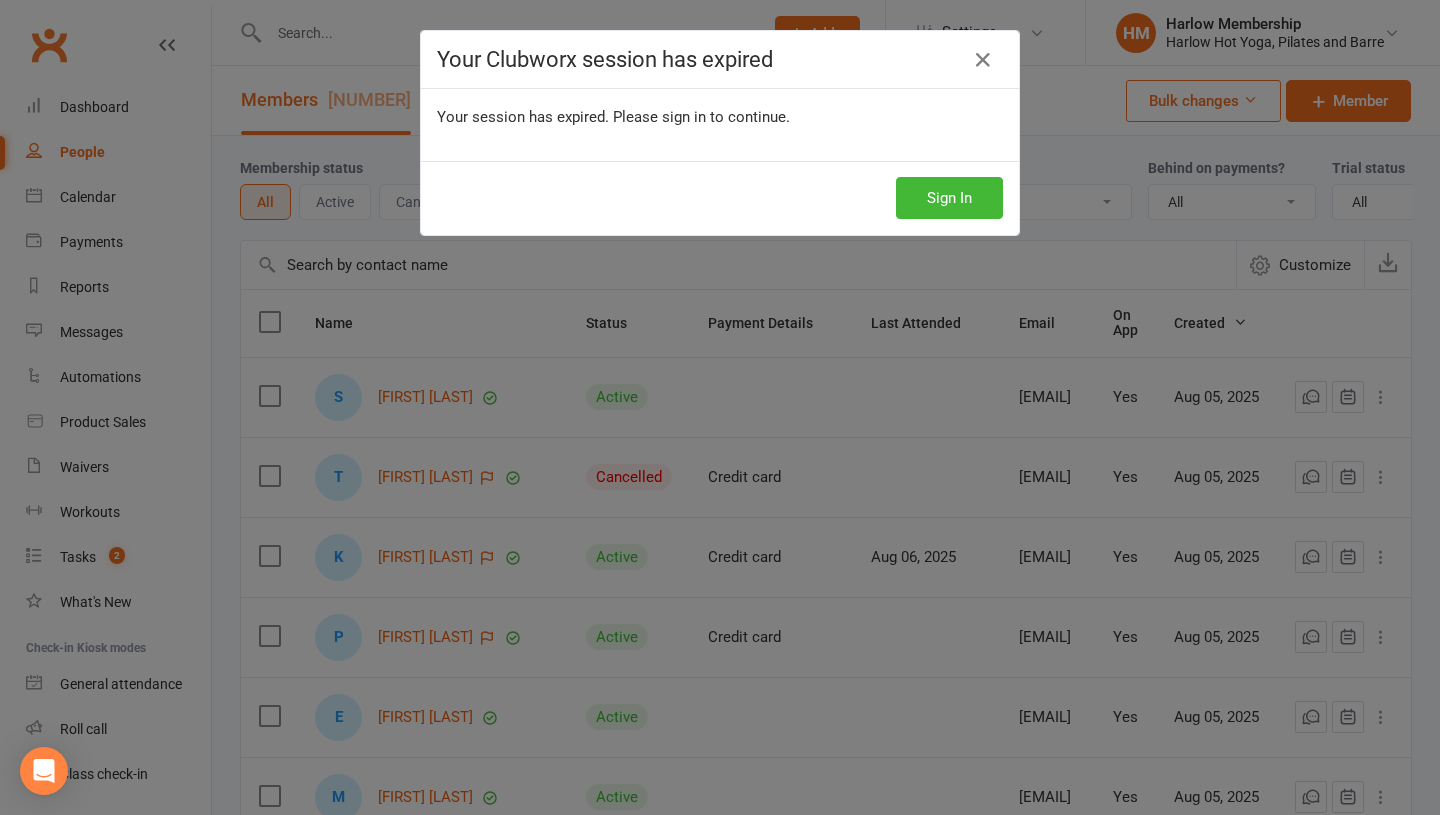 select on "100" 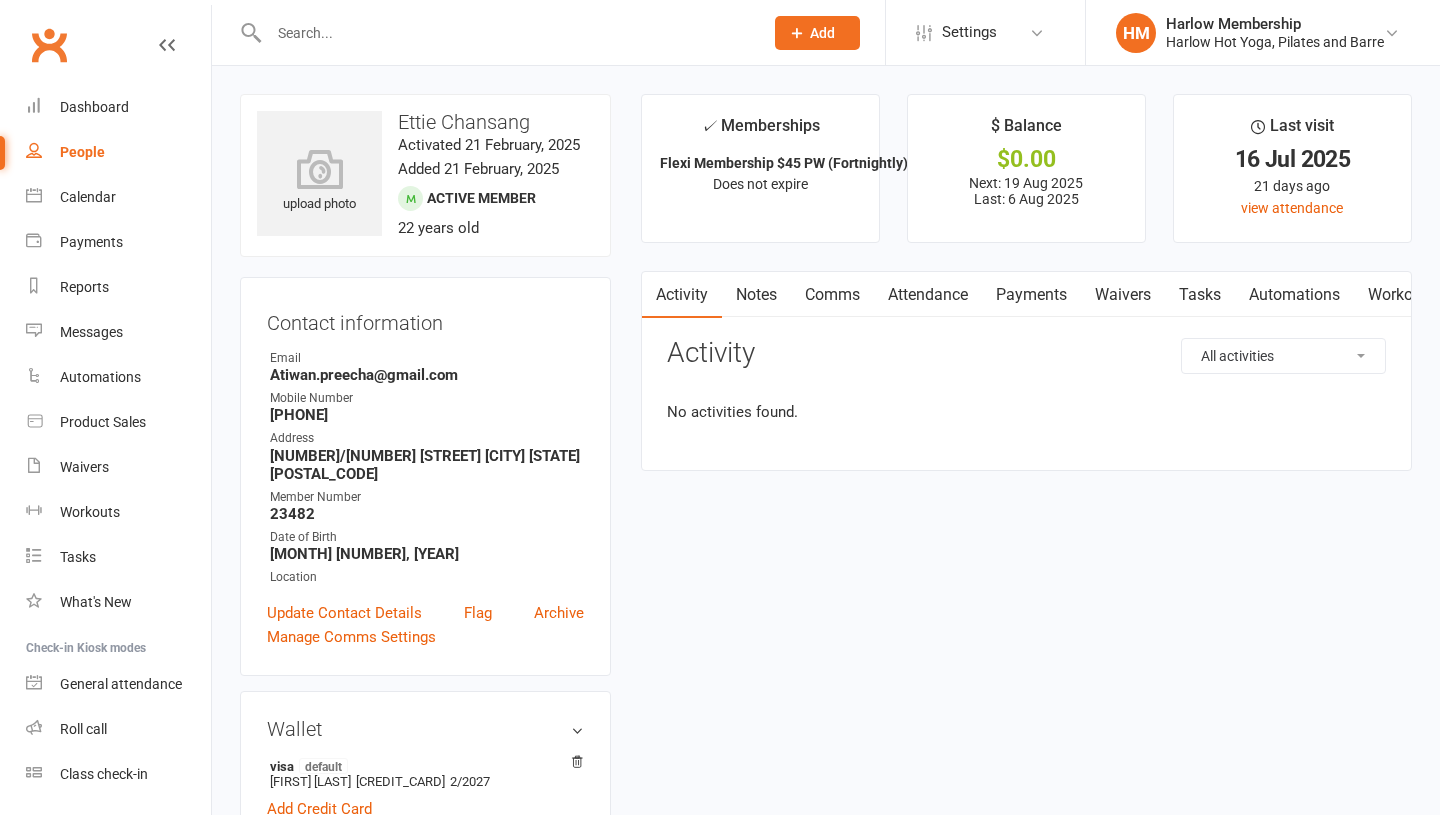 scroll, scrollTop: 0, scrollLeft: 0, axis: both 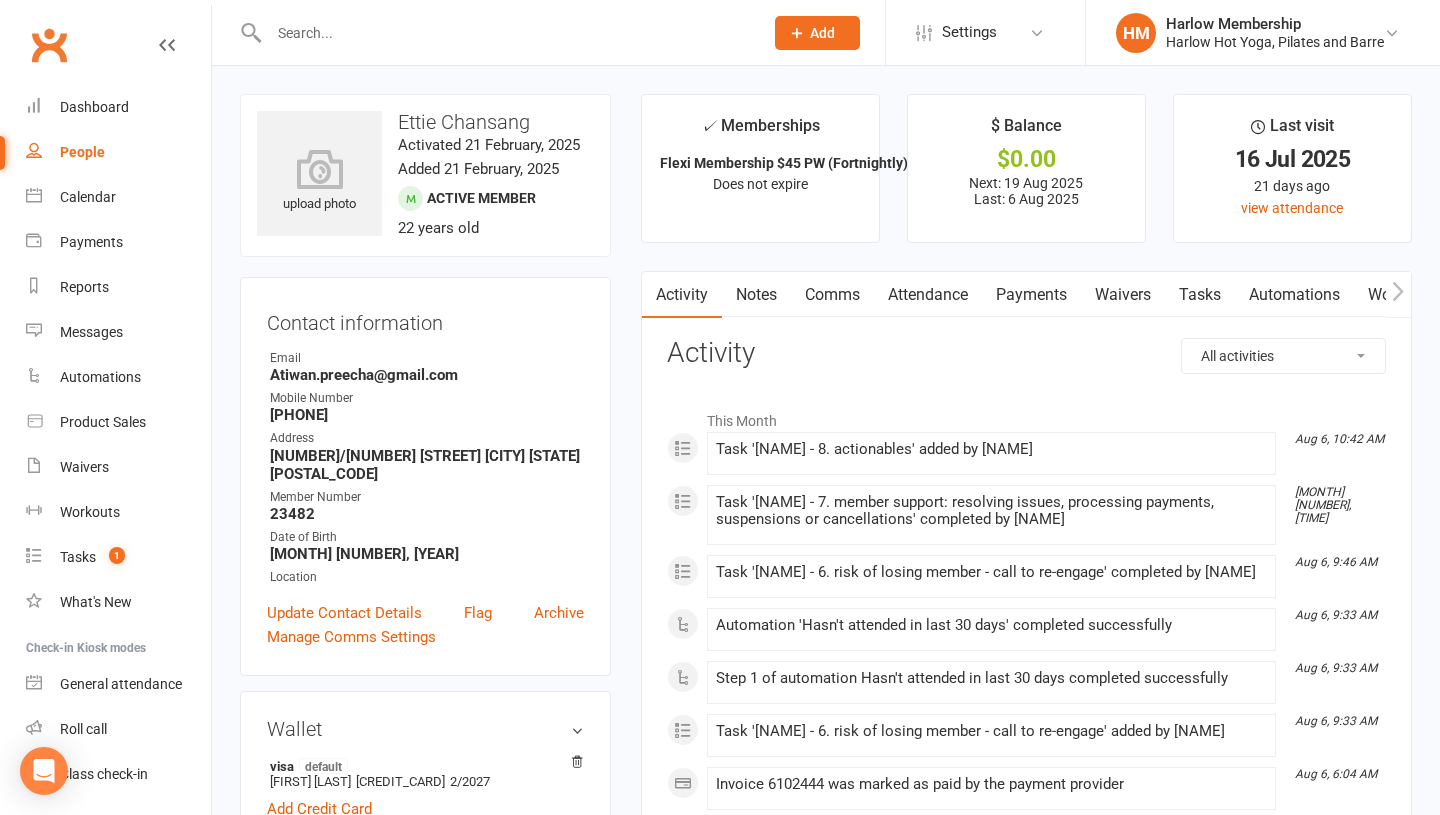click at bounding box center [506, 33] 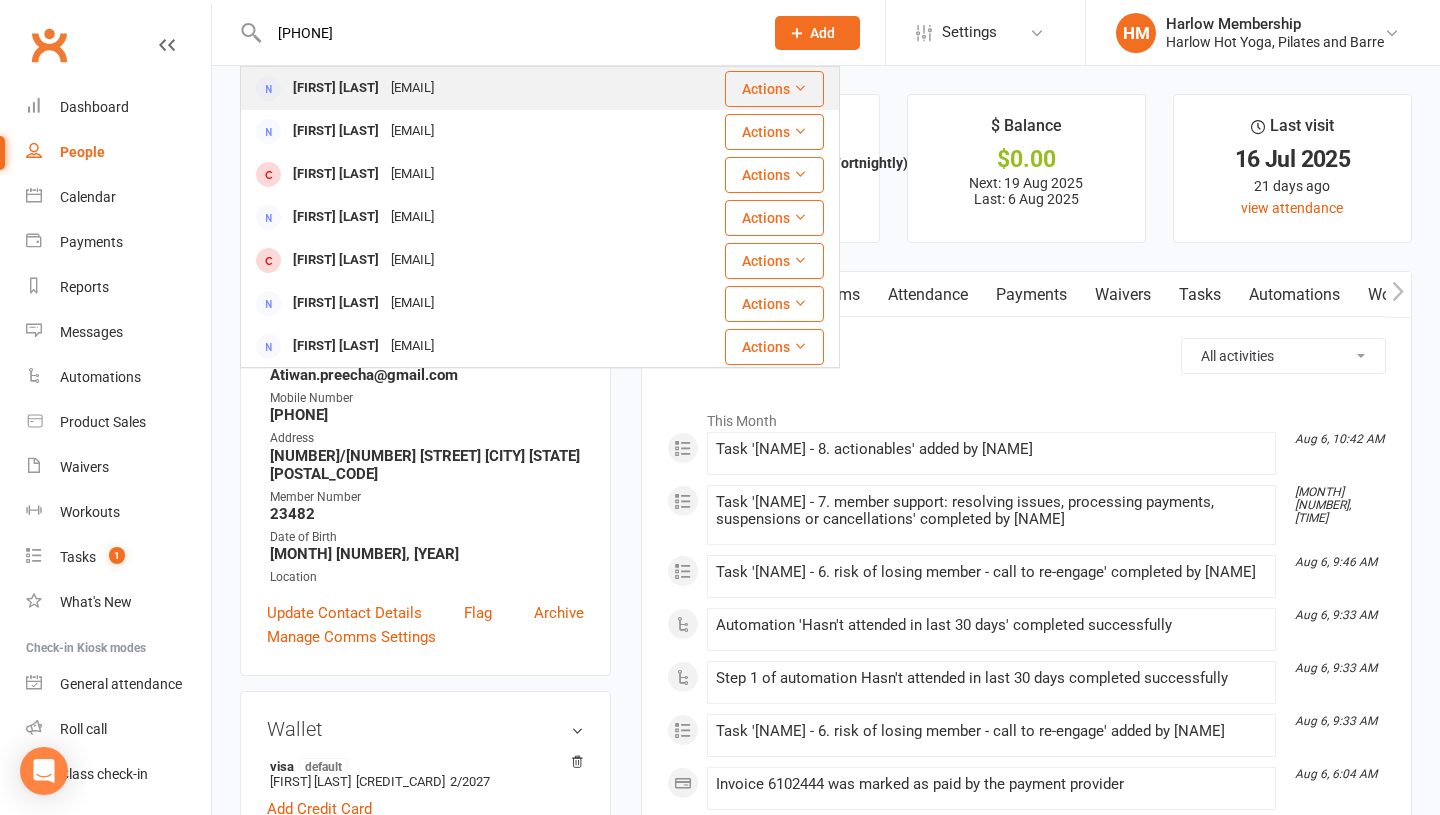 type on "0478058883" 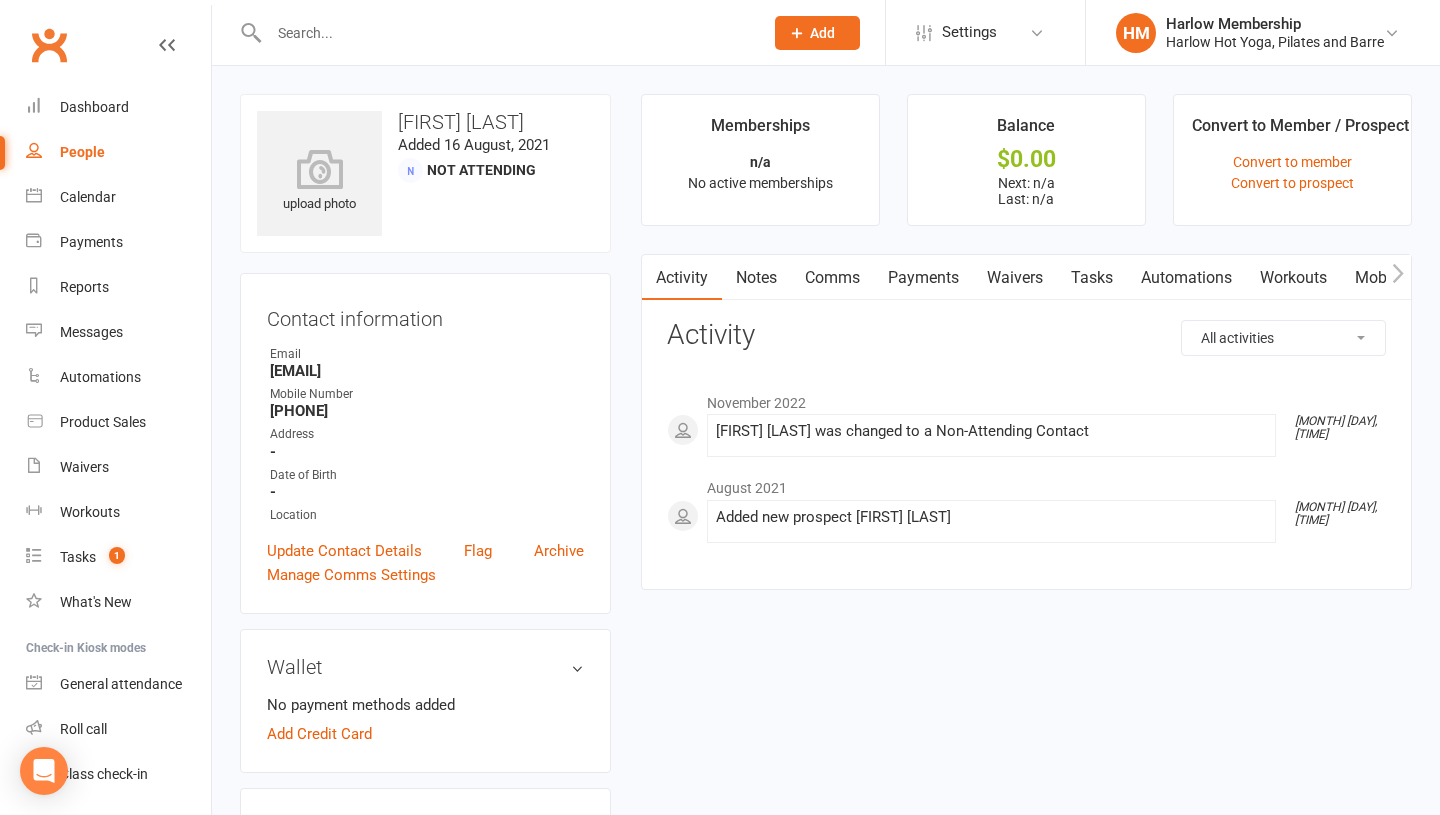 scroll, scrollTop: 0, scrollLeft: 0, axis: both 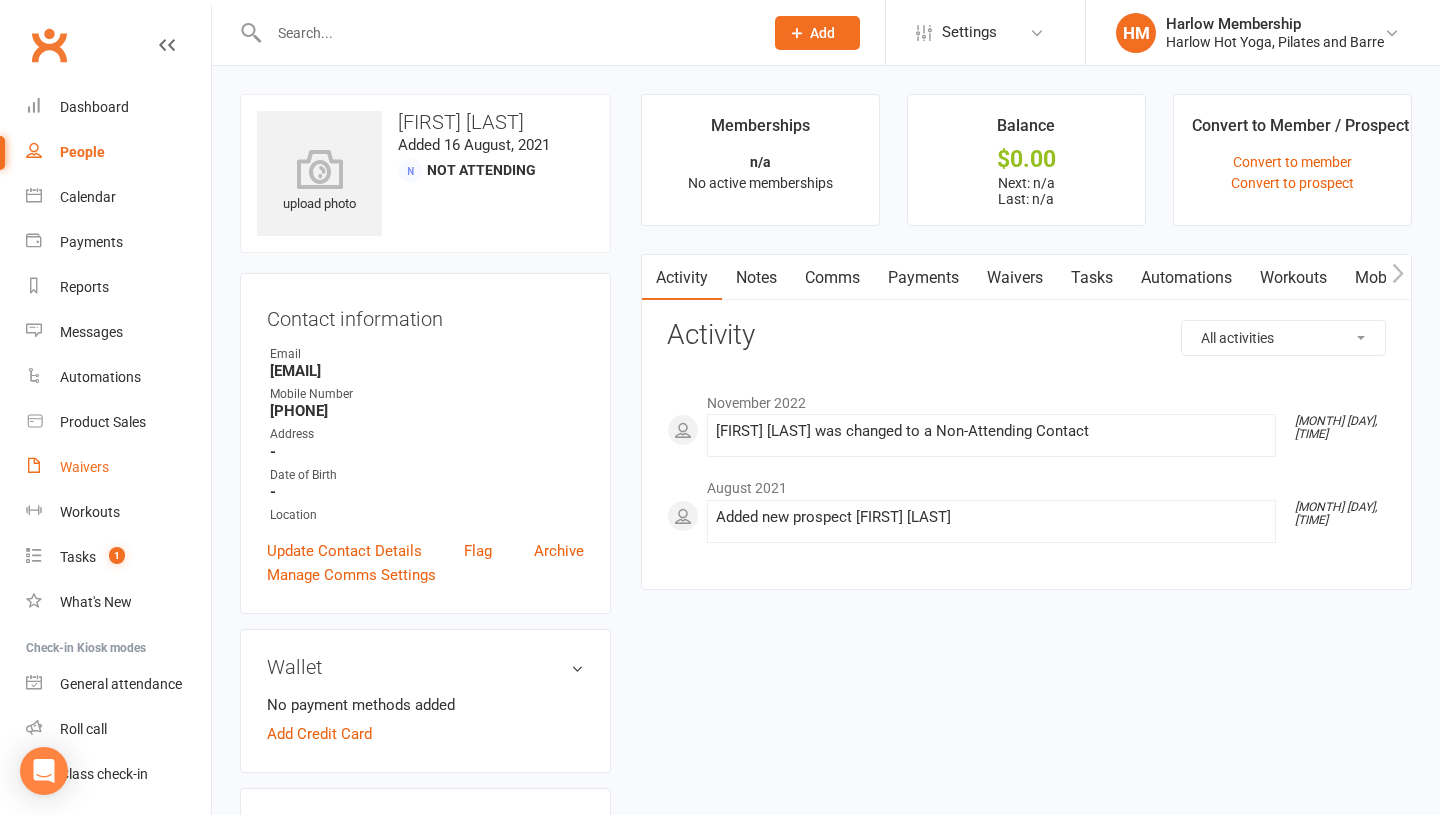 click on "Waivers" at bounding box center [84, 467] 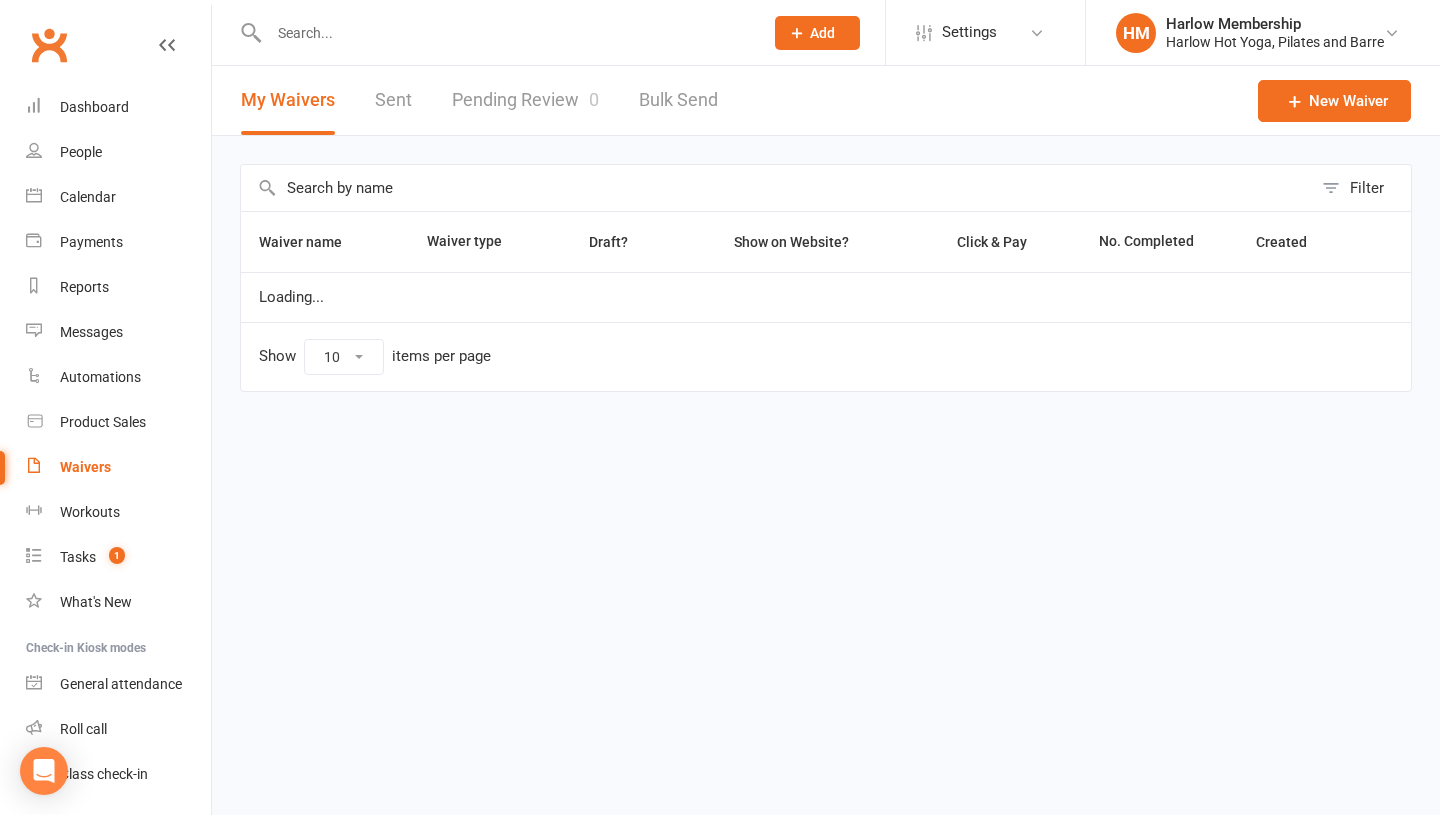select on "100" 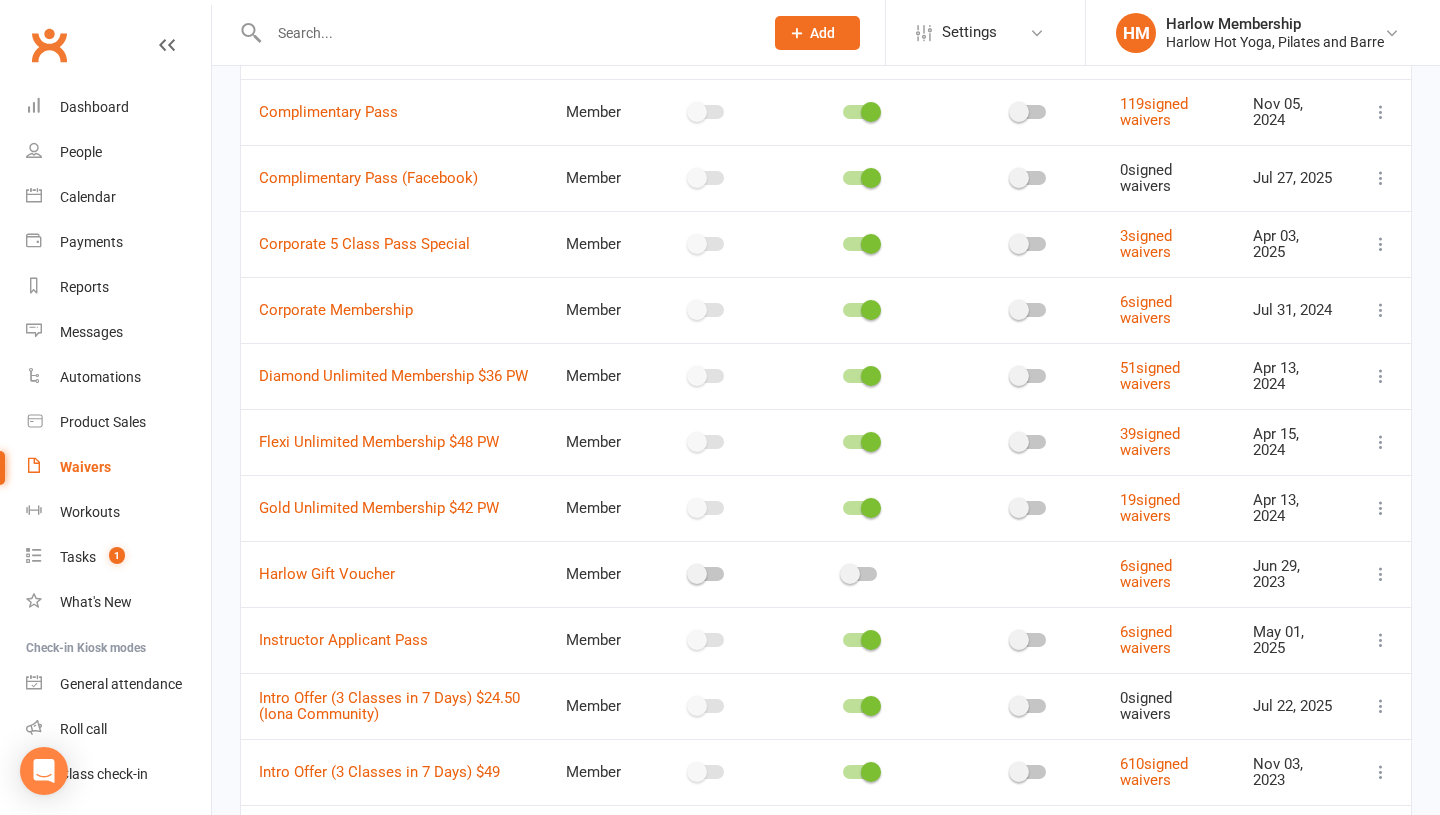 scroll, scrollTop: 378, scrollLeft: 0, axis: vertical 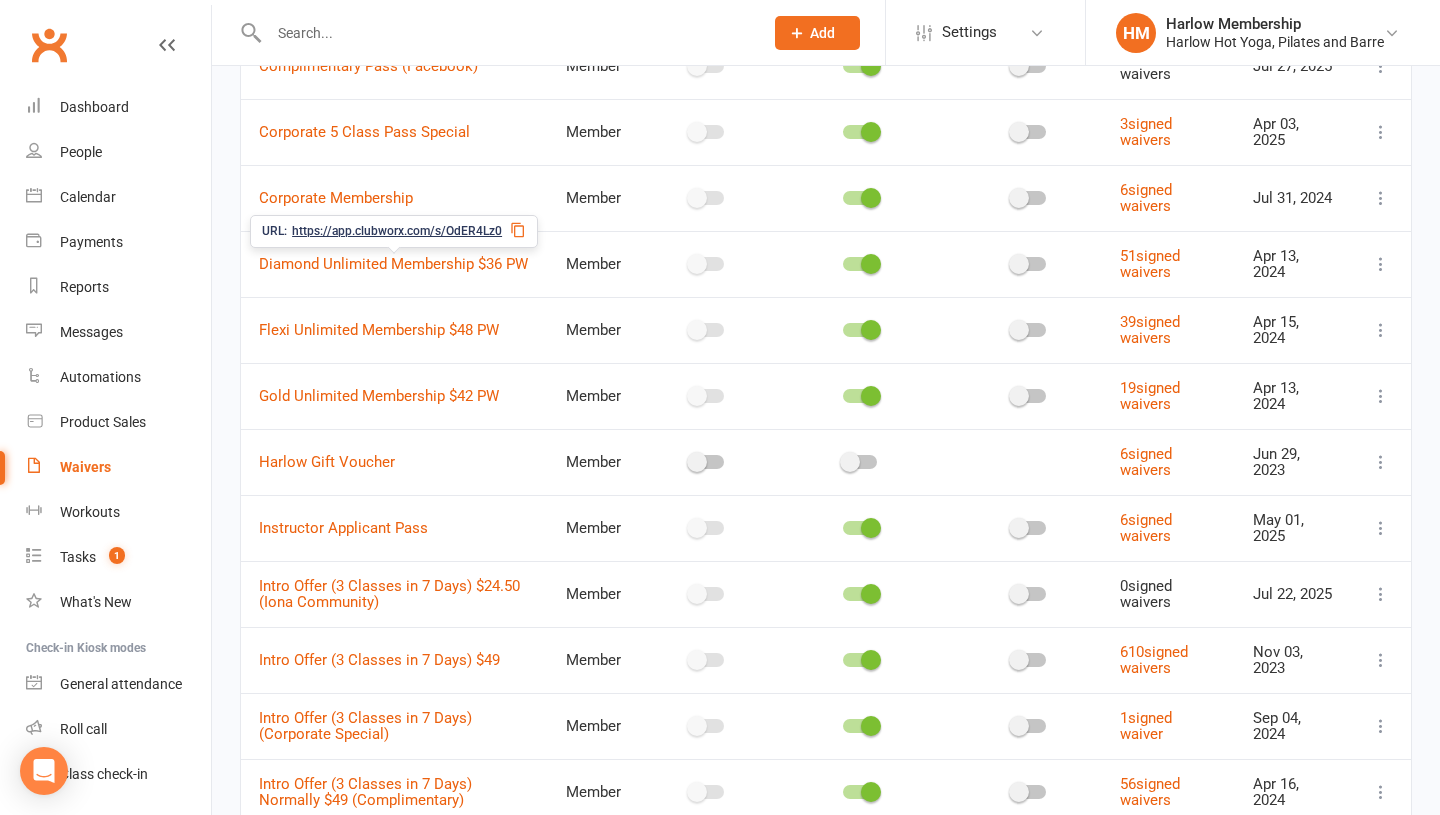click 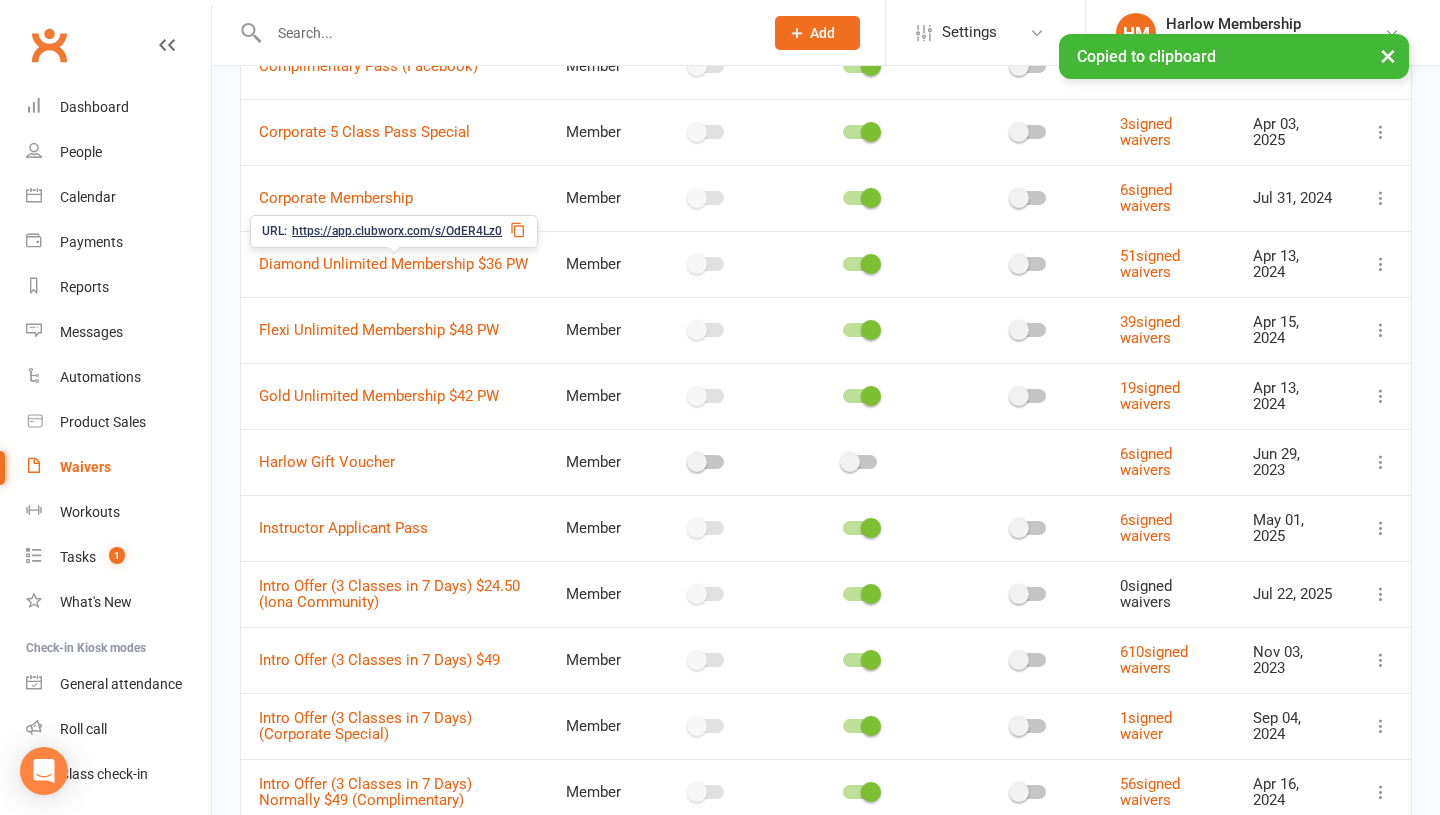 scroll, scrollTop: 521, scrollLeft: 0, axis: vertical 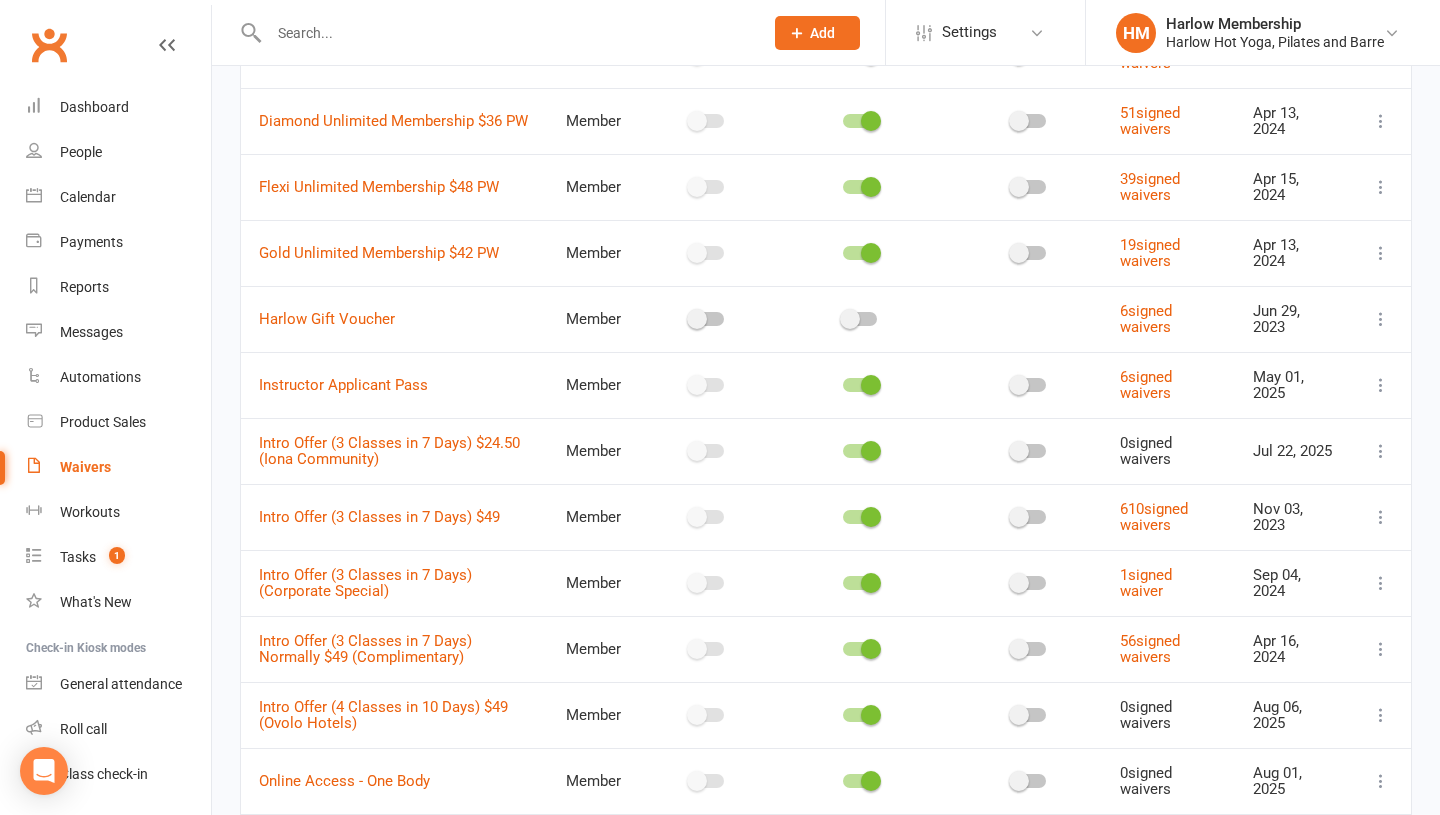 click at bounding box center (506, 33) 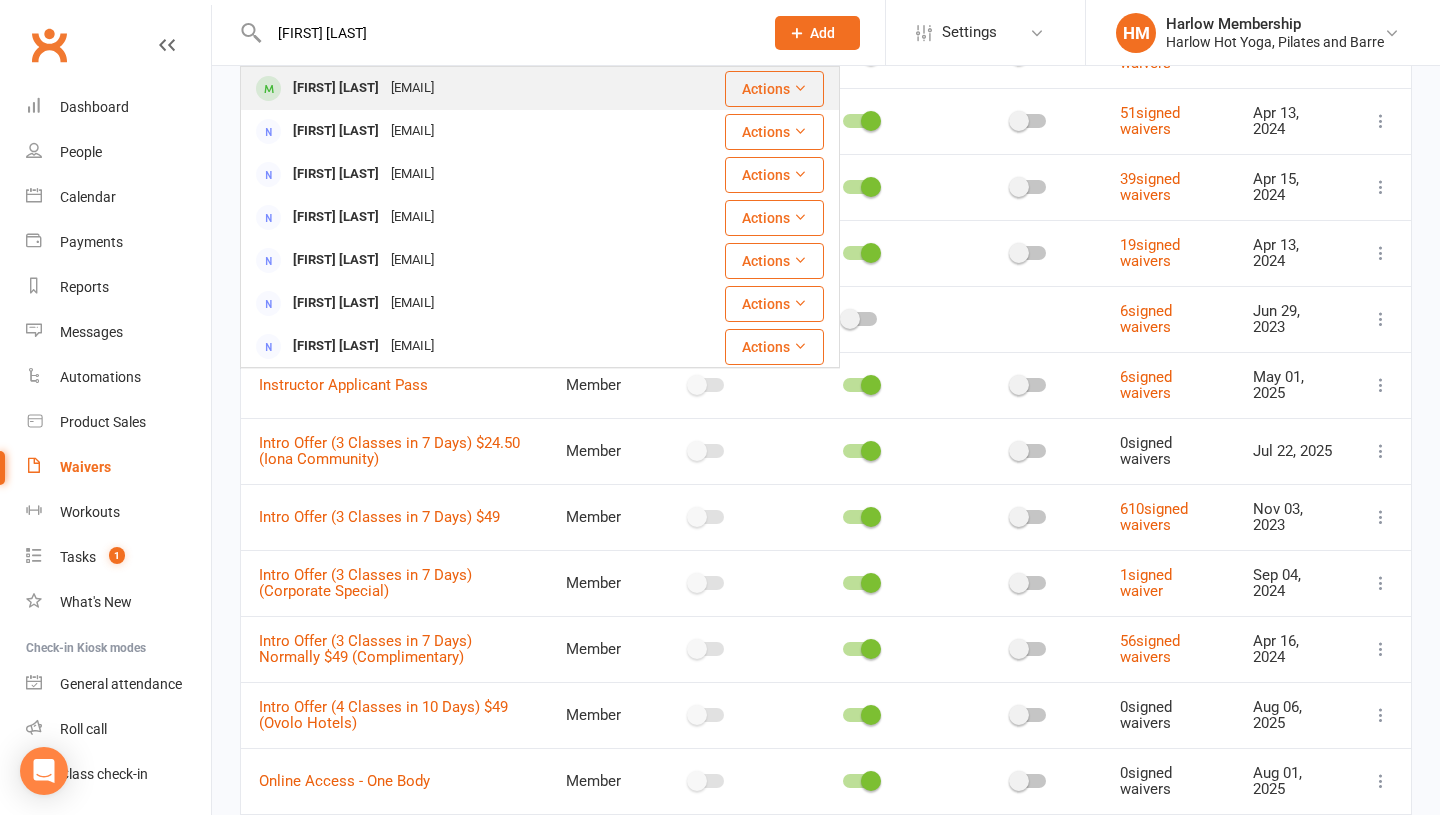 type on "[FIRST] [LAST]" 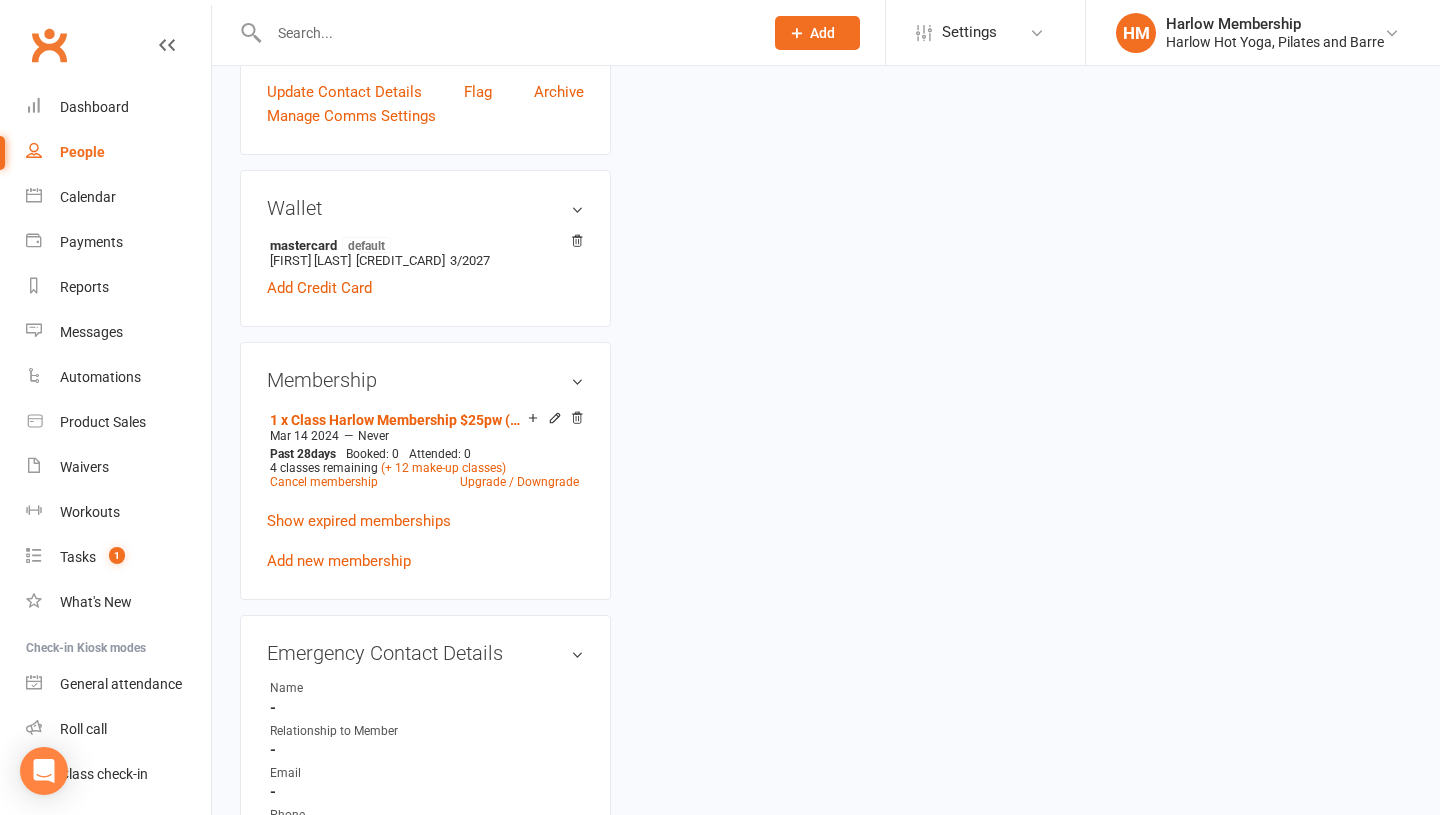 scroll, scrollTop: 0, scrollLeft: 0, axis: both 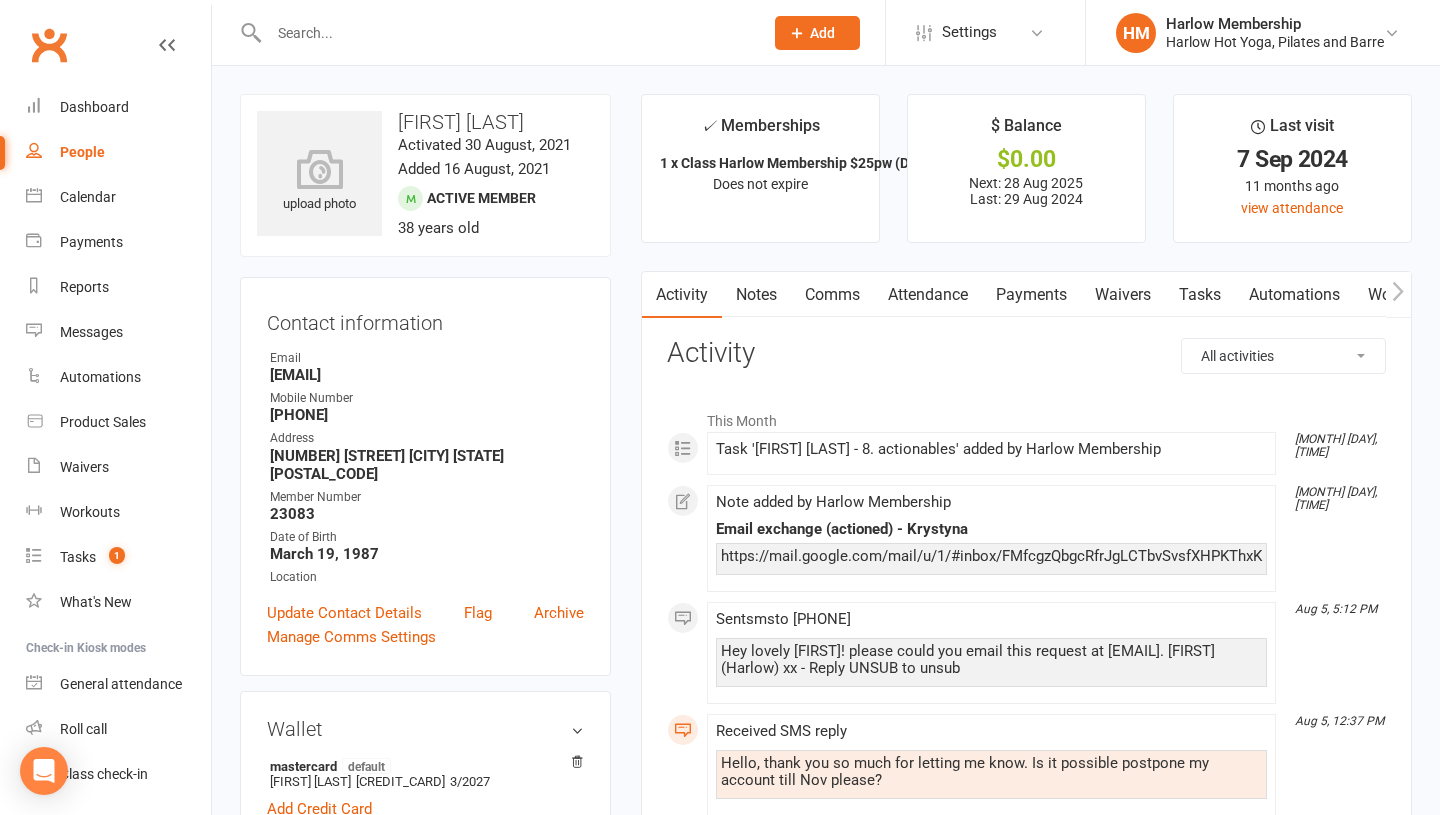 click on "Payments" at bounding box center (1031, 295) 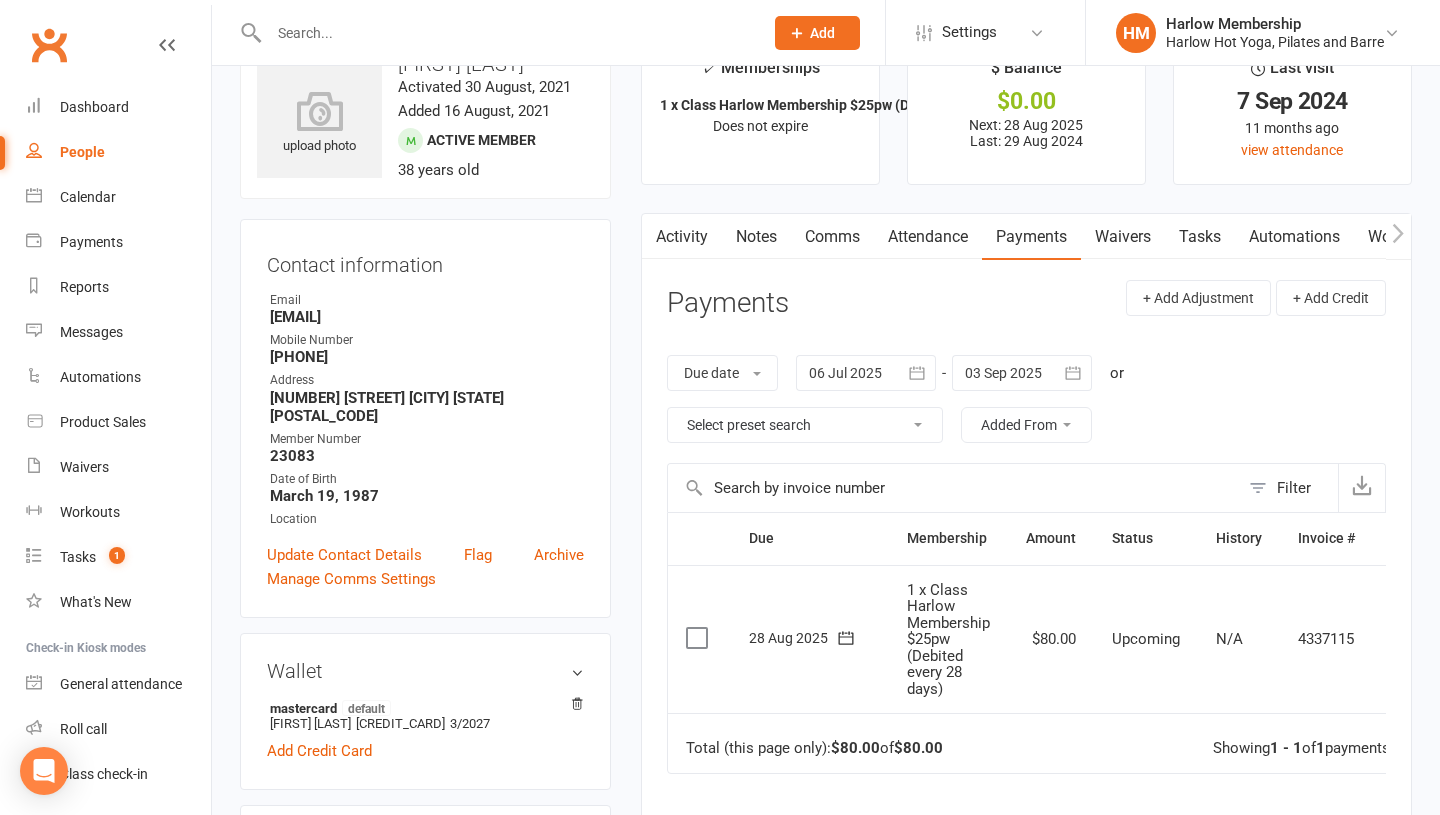 scroll, scrollTop: 0, scrollLeft: 0, axis: both 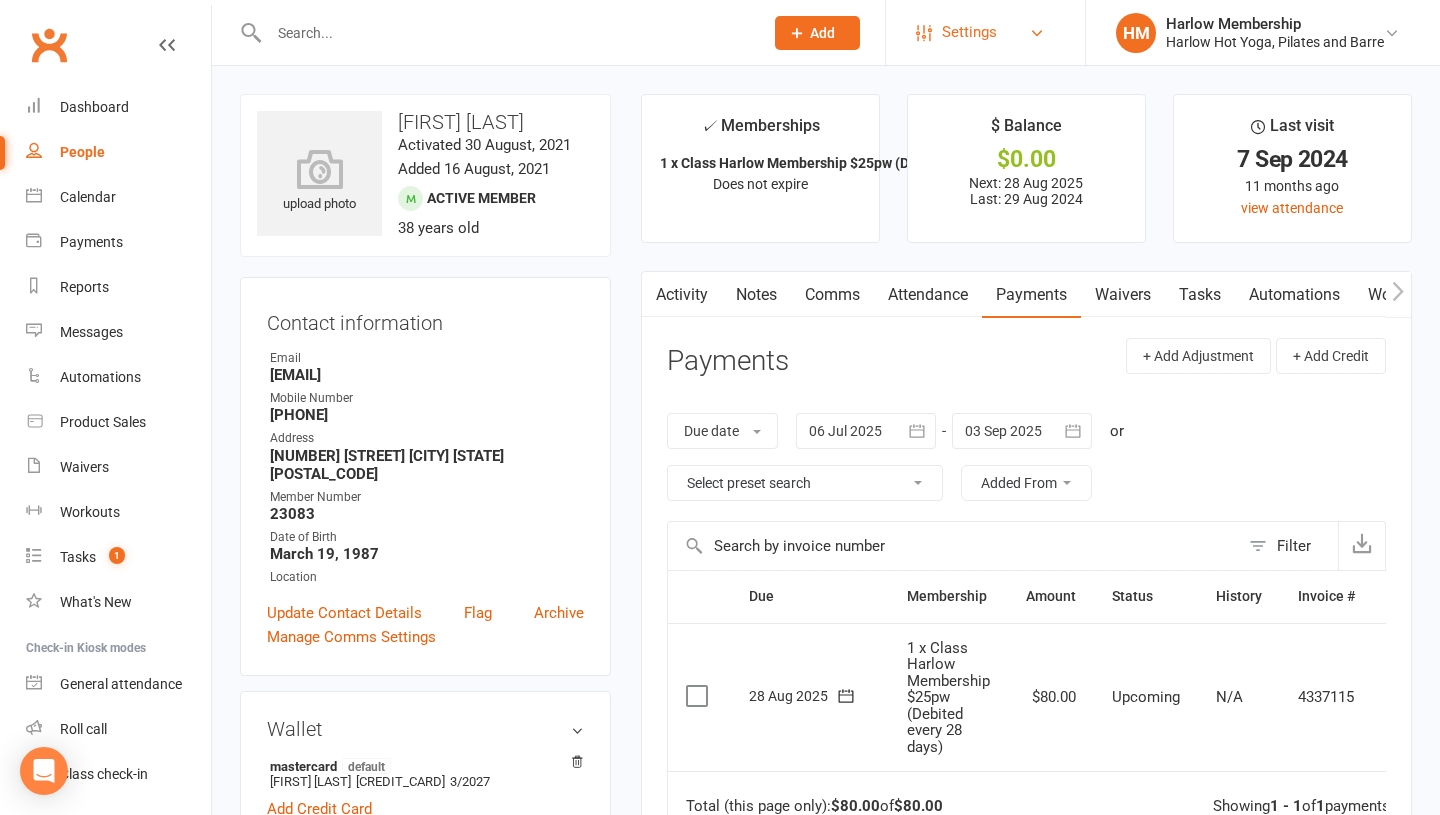 click on "Settings" at bounding box center [969, 32] 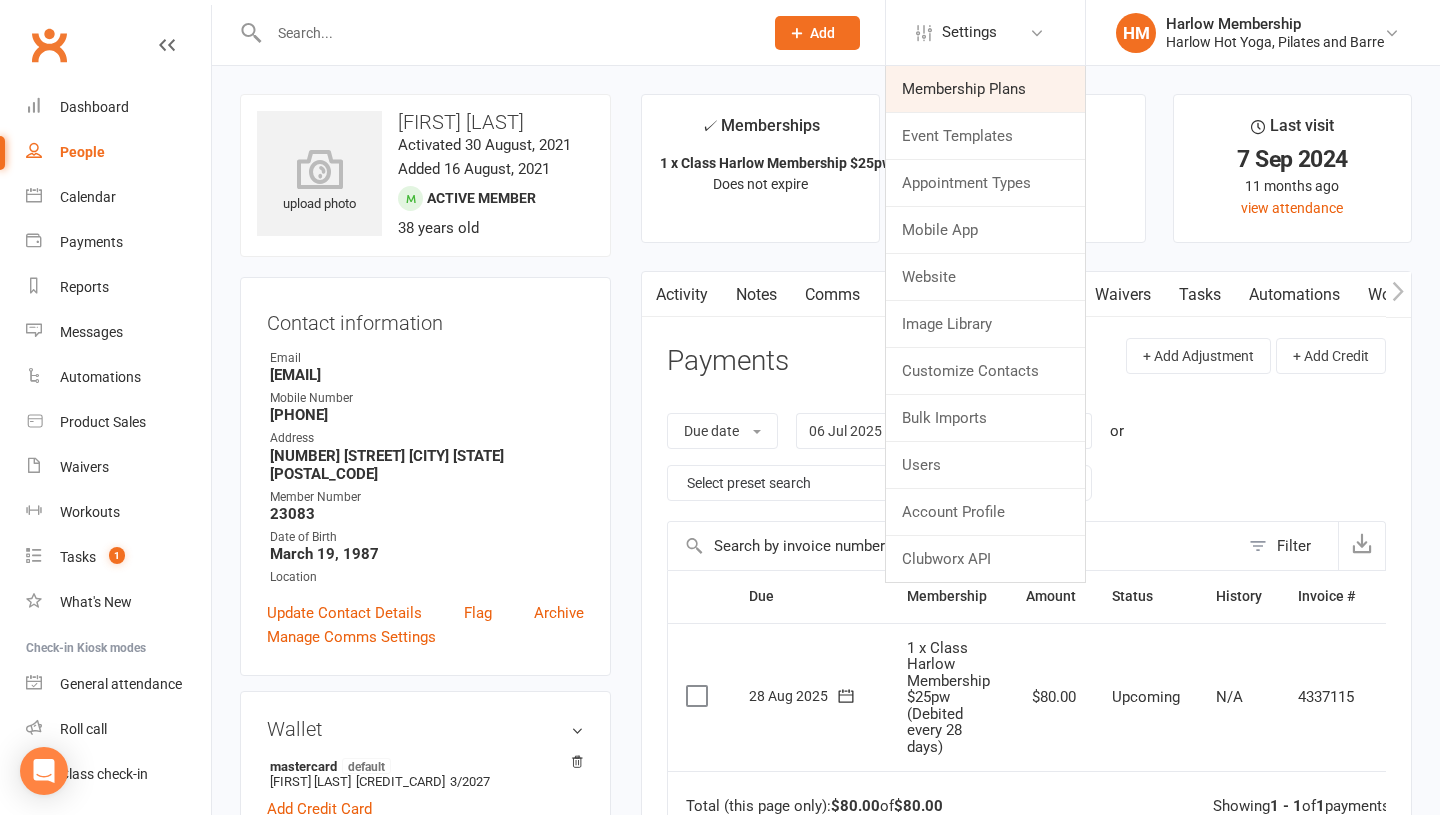 click on "Membership Plans" at bounding box center [985, 89] 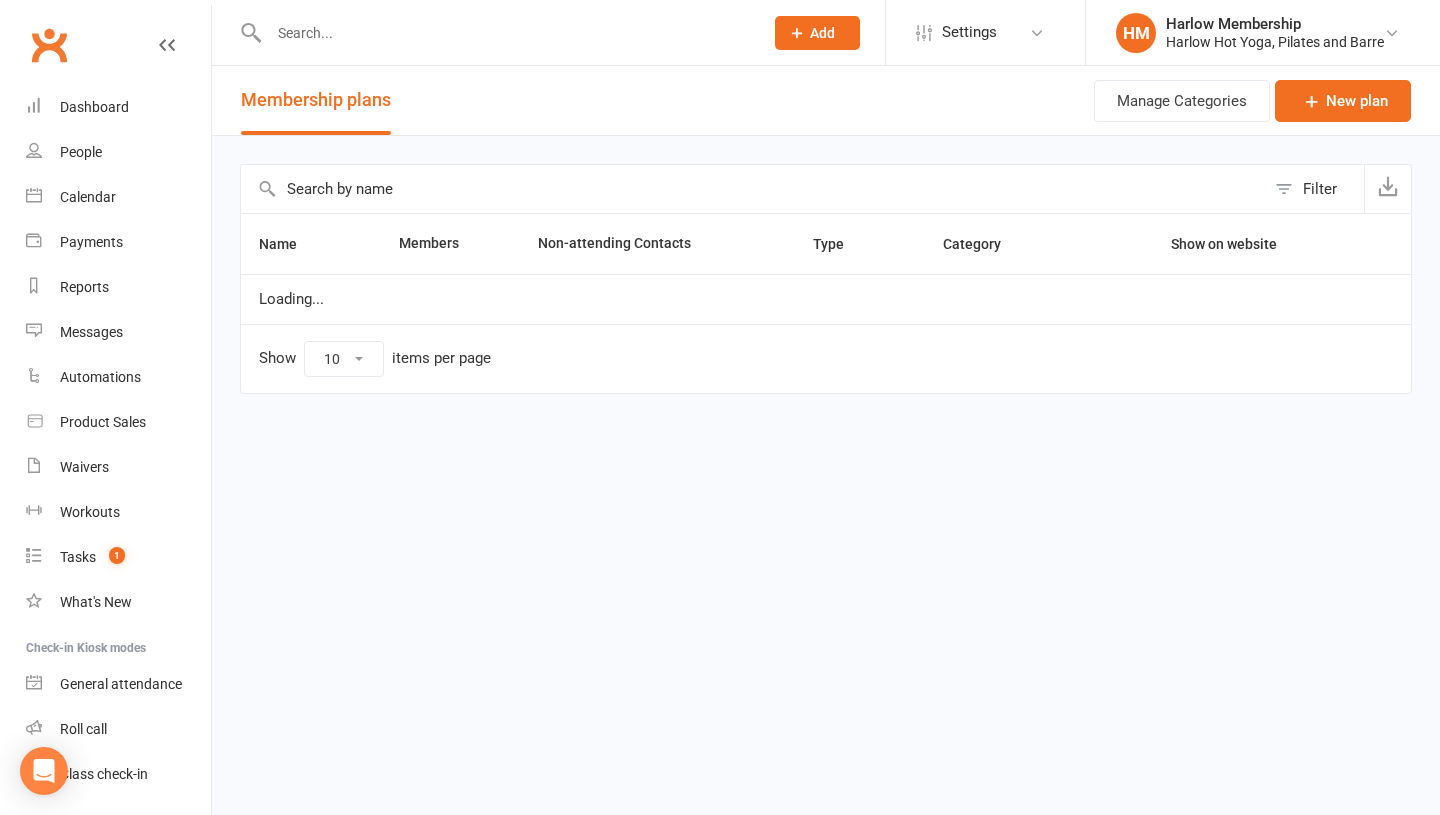select on "100" 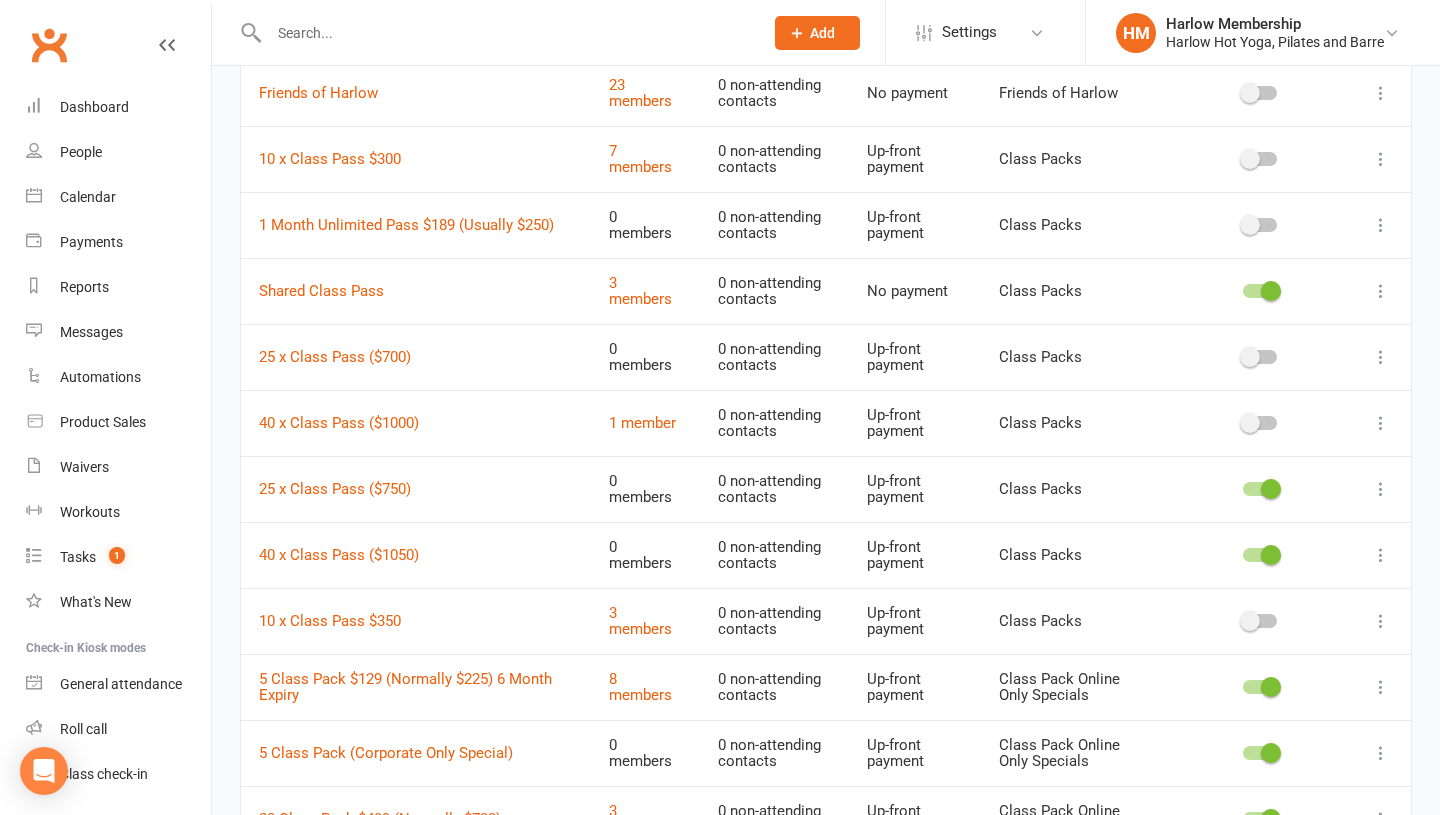 scroll, scrollTop: 1806, scrollLeft: 0, axis: vertical 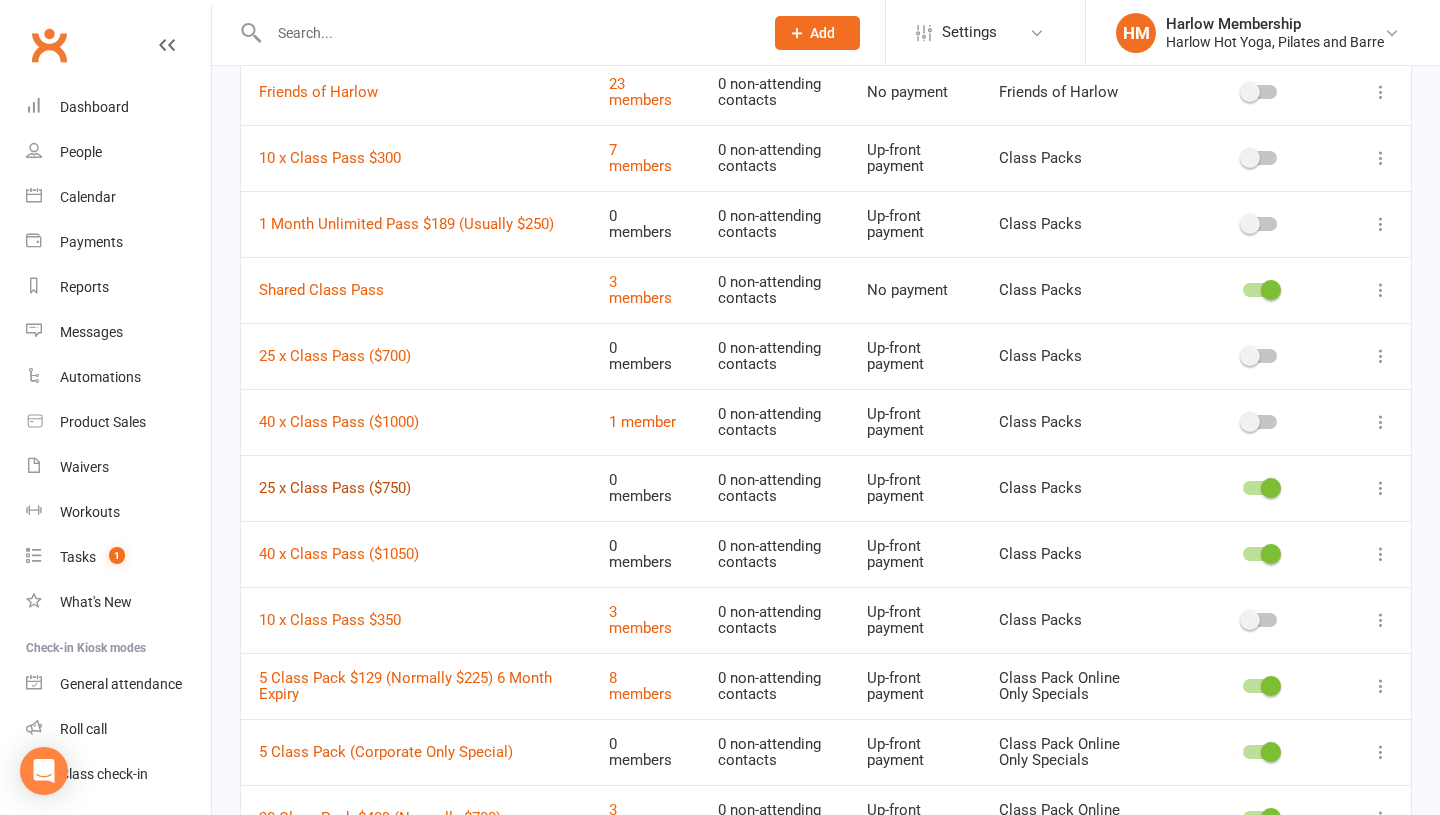 click on "25 x Class Pass ($750)" at bounding box center (335, 488) 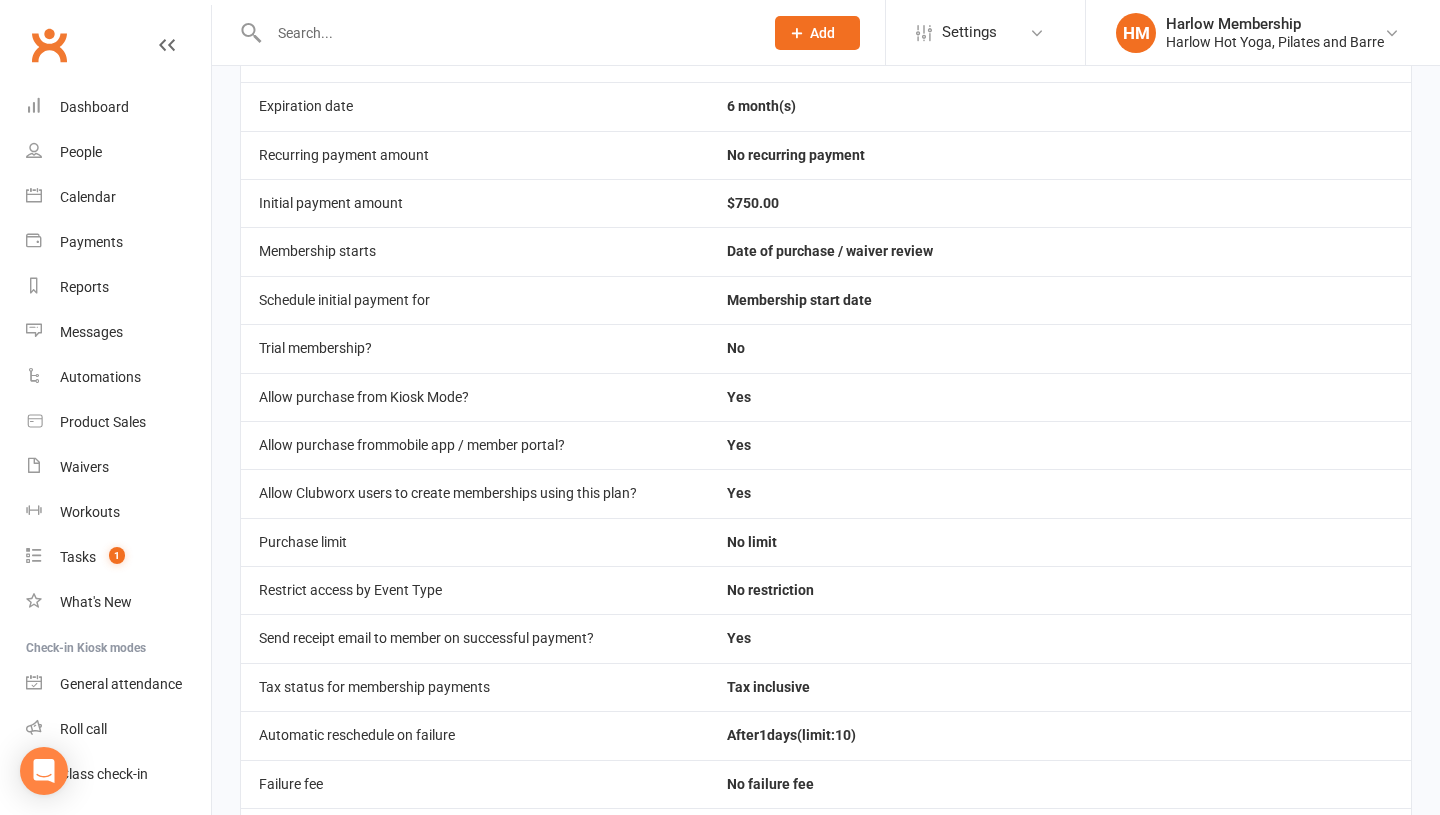 scroll, scrollTop: 715, scrollLeft: 0, axis: vertical 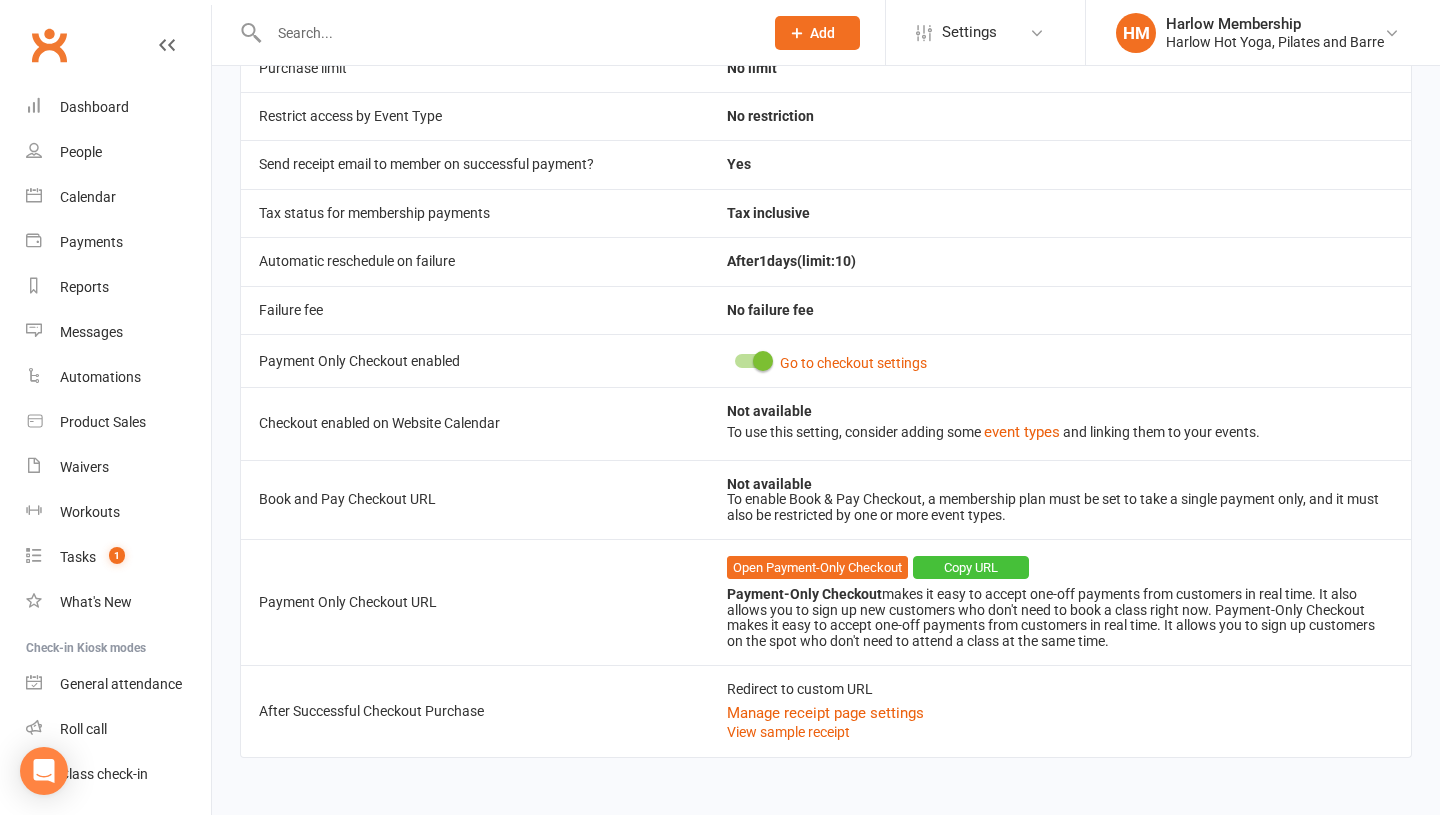 click on "Copy URL" at bounding box center (971, 568) 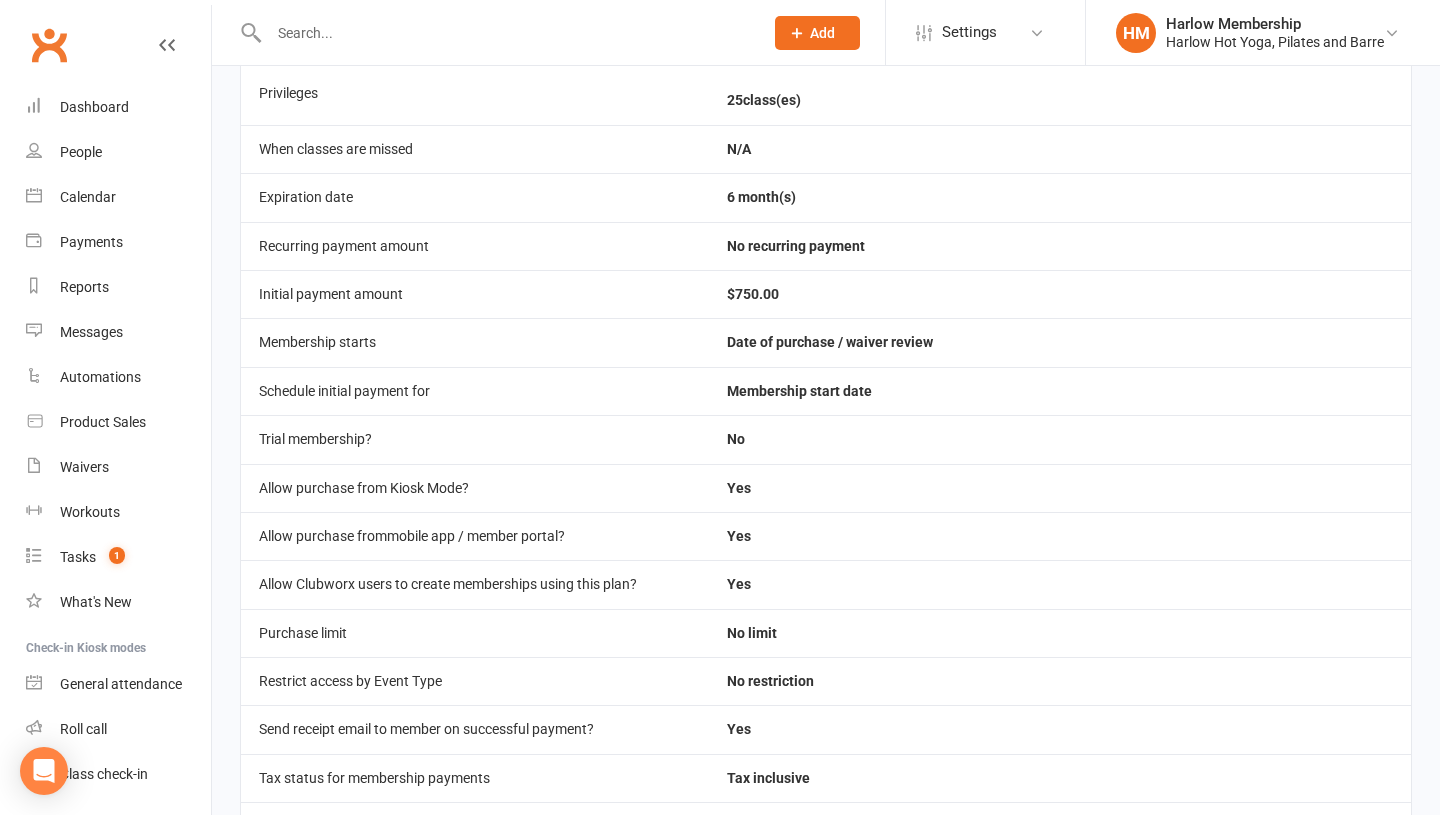 scroll, scrollTop: 0, scrollLeft: 0, axis: both 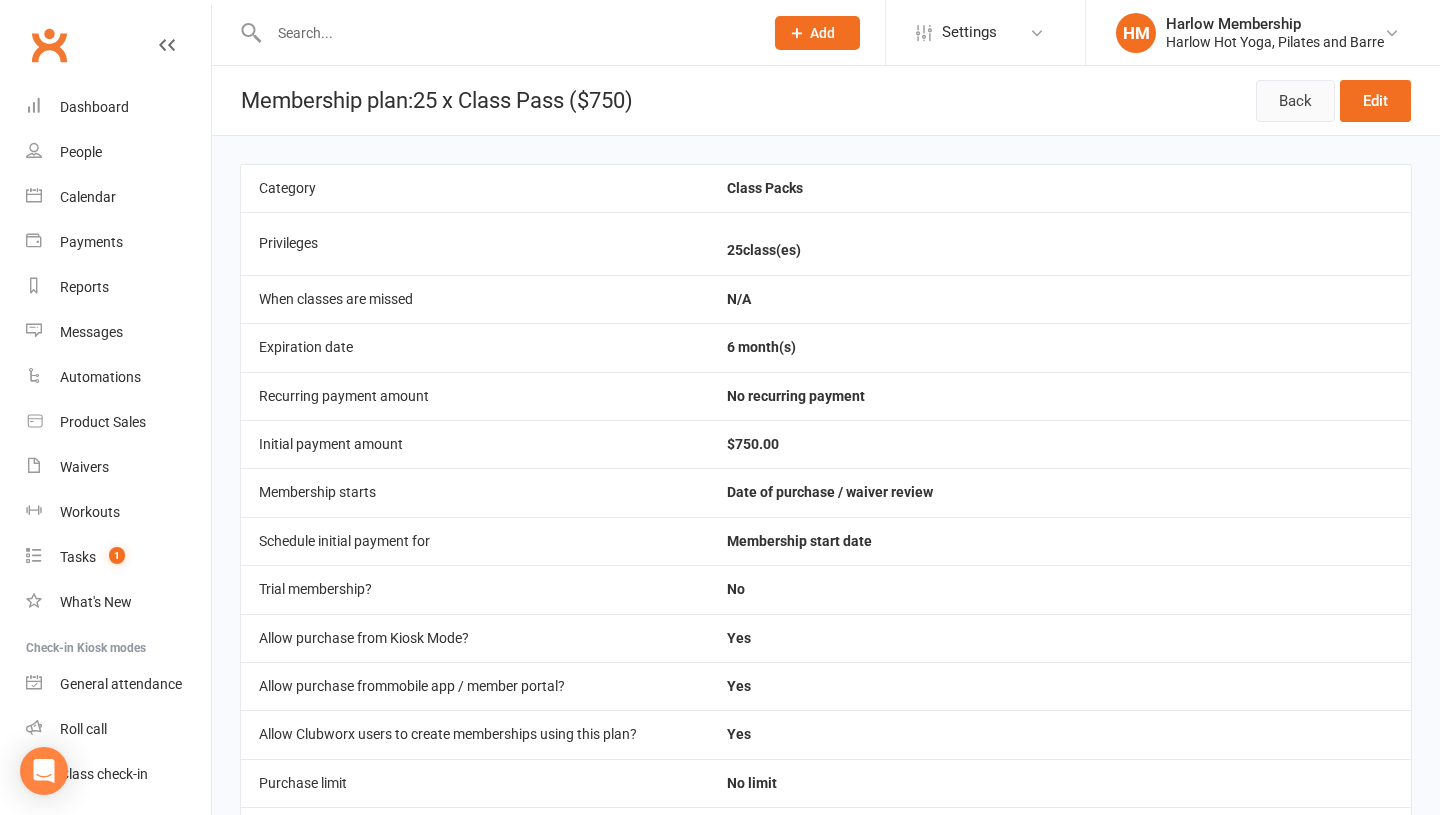 click on "Back" at bounding box center (1295, 101) 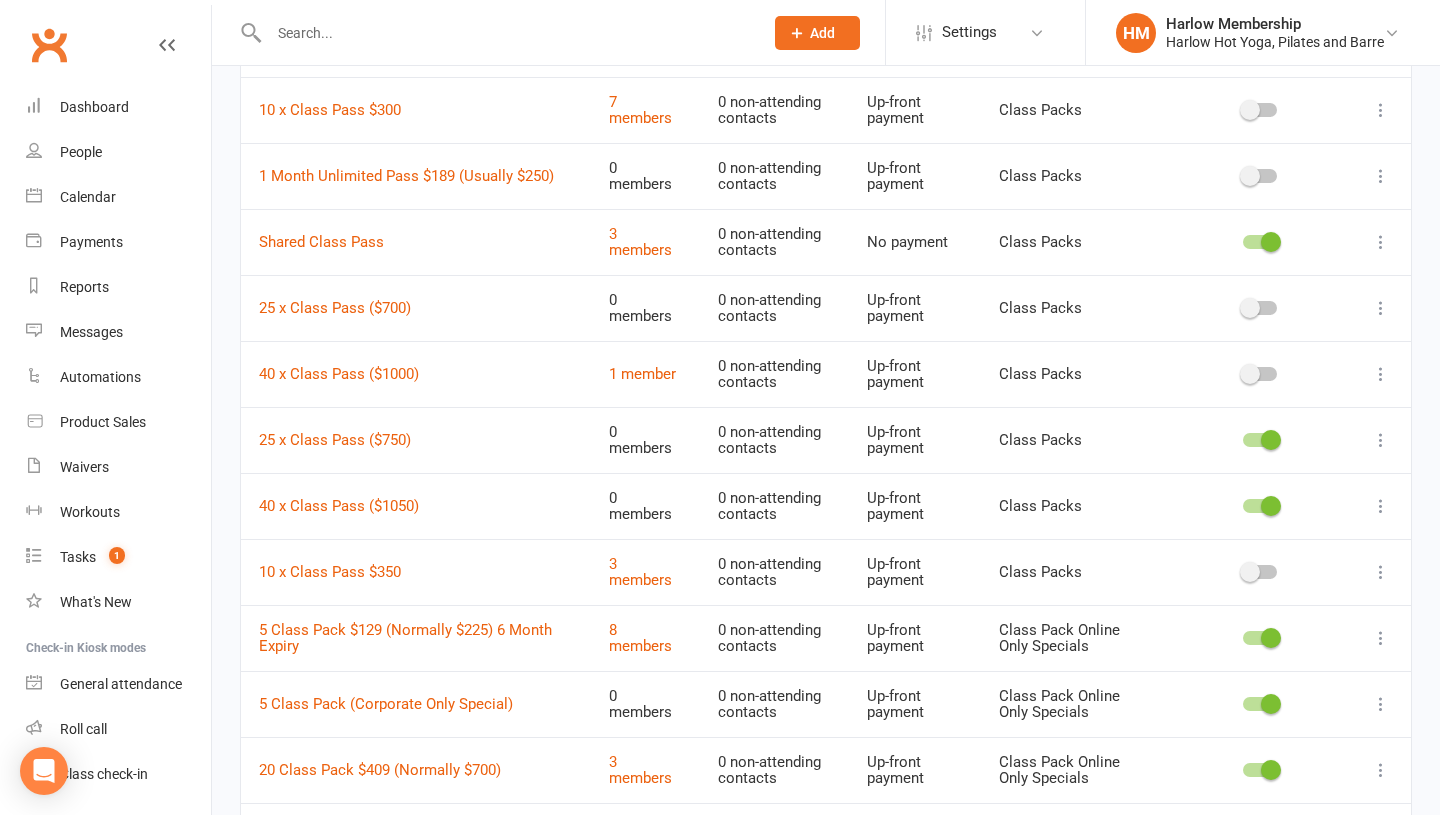 scroll, scrollTop: 1856, scrollLeft: 0, axis: vertical 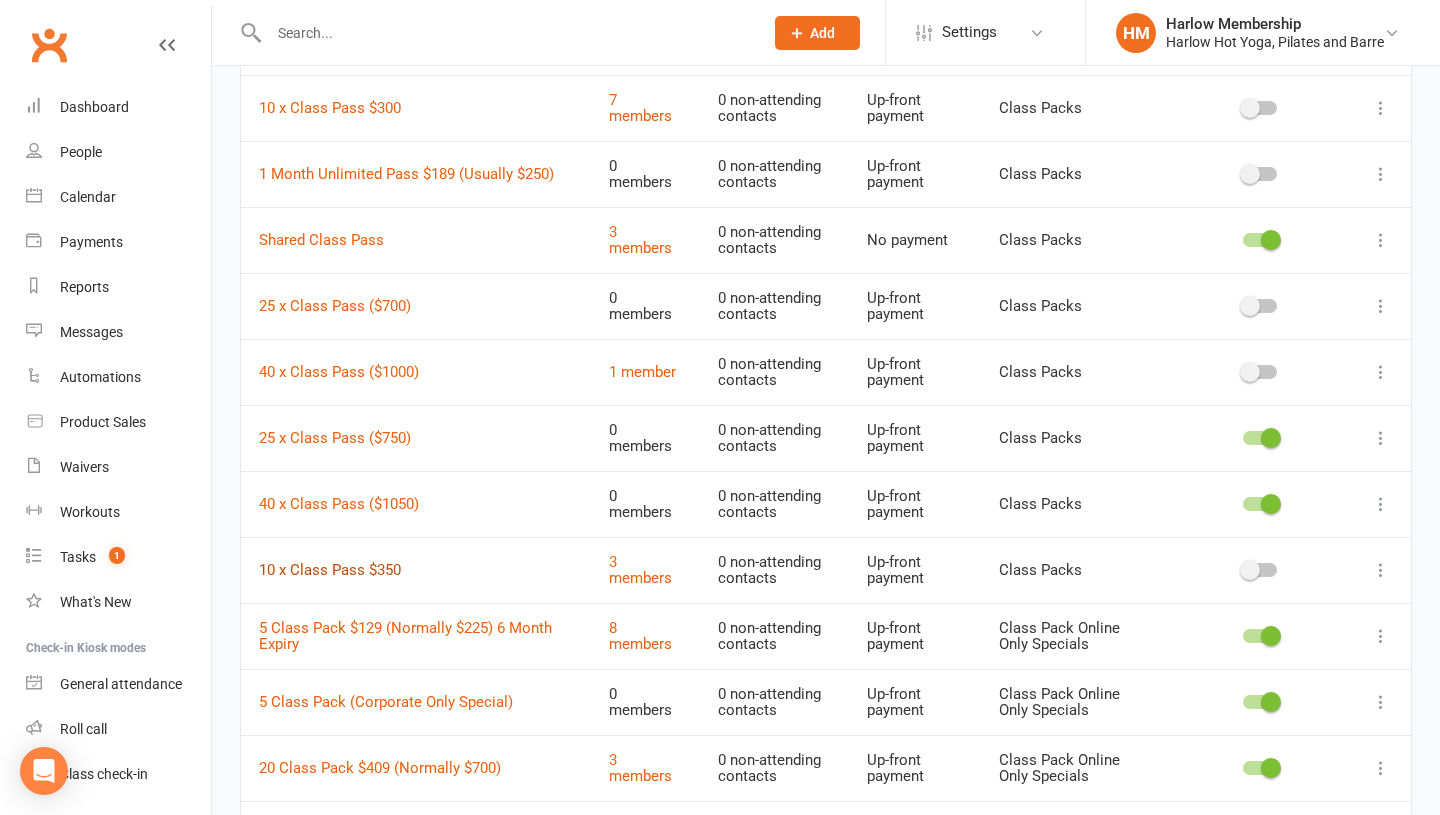 click on "10 x Class Pass $350" at bounding box center [330, 570] 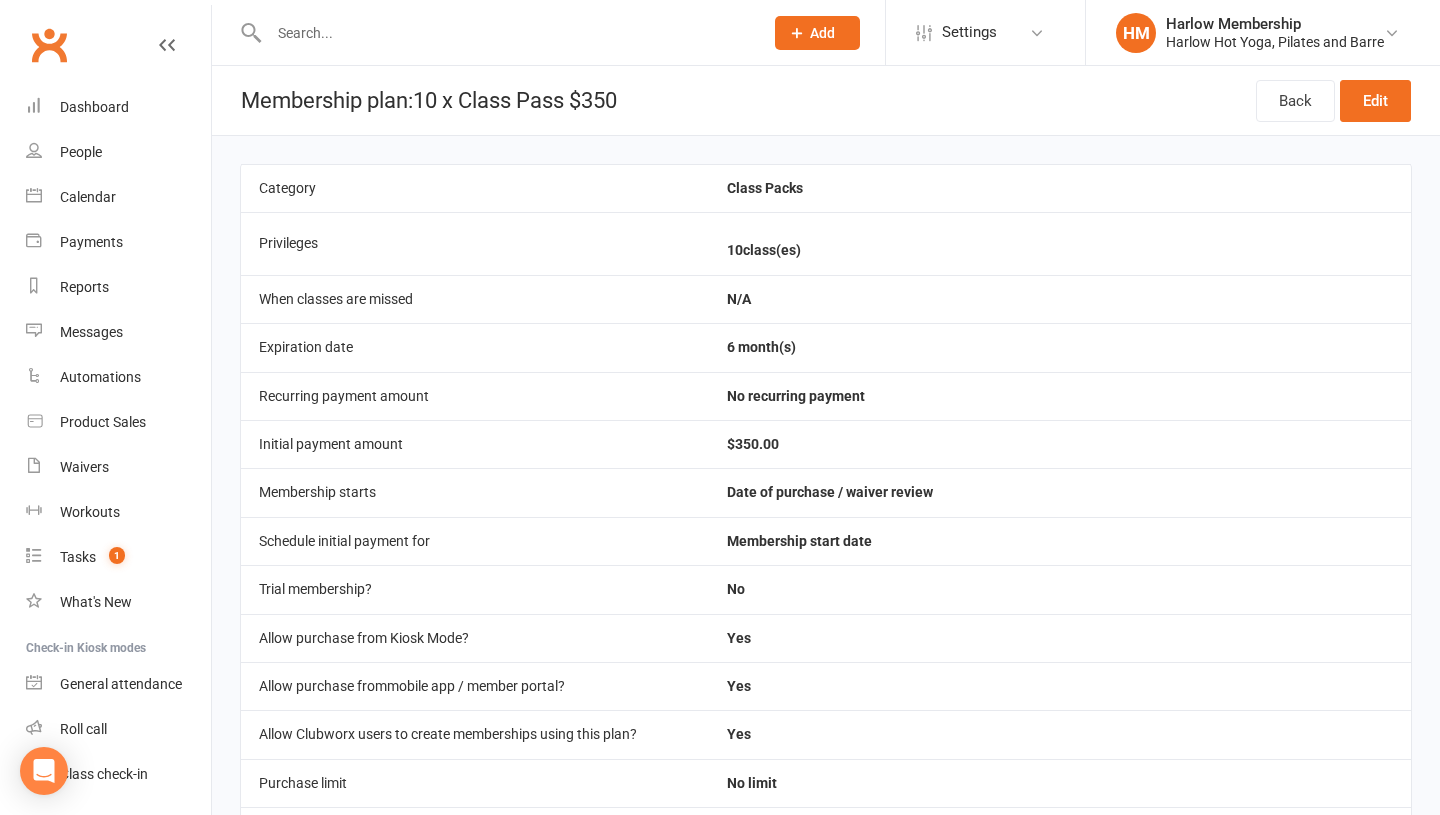 scroll, scrollTop: 715, scrollLeft: 0, axis: vertical 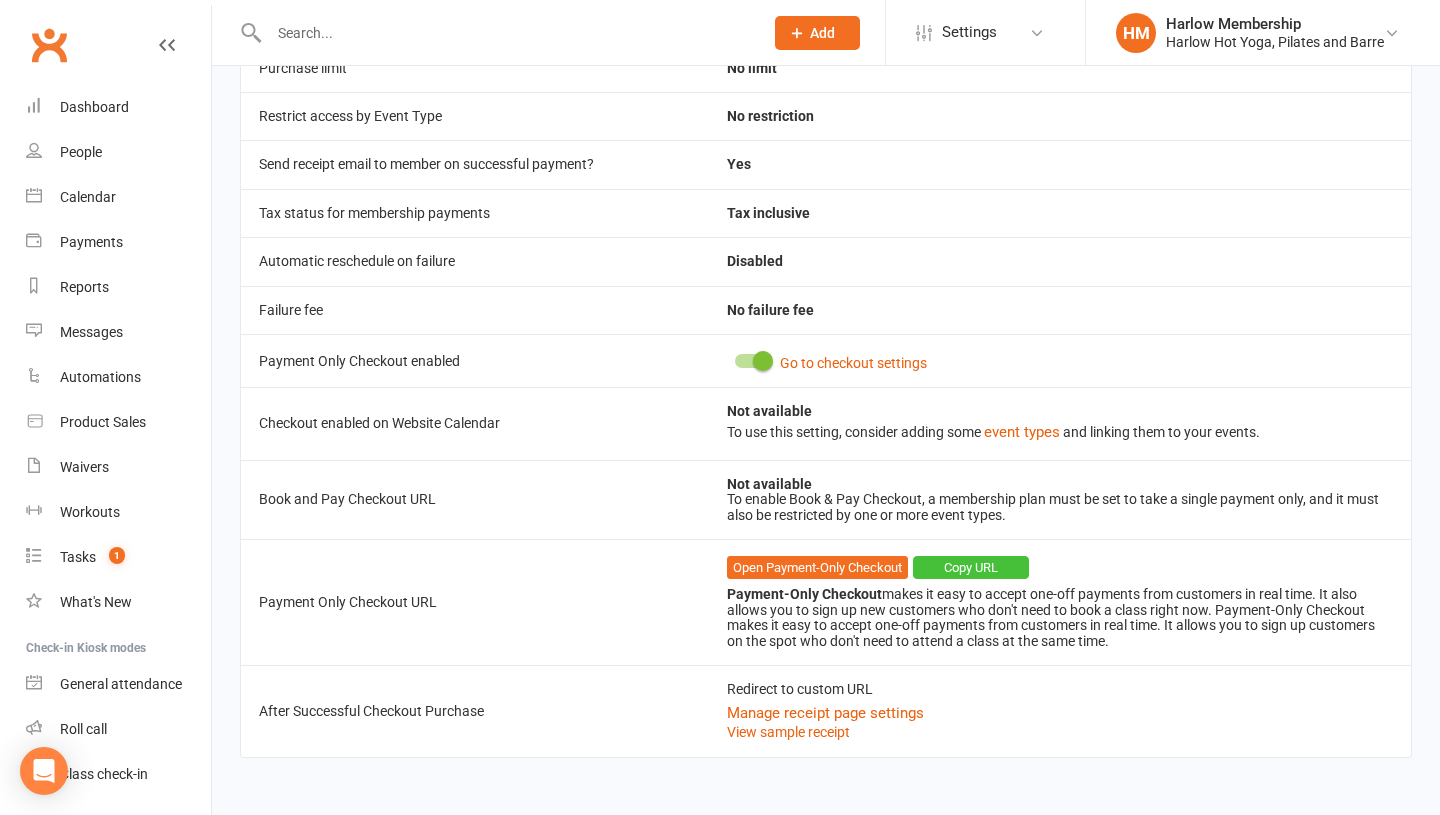 click on "Copy URL" at bounding box center (971, 568) 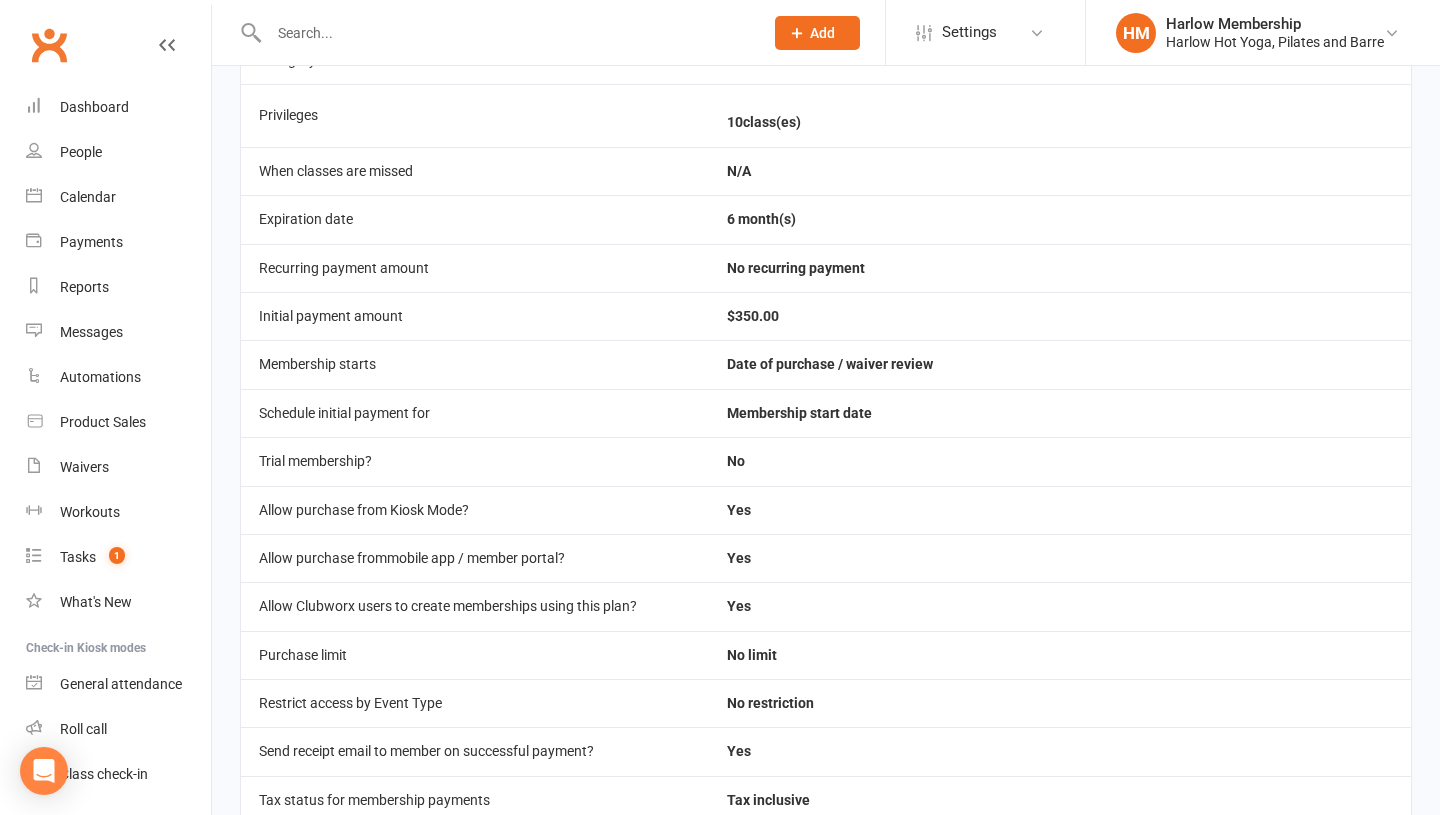 scroll, scrollTop: 0, scrollLeft: 0, axis: both 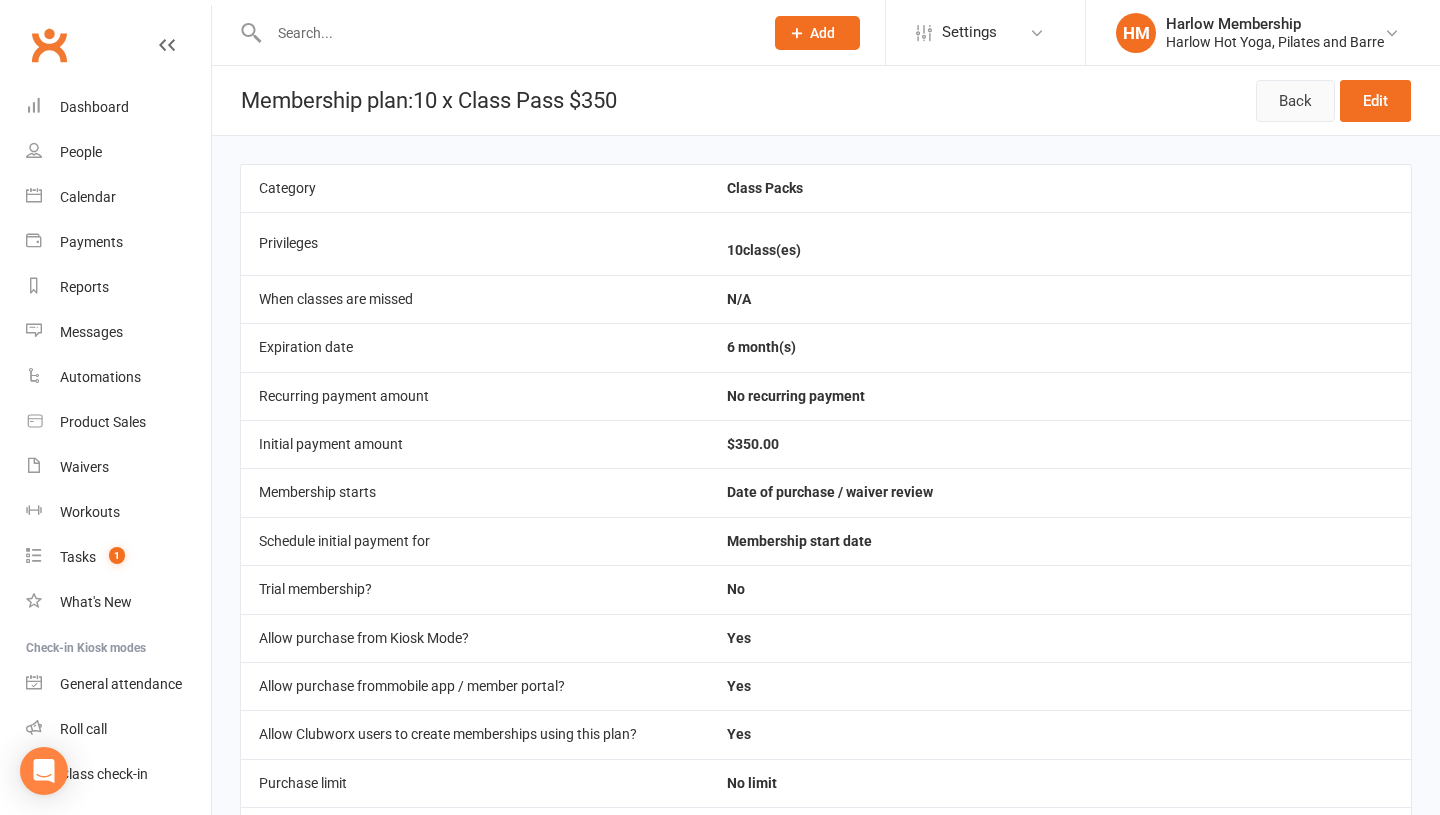 click on "Back" at bounding box center [1295, 101] 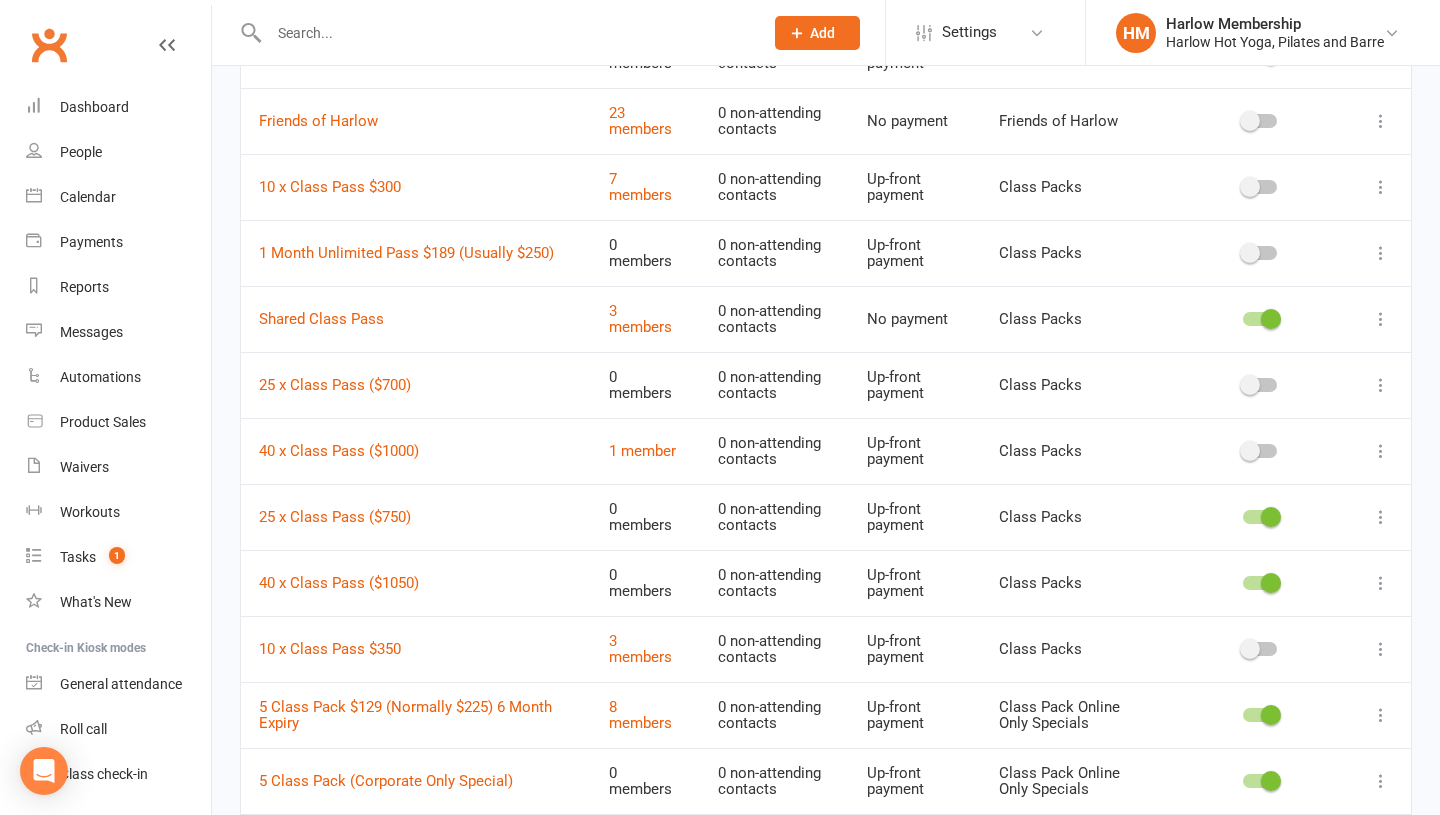 scroll, scrollTop: 1783, scrollLeft: 0, axis: vertical 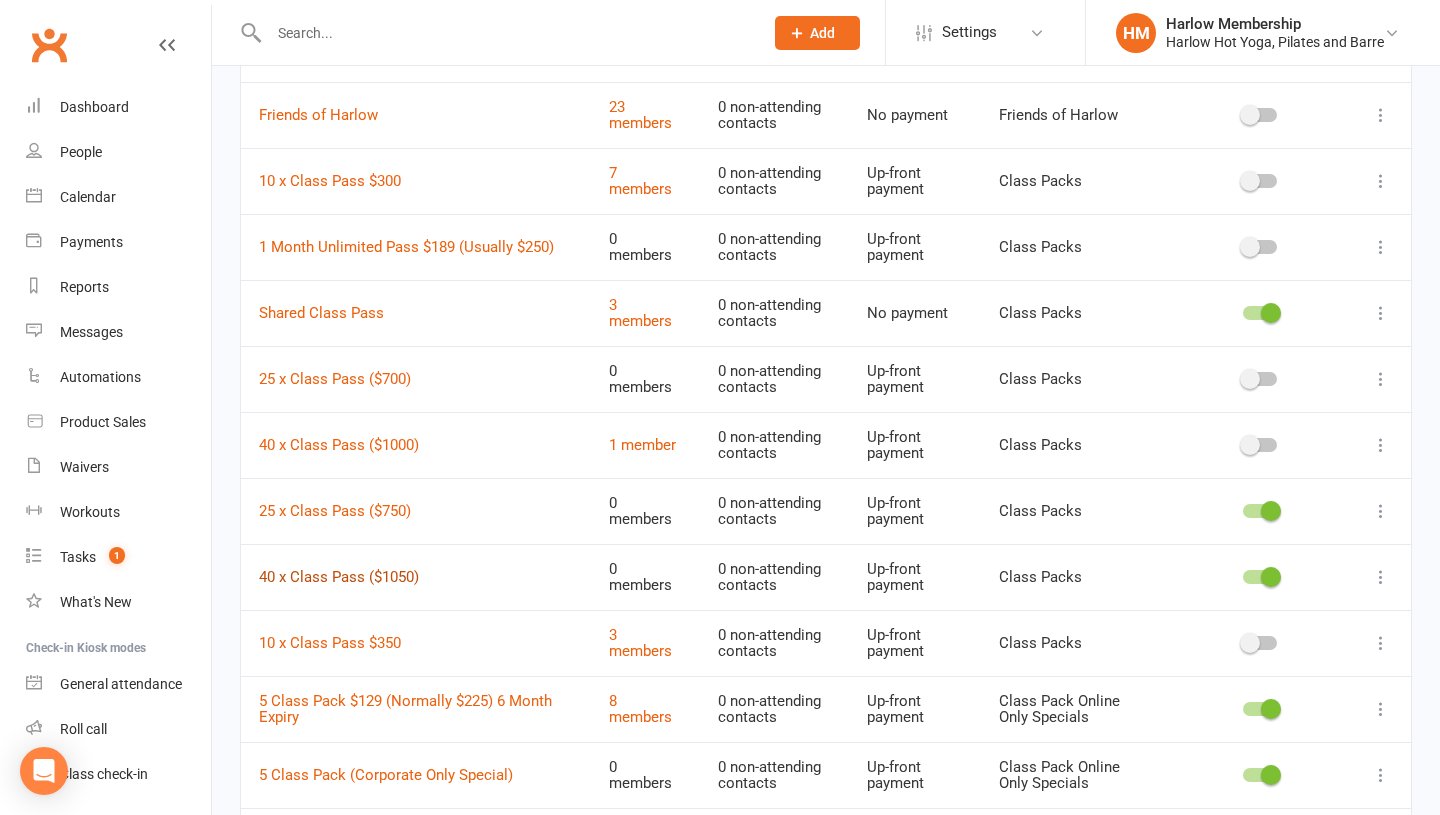 click on "40 x Class Pass ($1050)" at bounding box center (339, 577) 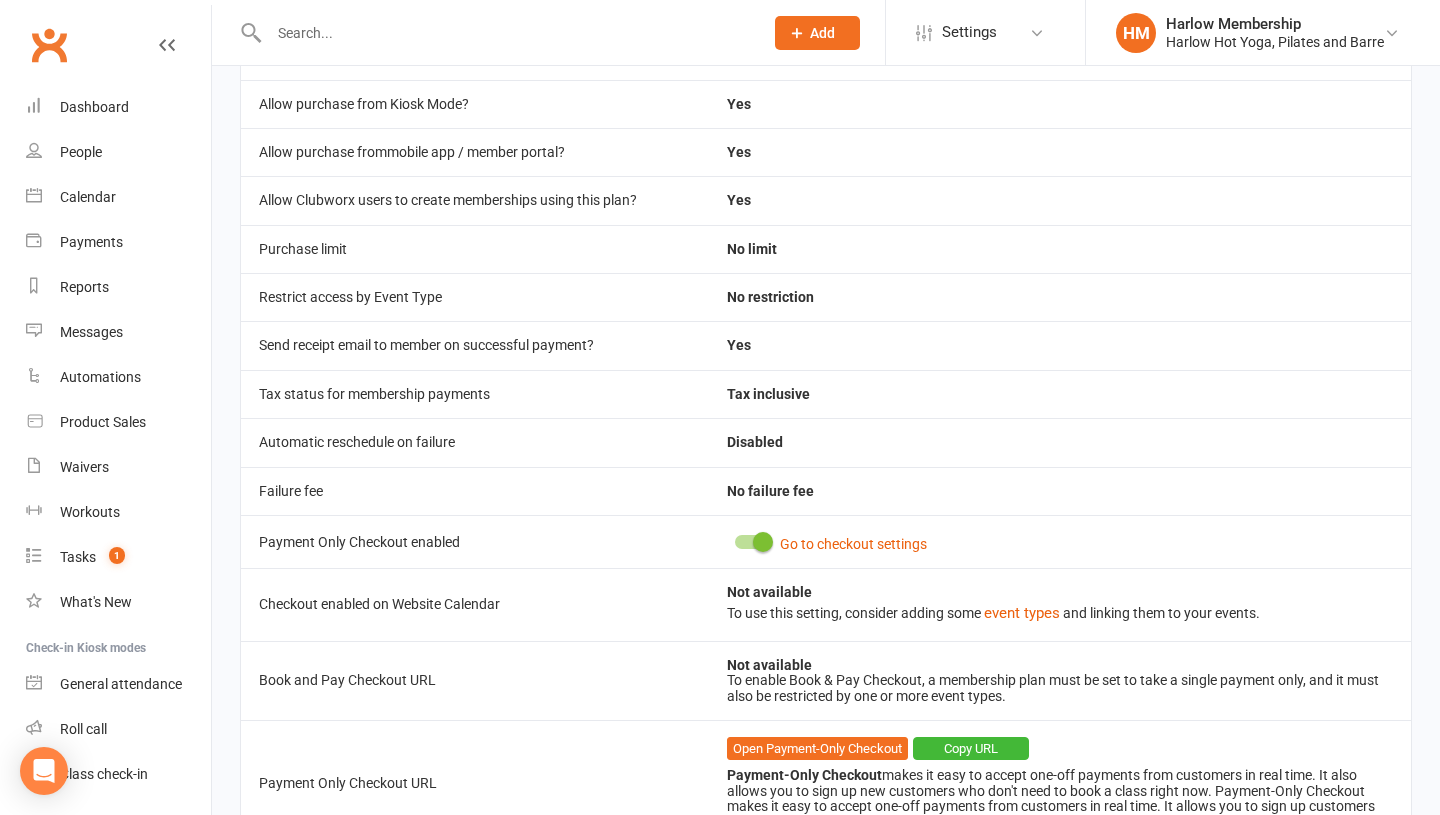 scroll, scrollTop: 715, scrollLeft: 0, axis: vertical 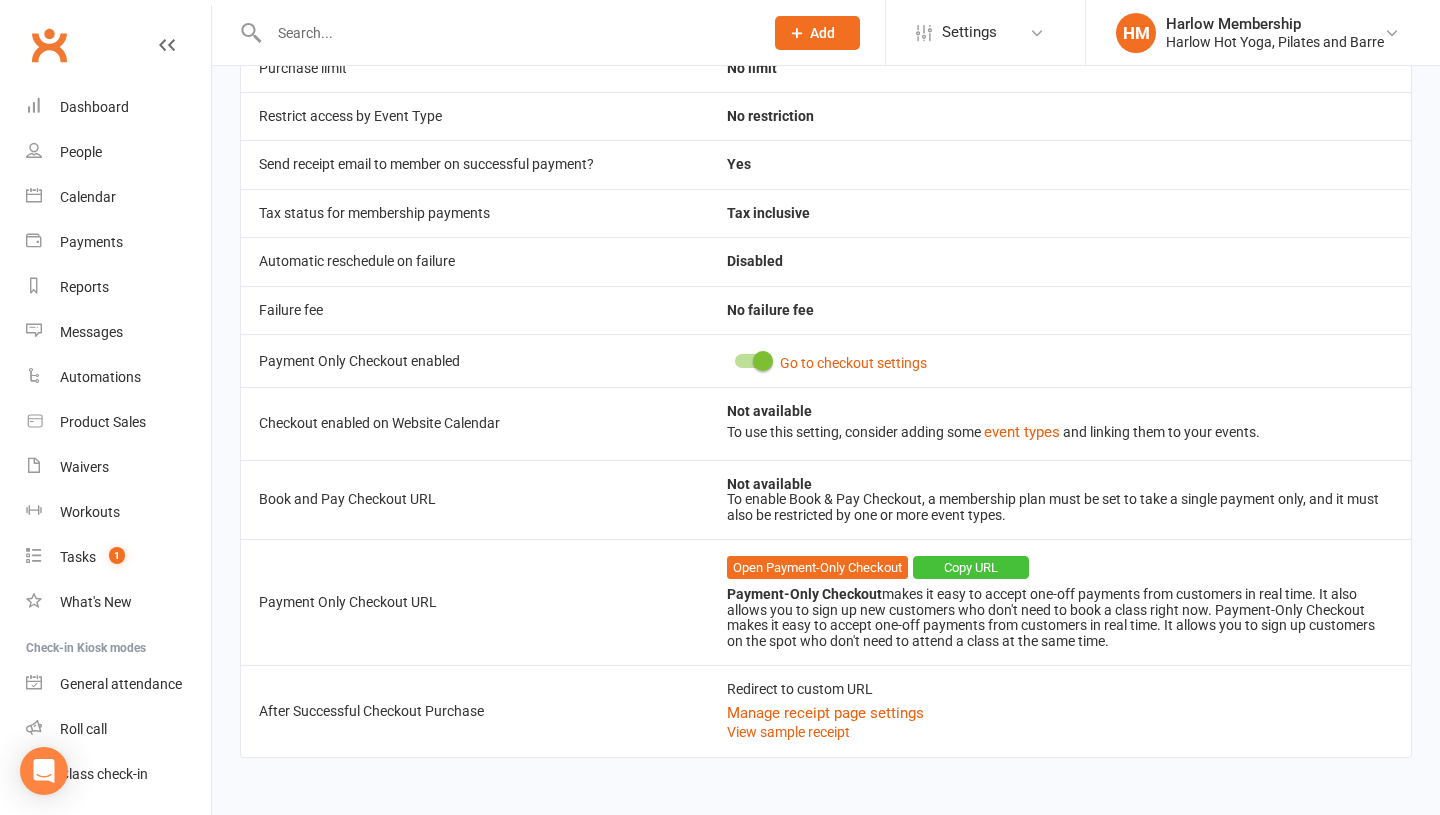 click on "Copy URL" at bounding box center (971, 568) 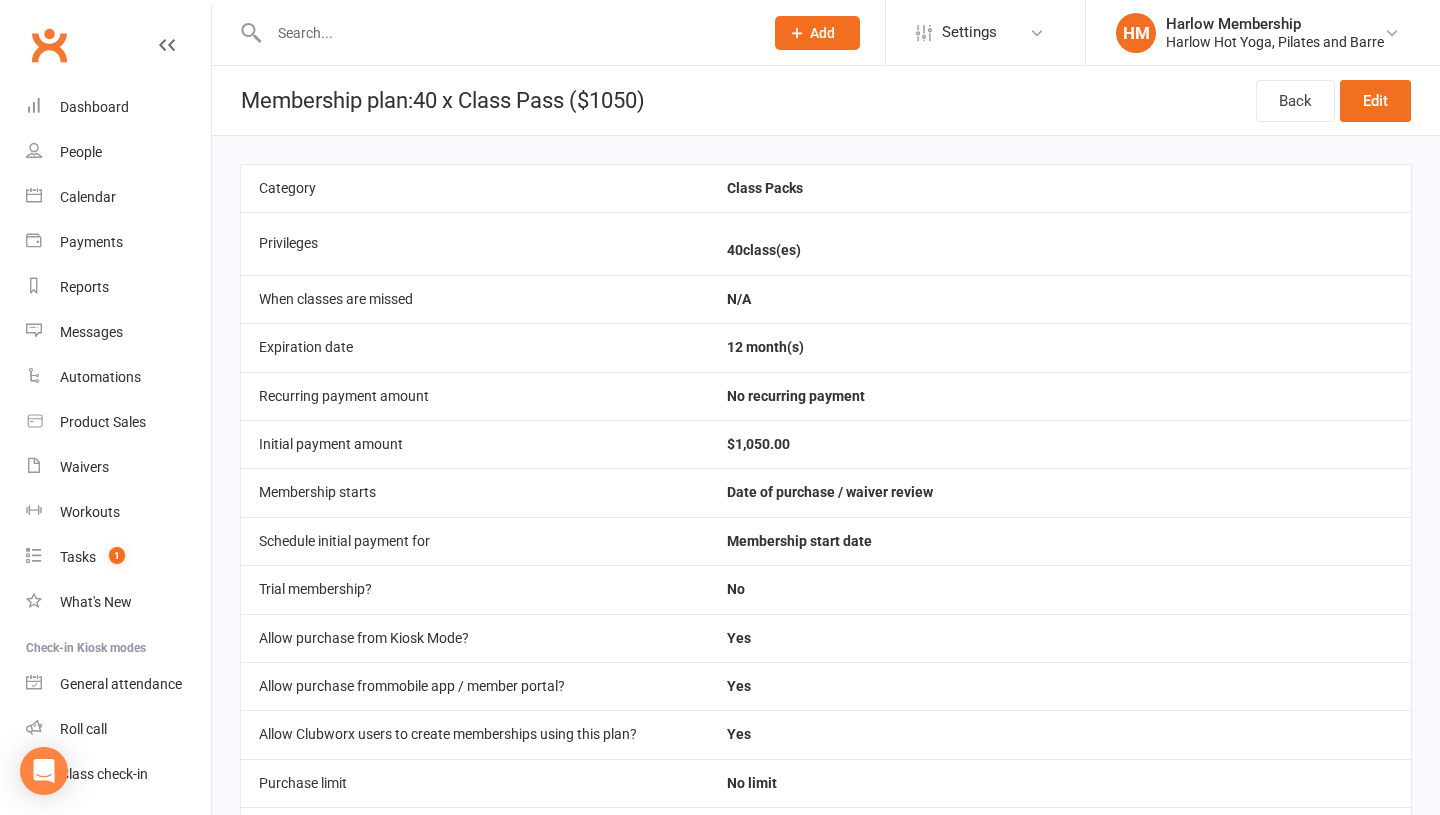 click at bounding box center (506, 33) 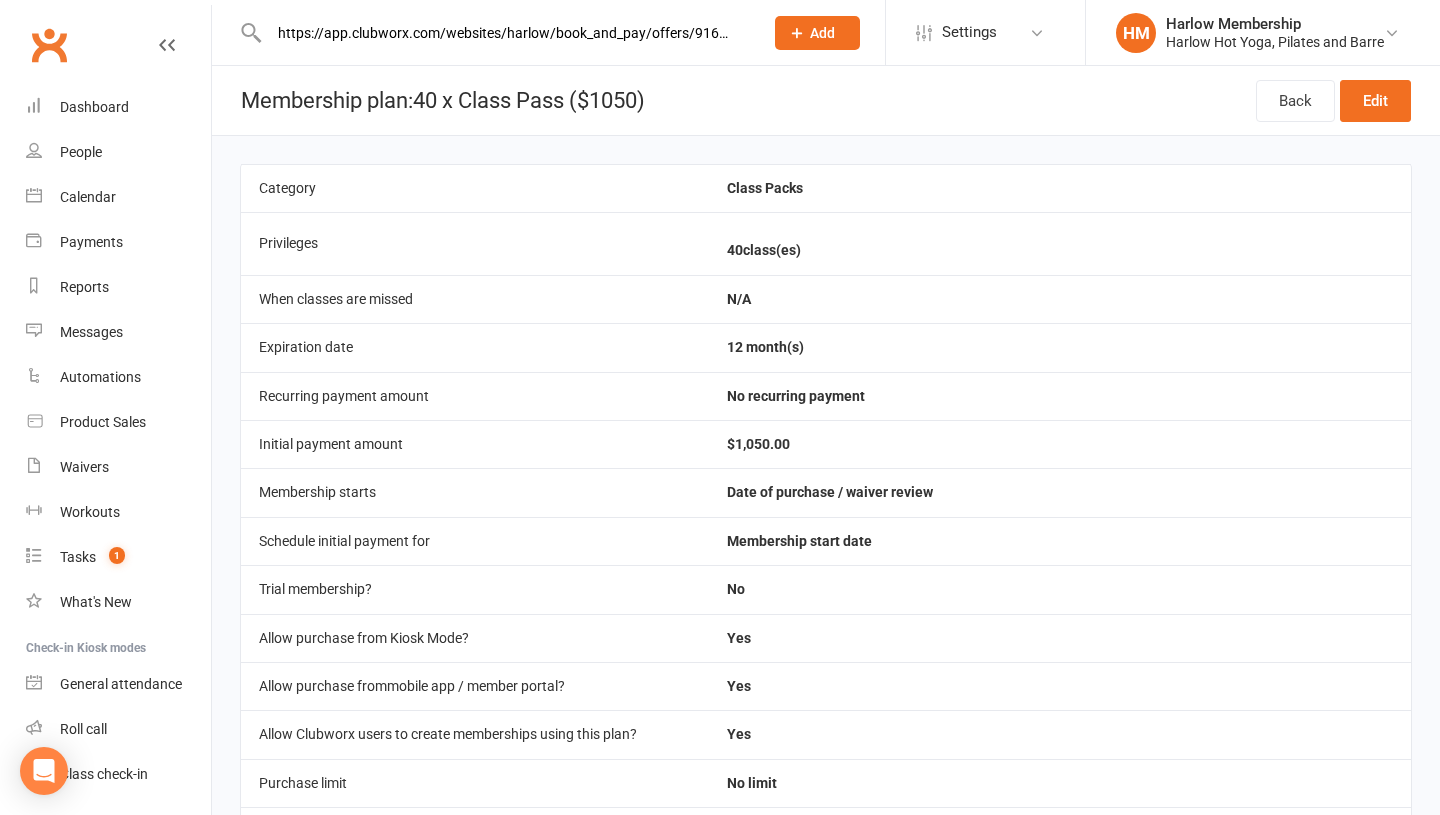 scroll, scrollTop: 0, scrollLeft: 260, axis: horizontal 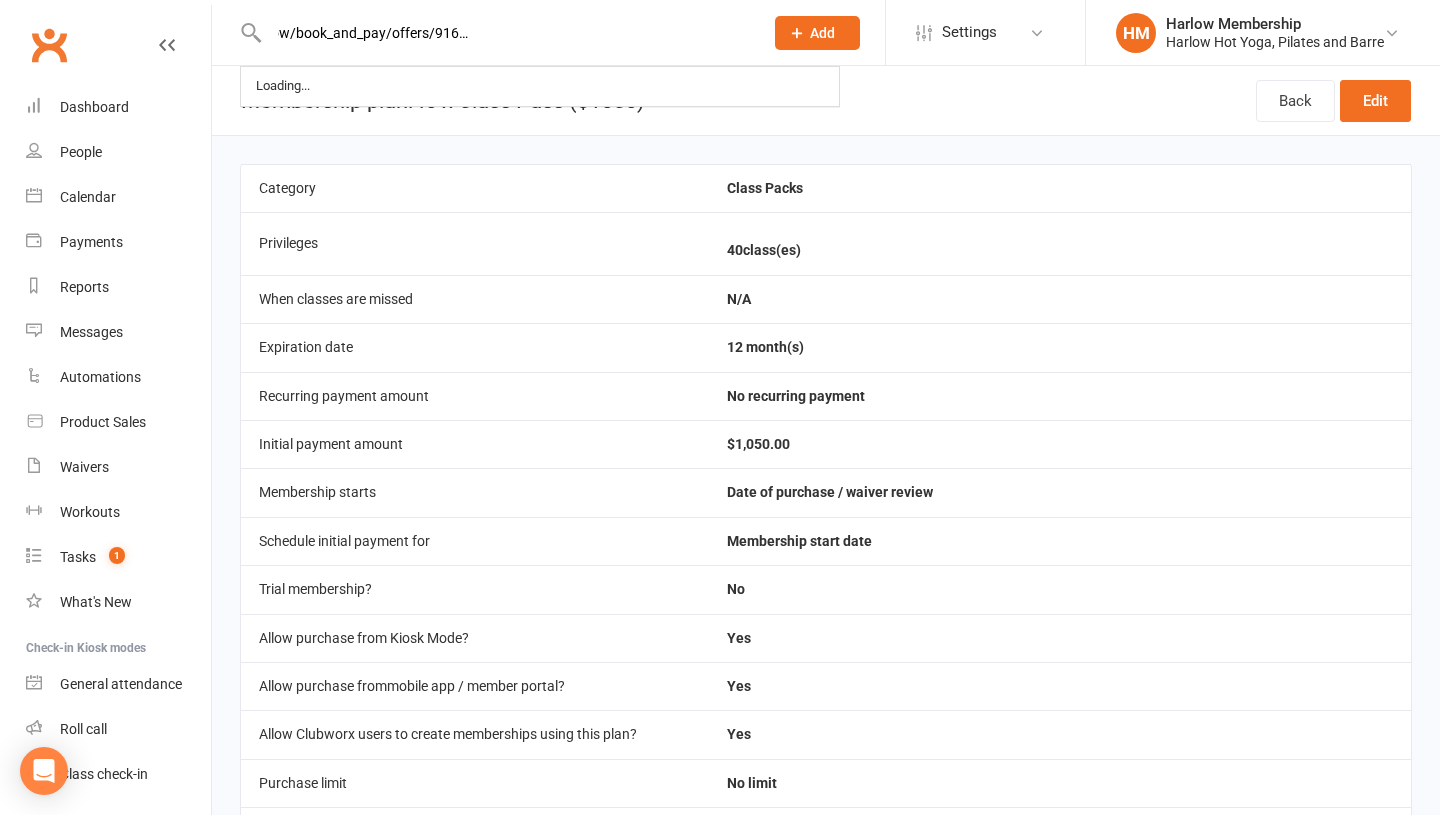 click on "https://app.clubworx.com/websites/harlow/book_and_pay/offers/9162da92-773e-48a5-814e-795ddf268458?ct=po" at bounding box center (506, 33) 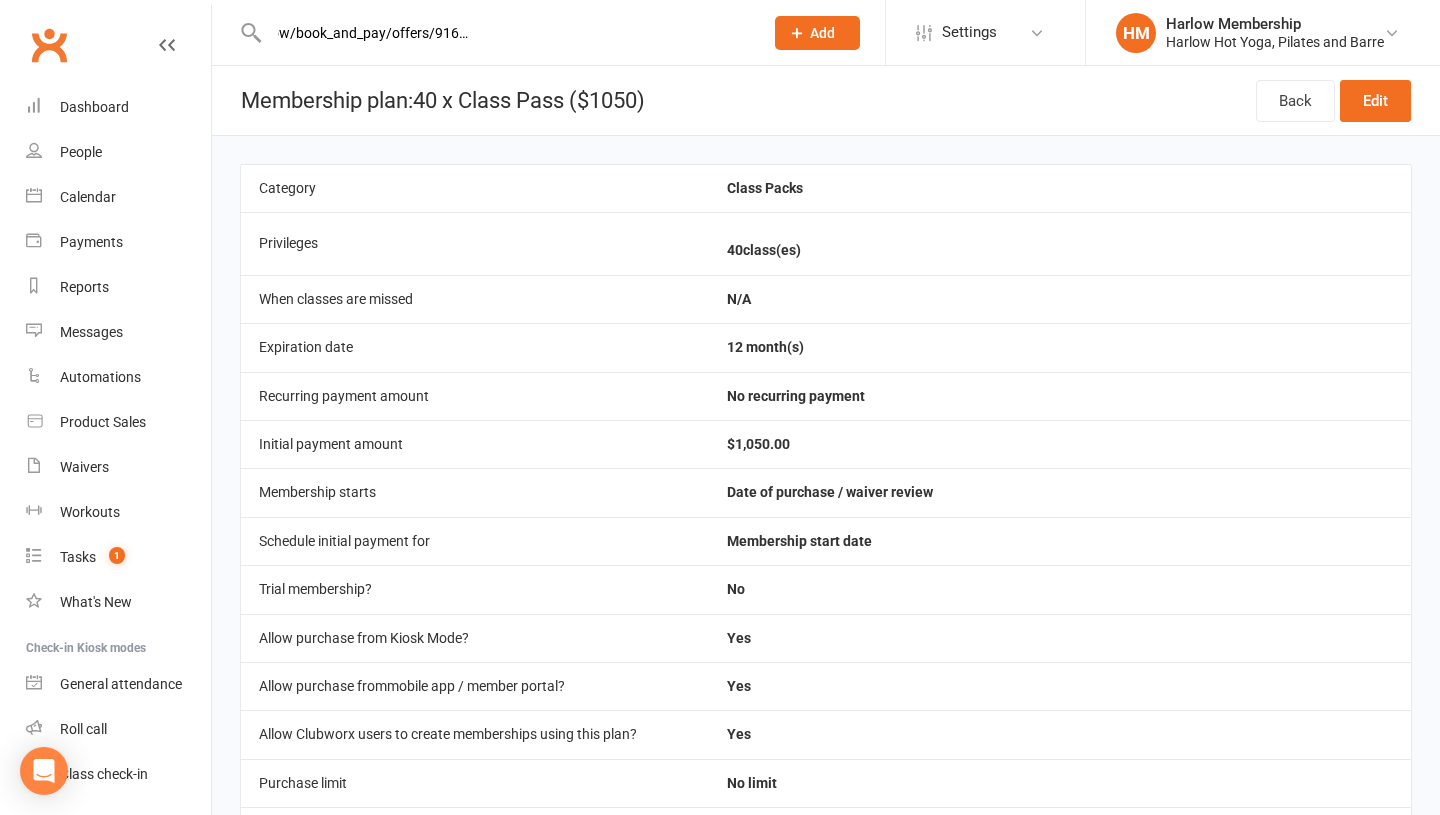 type 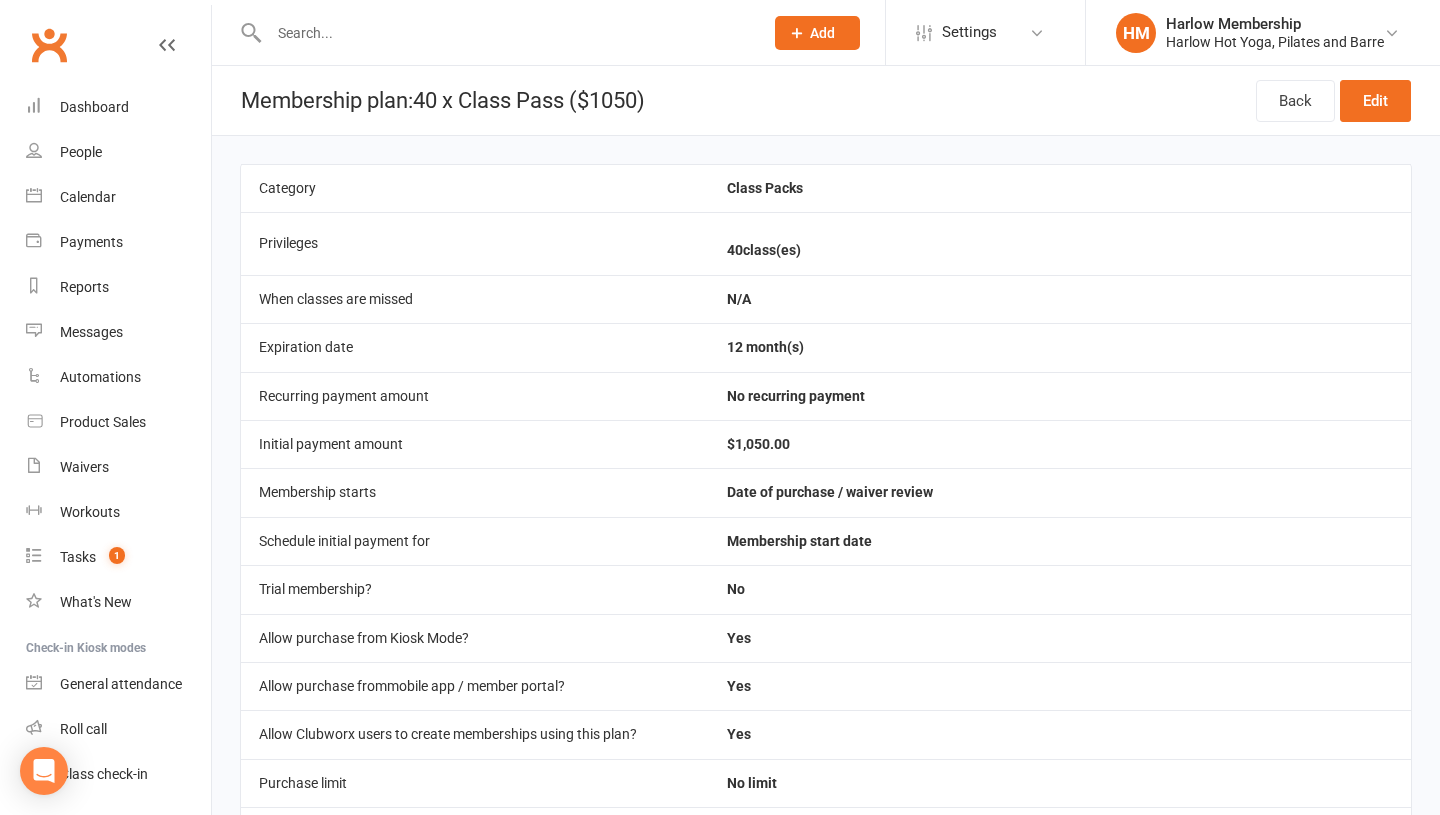 scroll, scrollTop: 0, scrollLeft: 0, axis: both 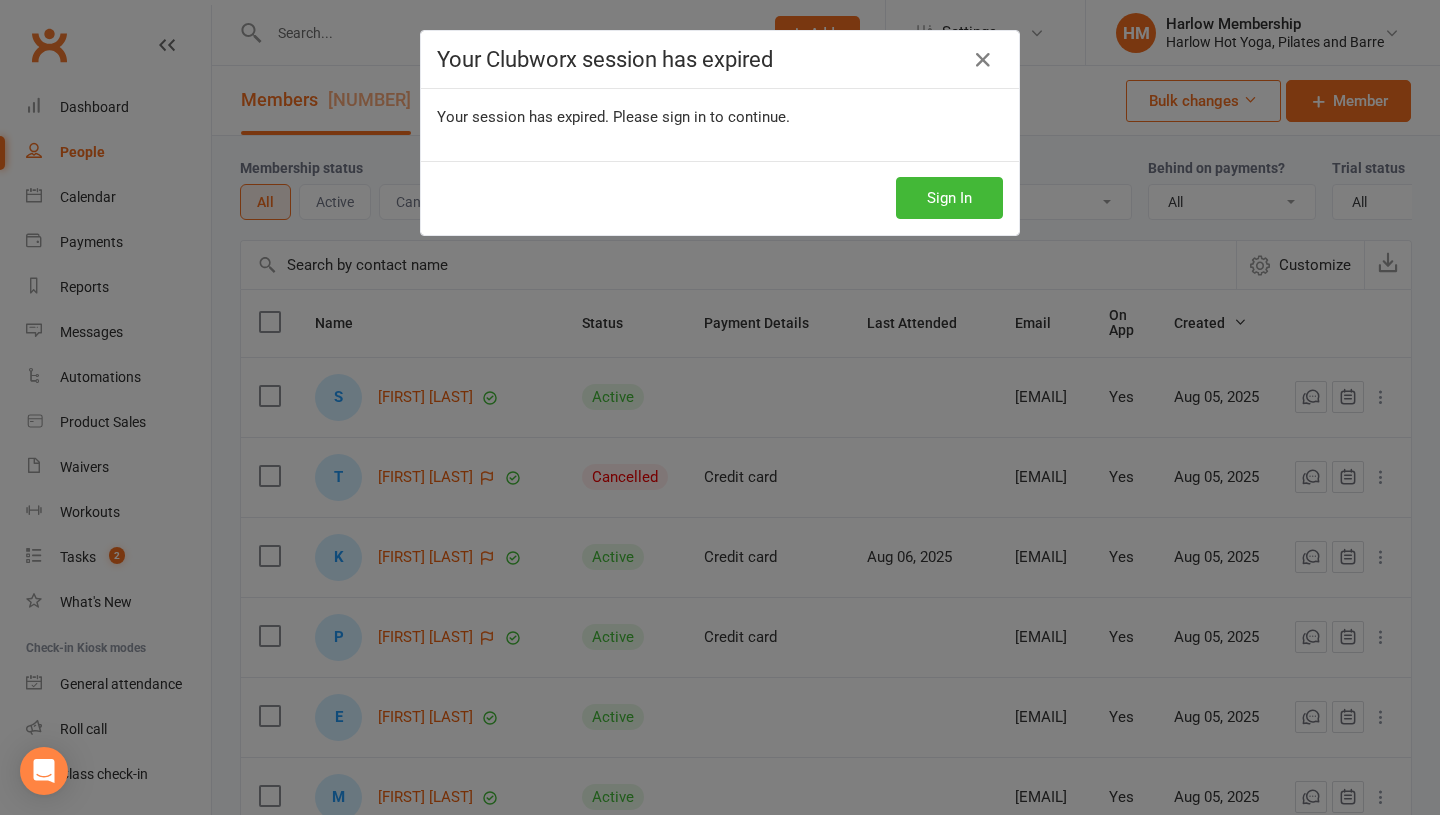 select on "100" 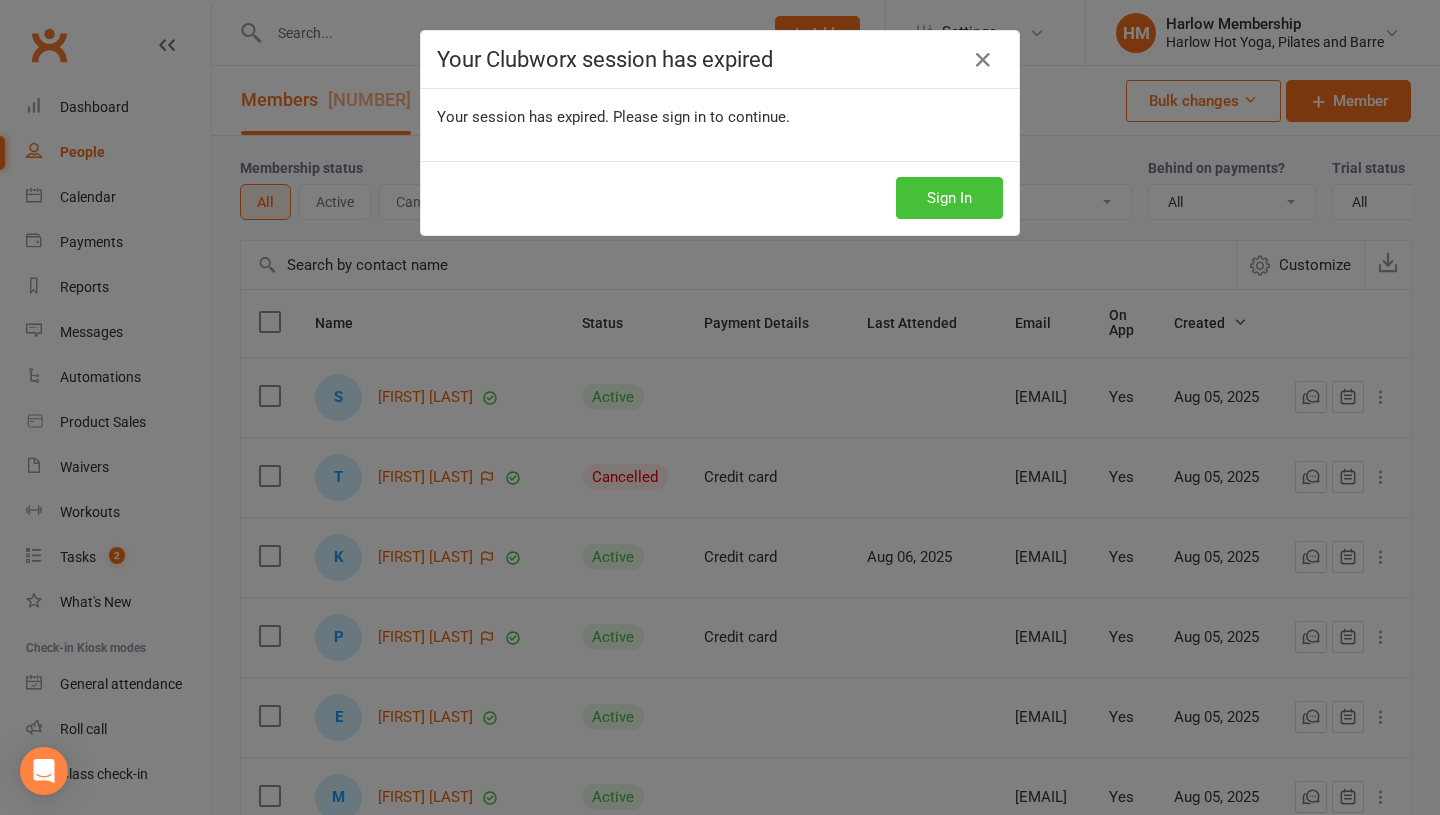 click on "Sign In" at bounding box center (949, 198) 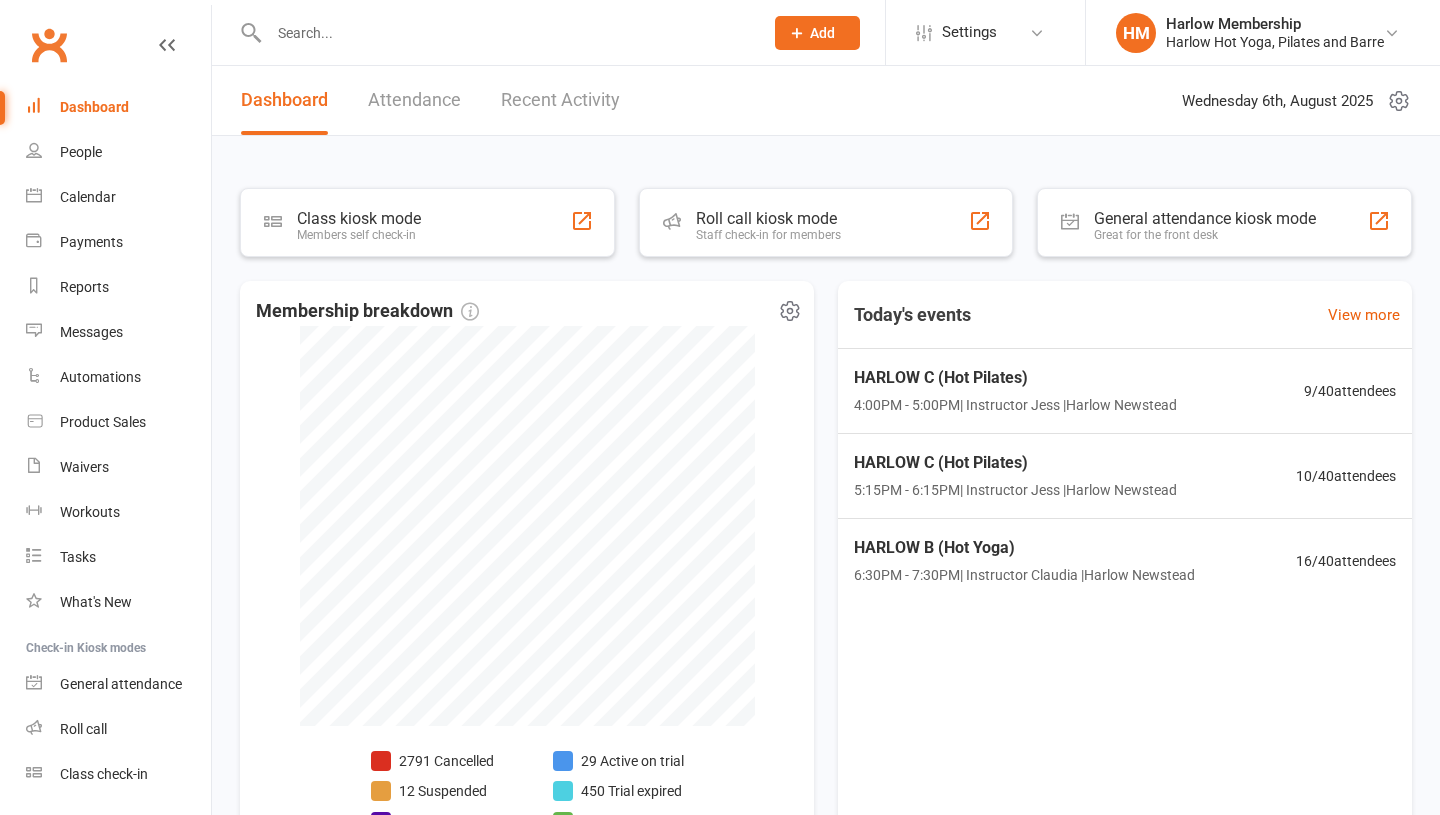scroll, scrollTop: 0, scrollLeft: 0, axis: both 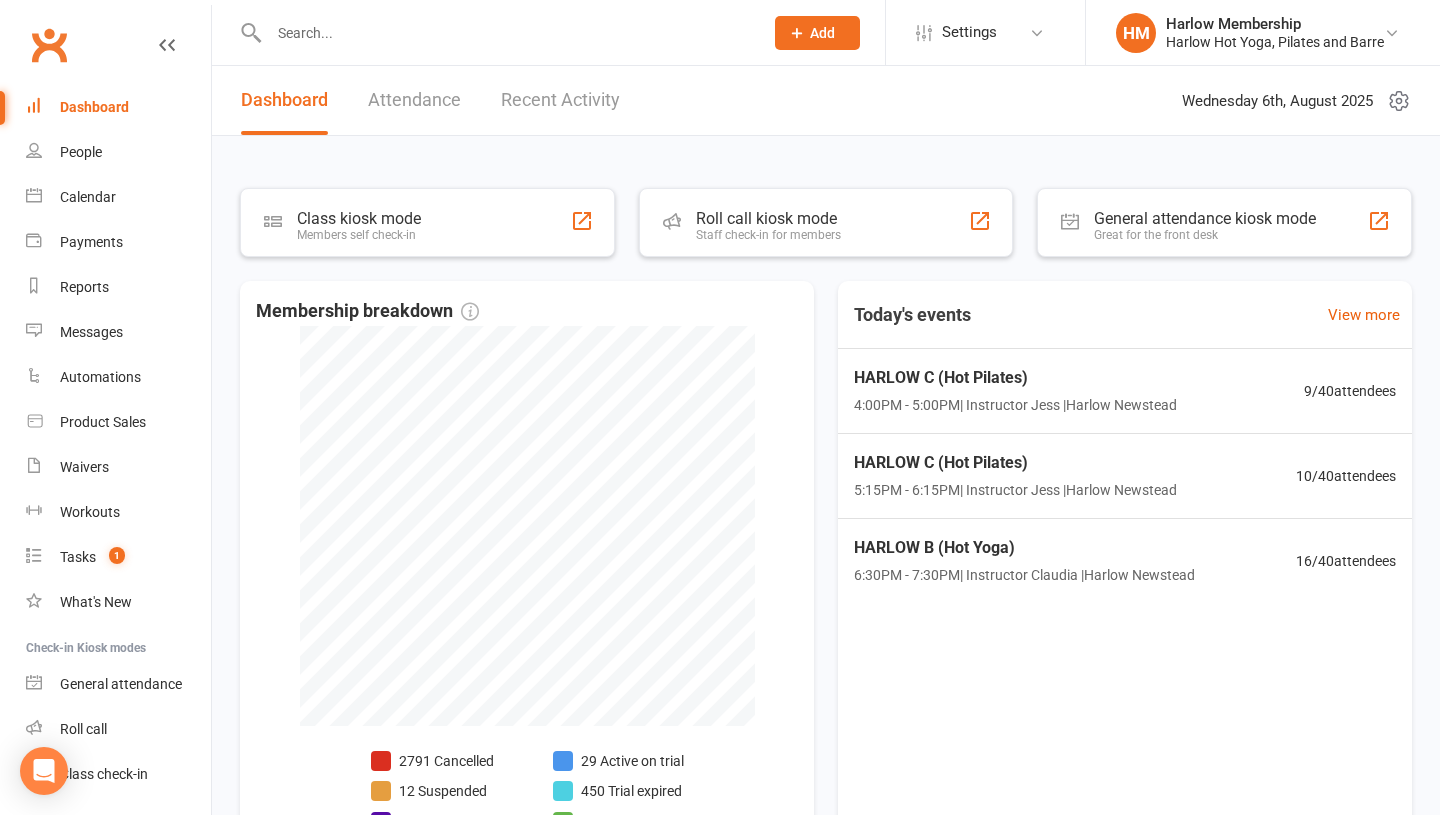 click at bounding box center (506, 33) 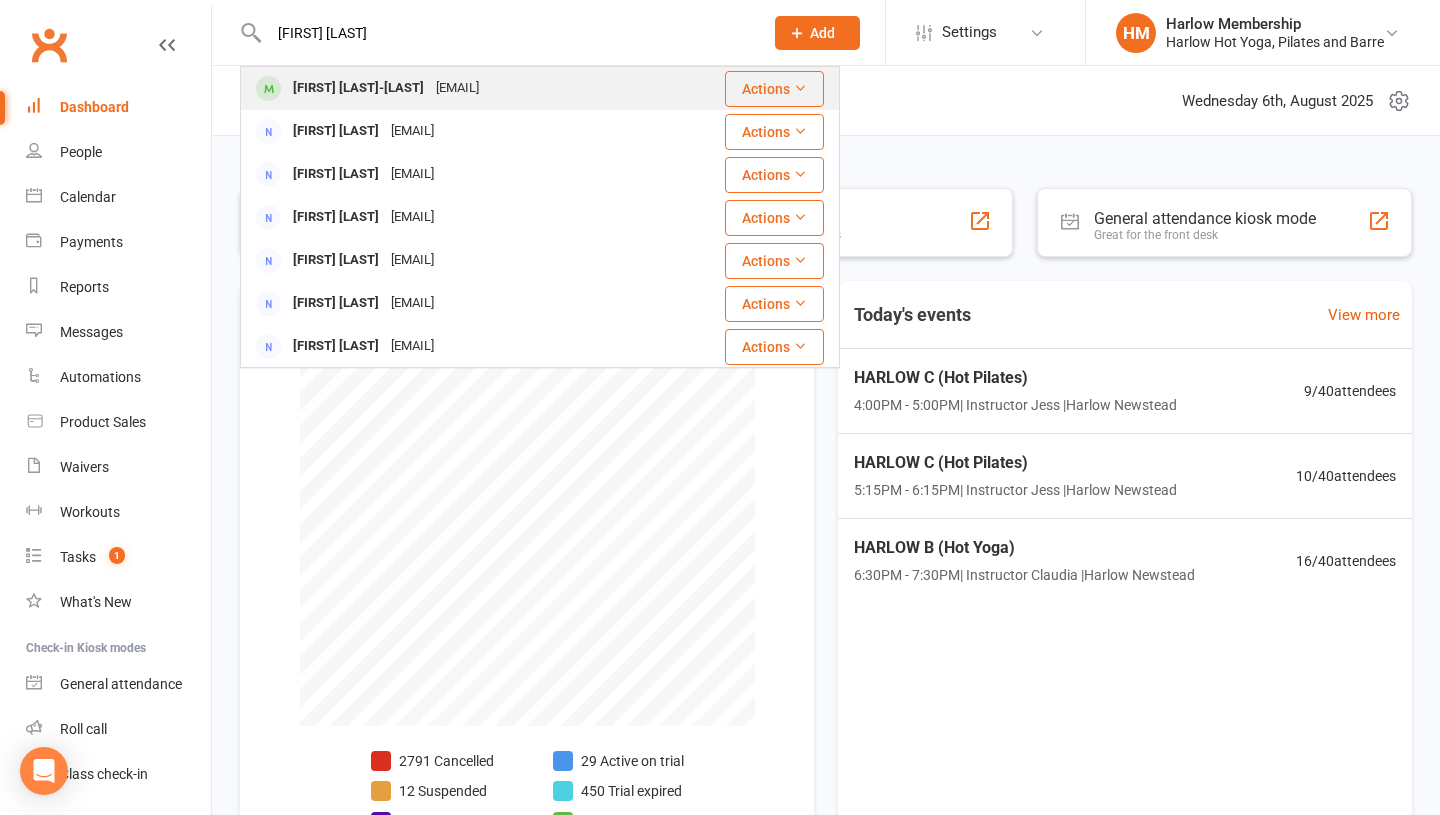 type on "[FIRST] [LAST]" 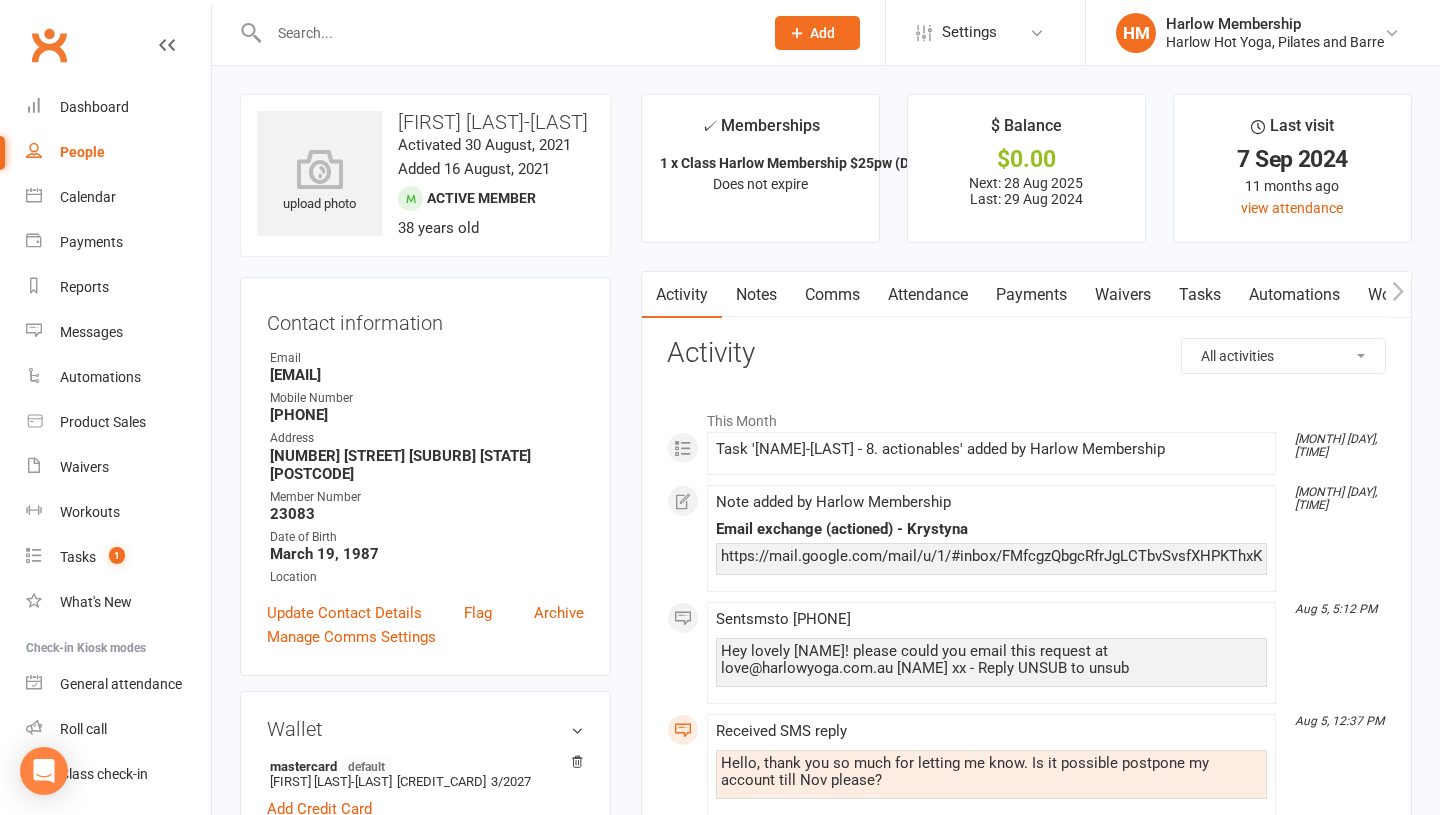 drag, startPoint x: 450, startPoint y: 394, endPoint x: 269, endPoint y: 390, distance: 181.04419 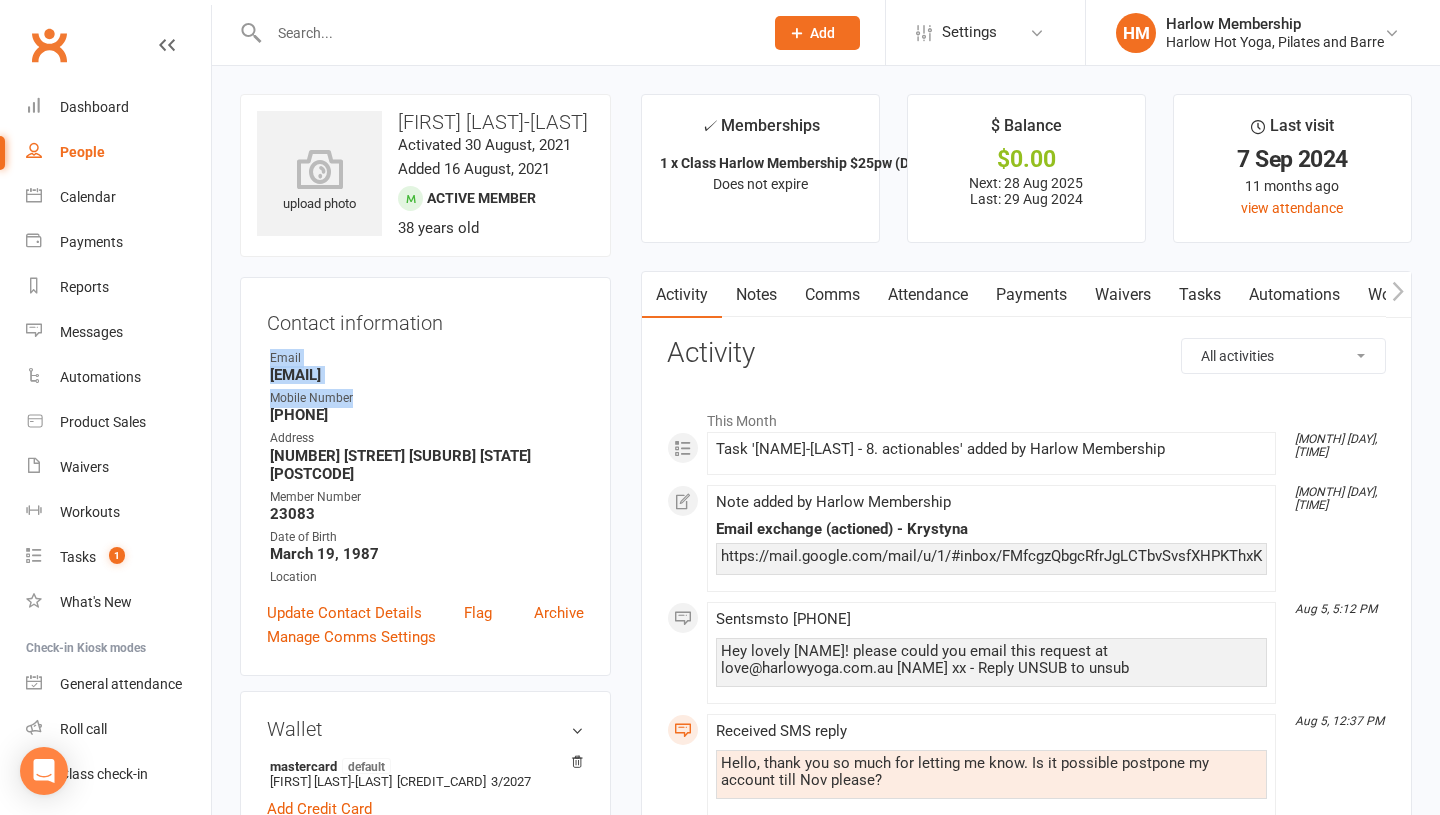 click on "Megan.fg@outlook.com" at bounding box center (427, 375) 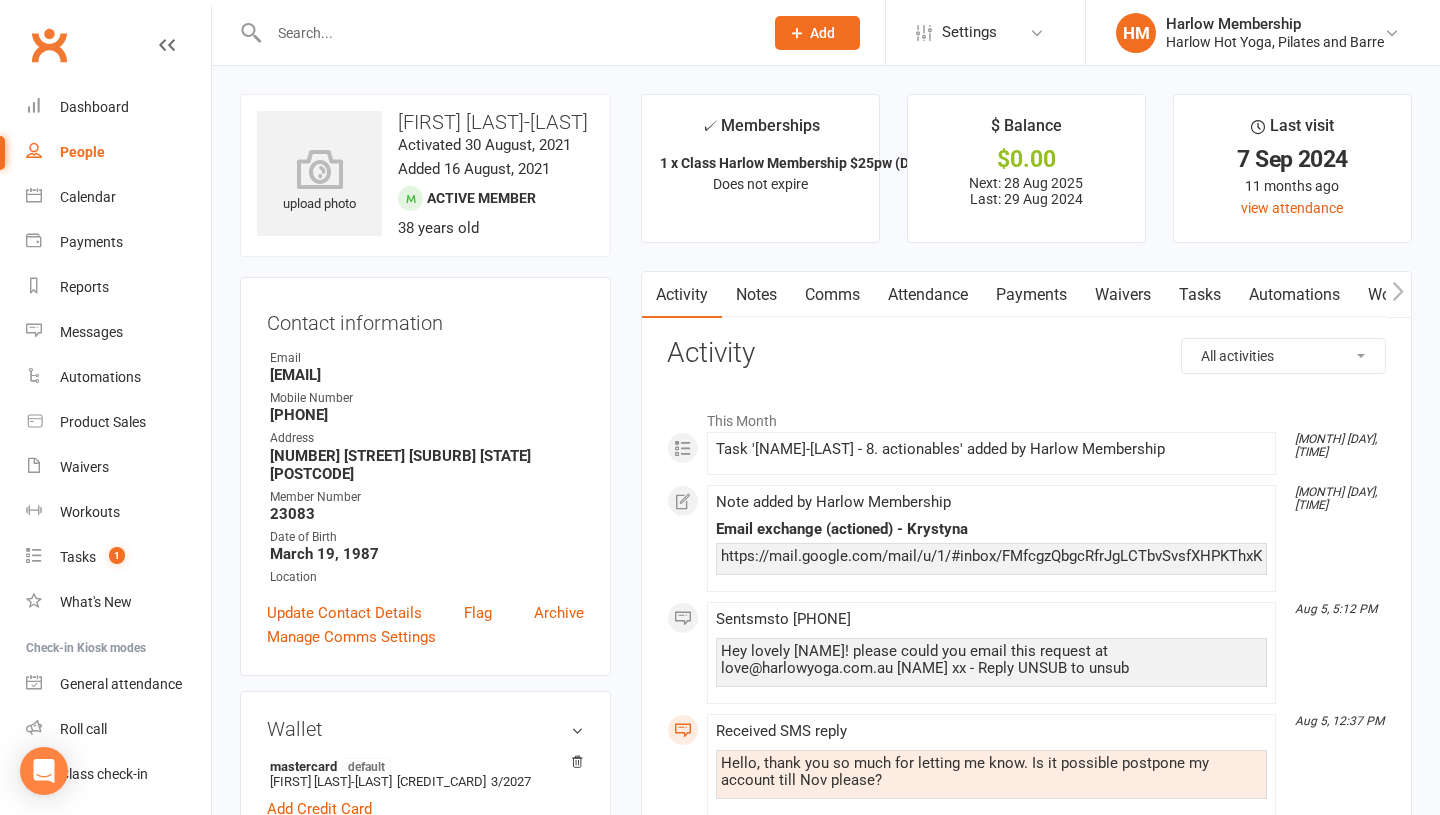 drag, startPoint x: 467, startPoint y: 394, endPoint x: 271, endPoint y: 401, distance: 196.12495 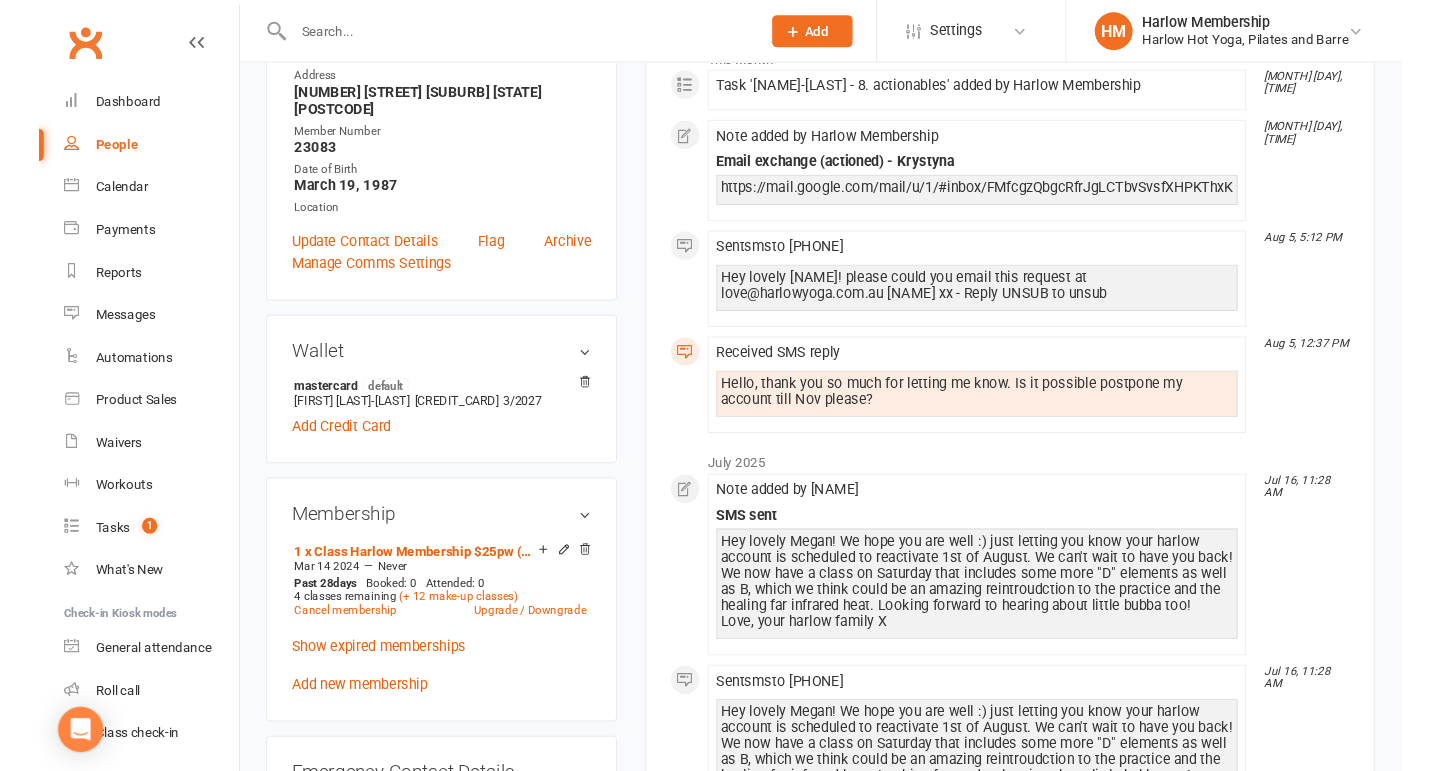 scroll, scrollTop: 0, scrollLeft: 0, axis: both 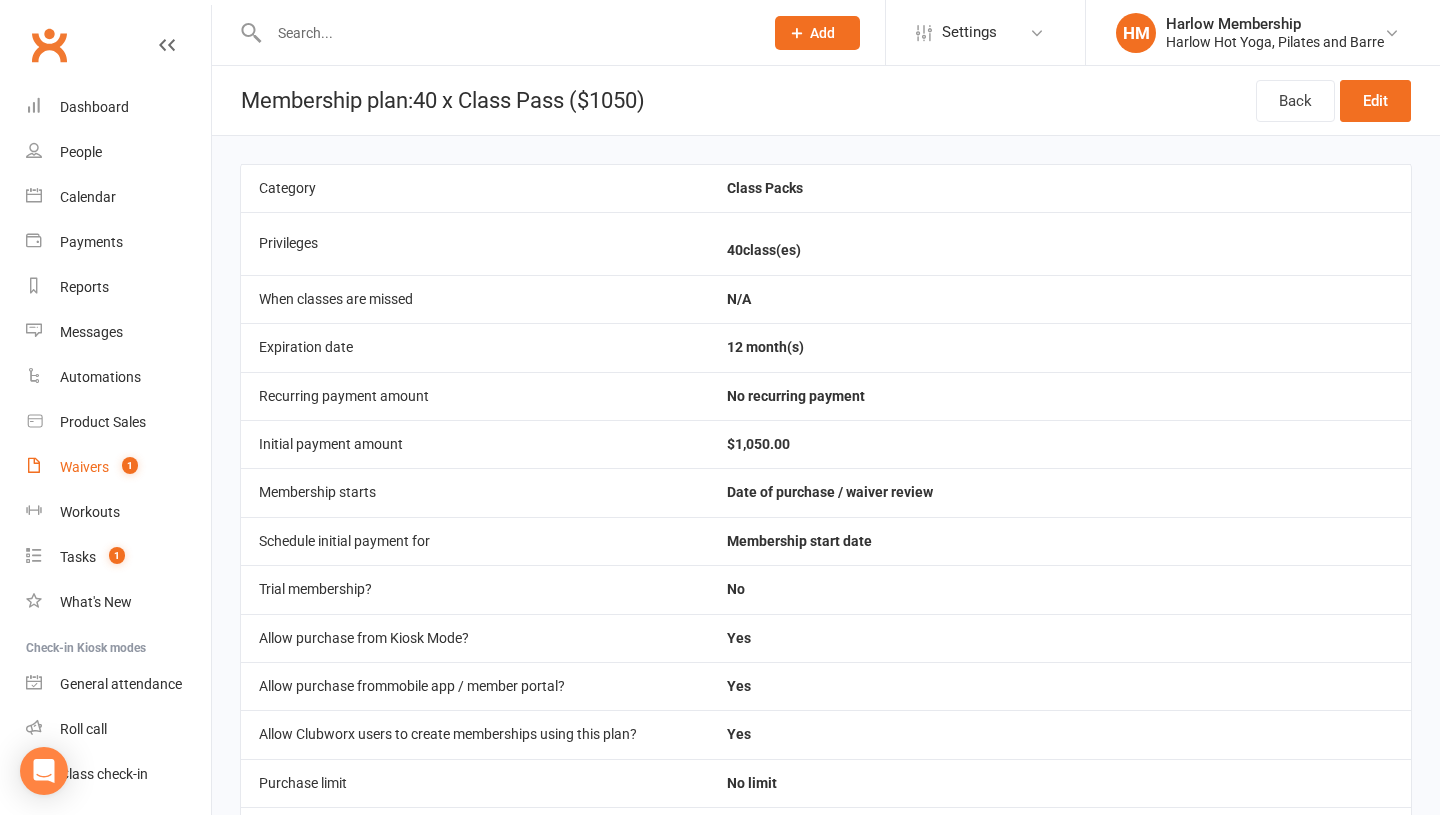 click on "Waivers   1" at bounding box center [118, 467] 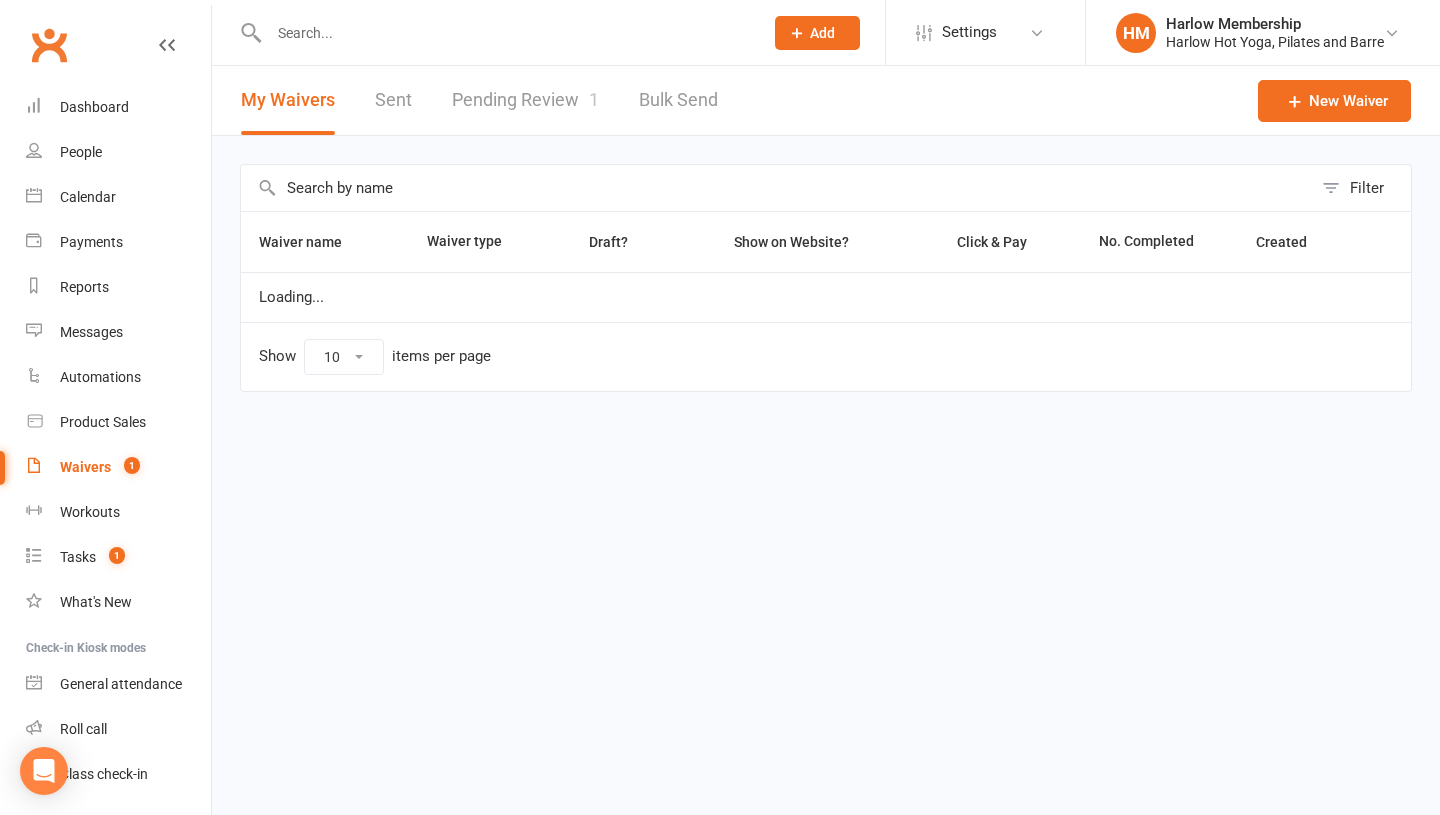 select on "100" 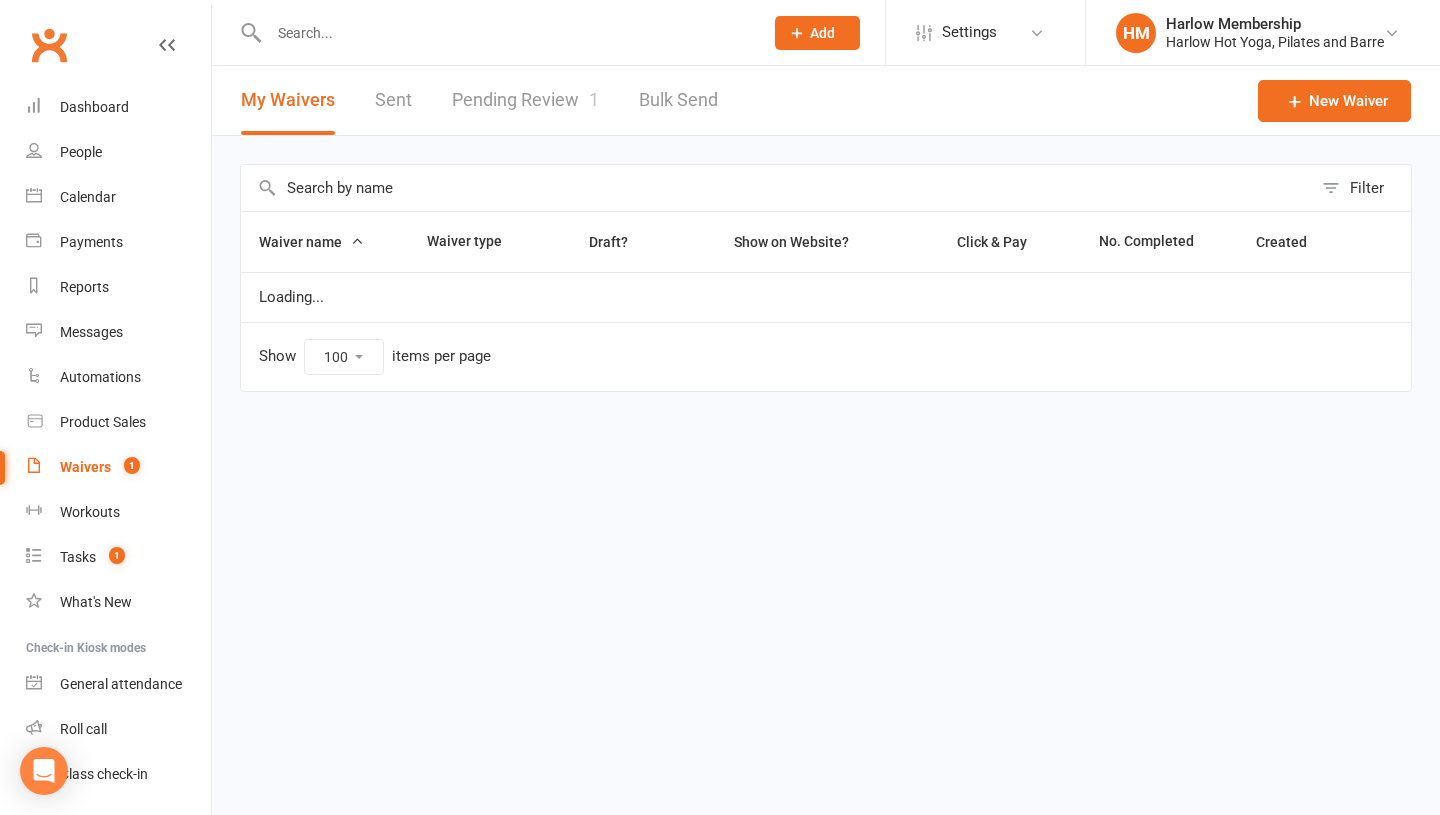 click on "Pending Review 1" at bounding box center (525, 100) 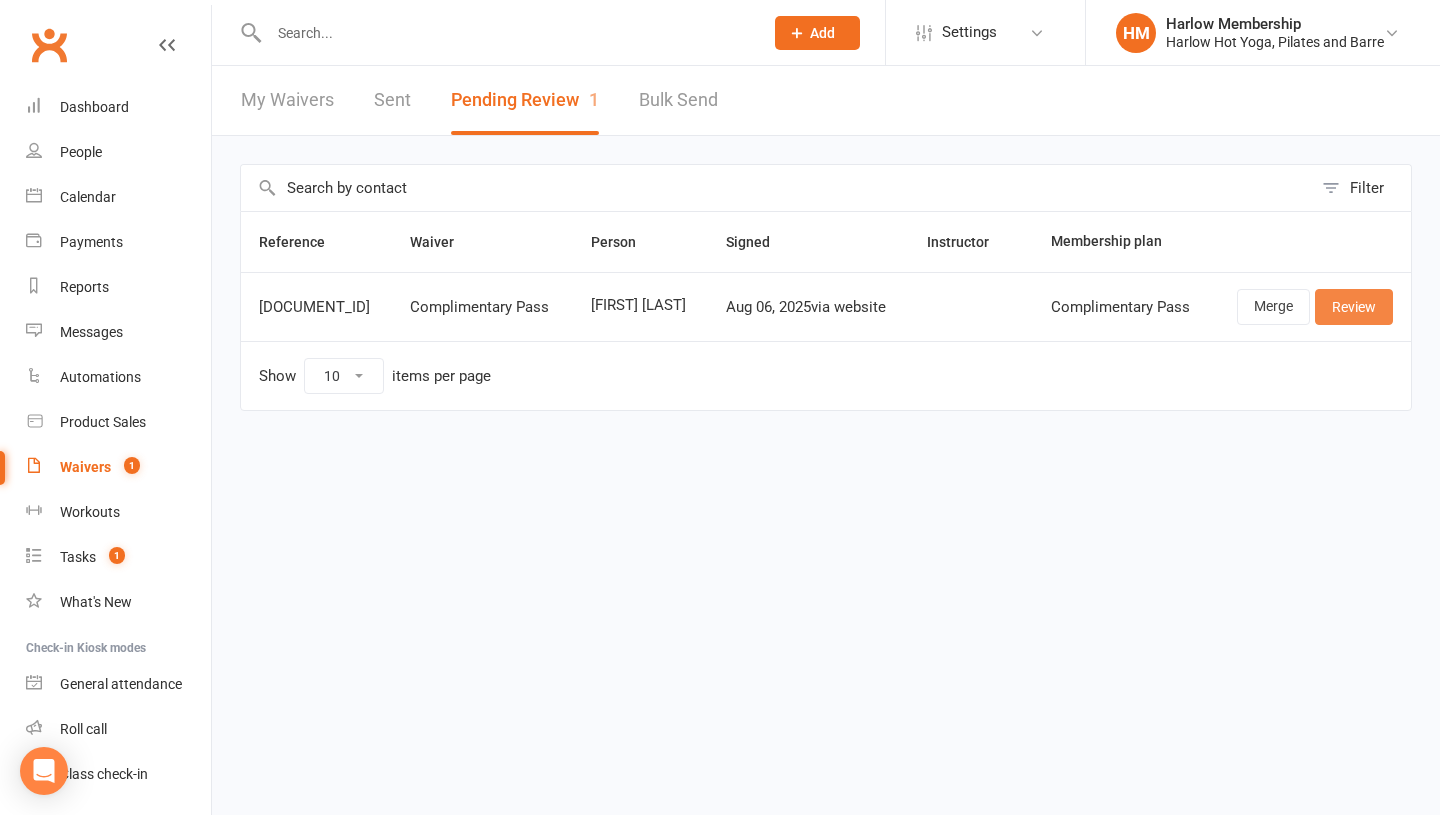 click on "Review" at bounding box center [1354, 307] 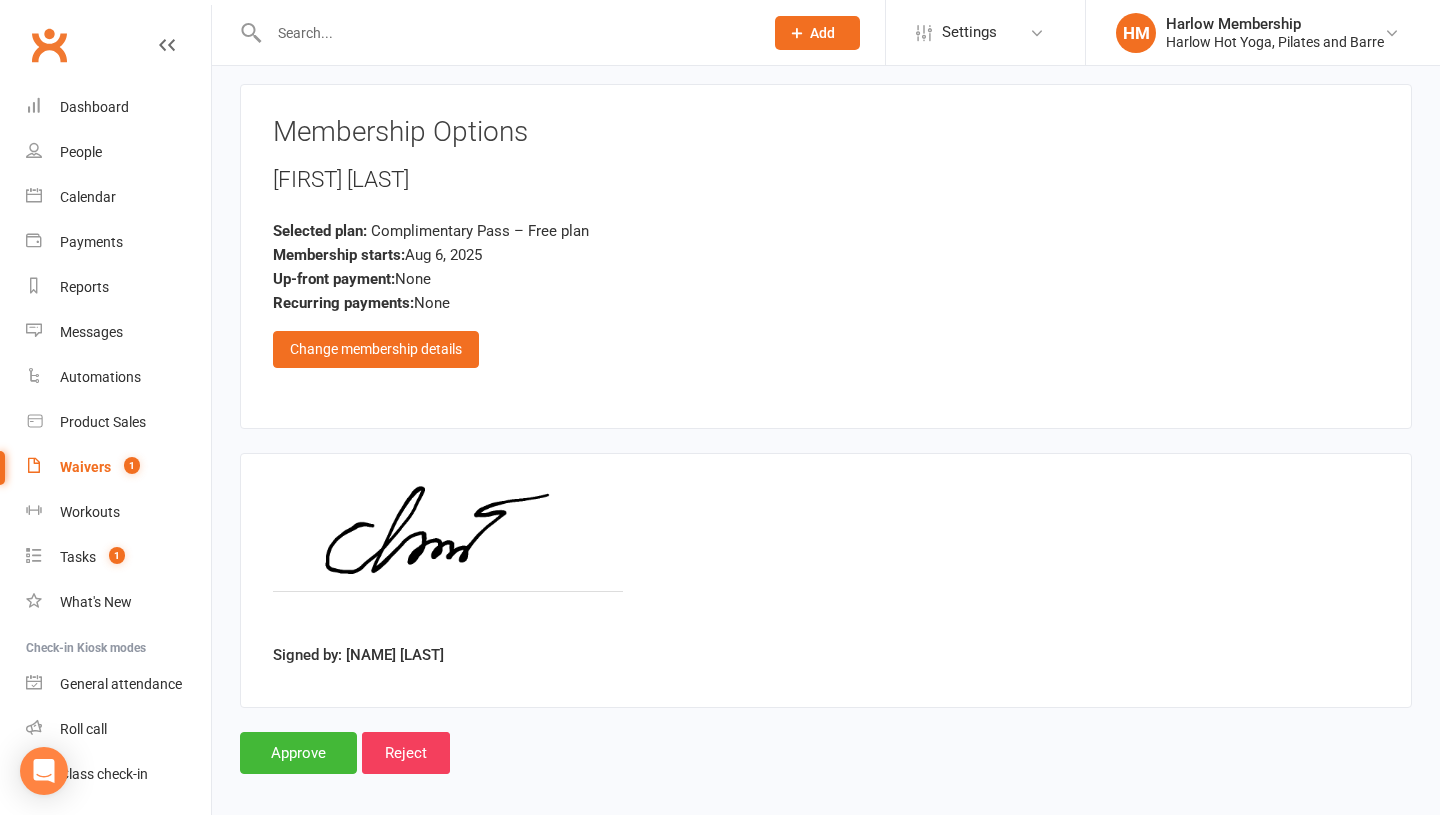 scroll, scrollTop: 1855, scrollLeft: 0, axis: vertical 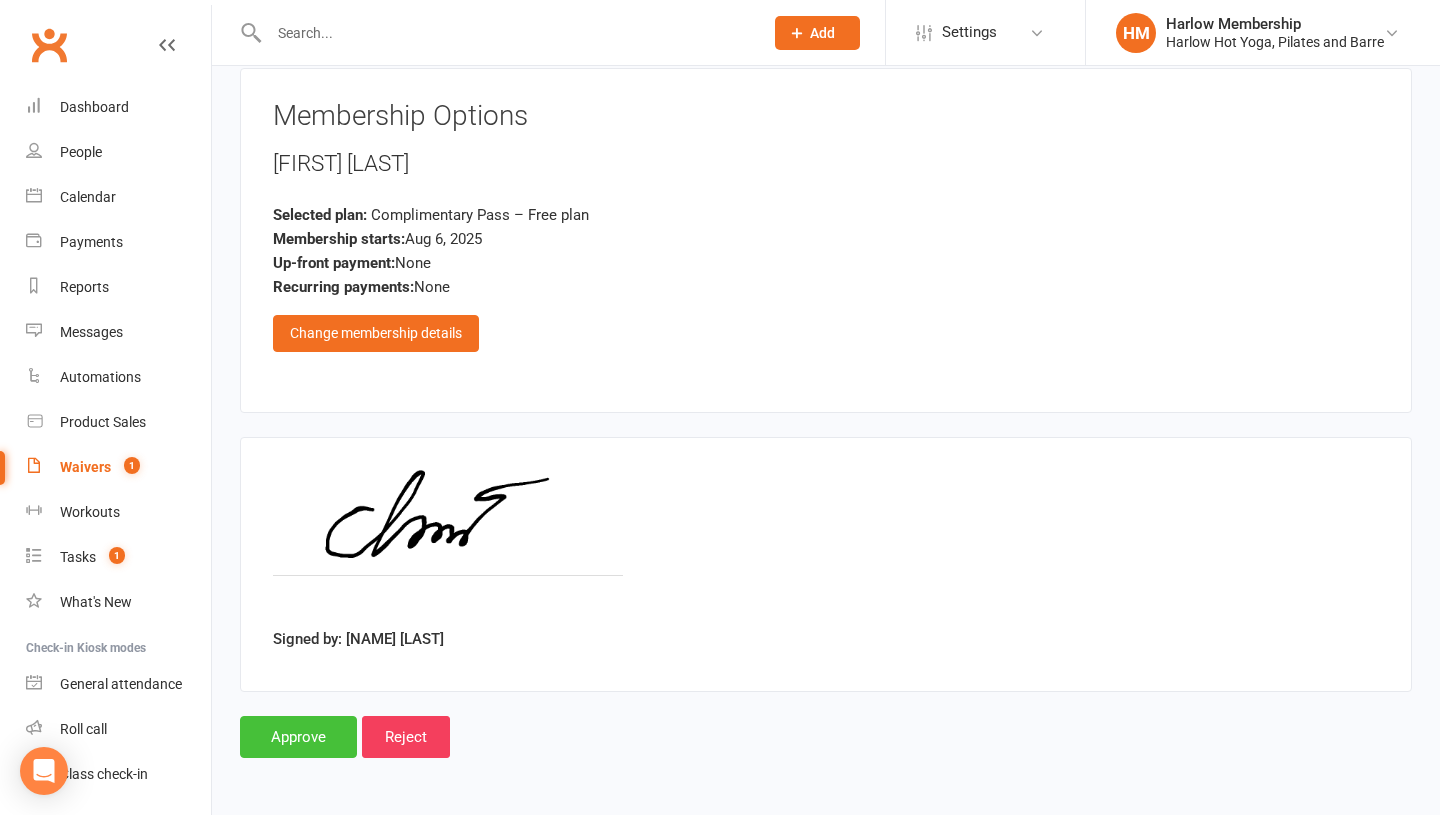 click on "Approve" at bounding box center [298, 737] 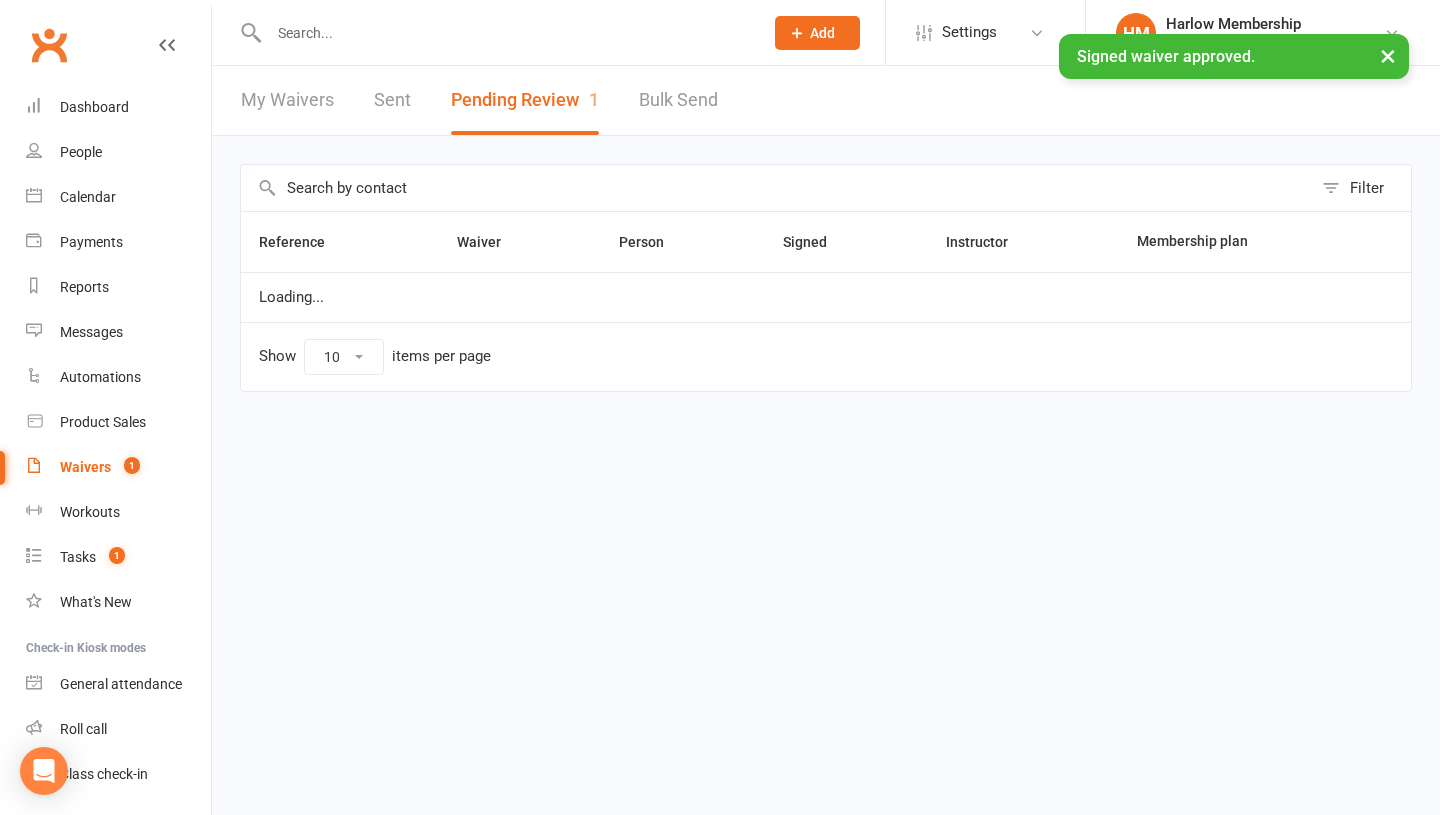 scroll, scrollTop: 0, scrollLeft: 0, axis: both 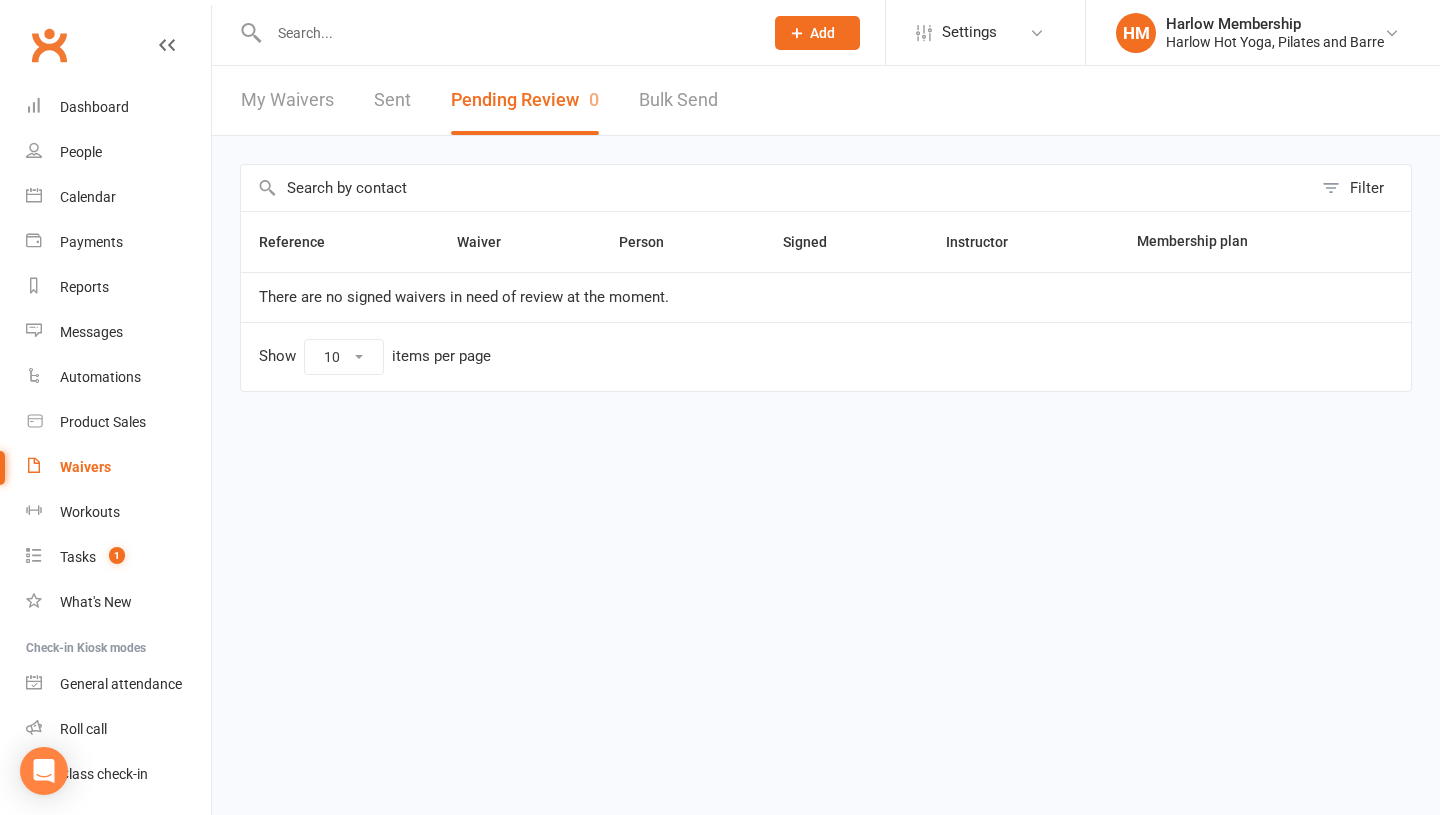 click on "Sent" at bounding box center (392, 100) 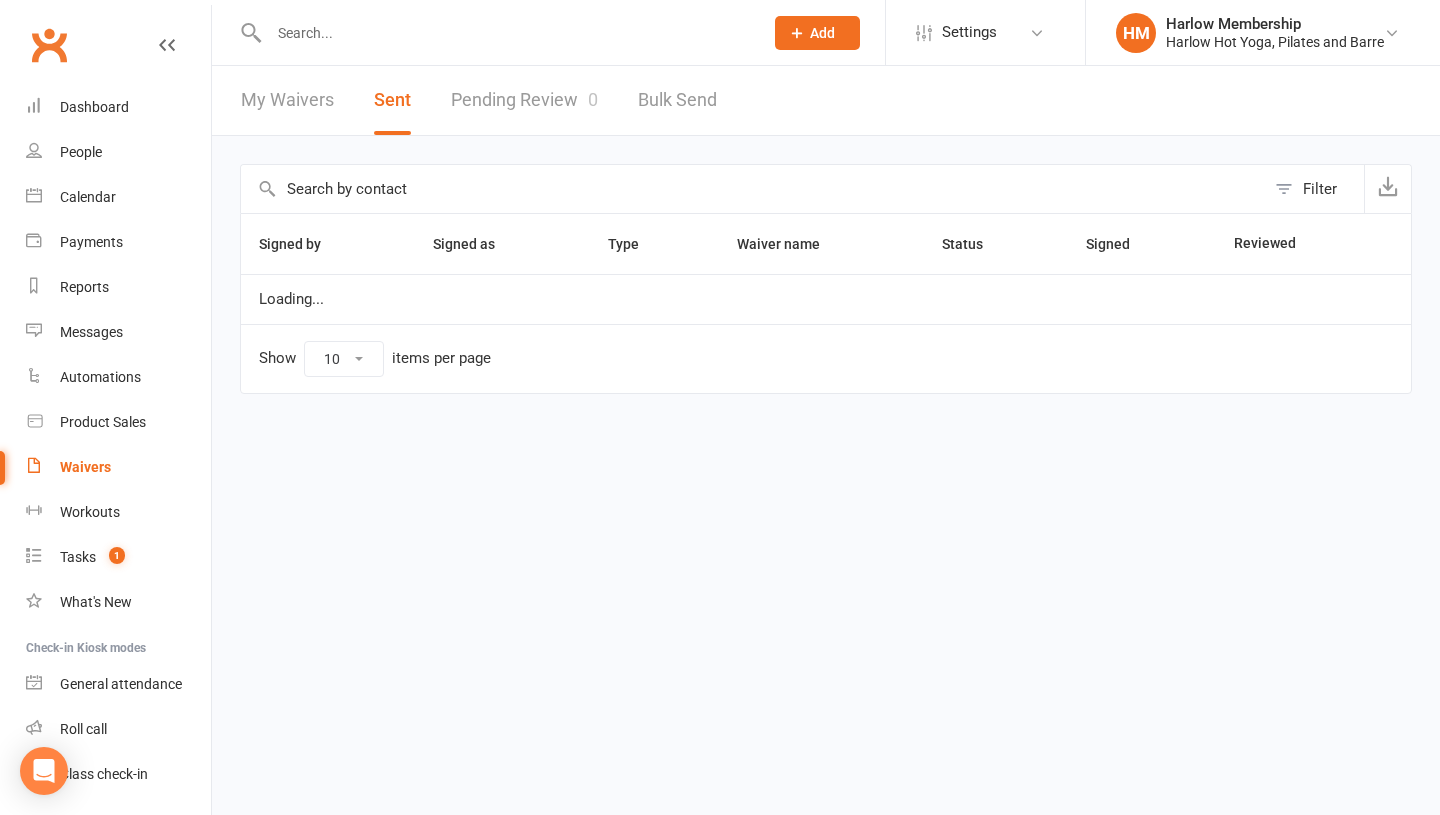 select on "100" 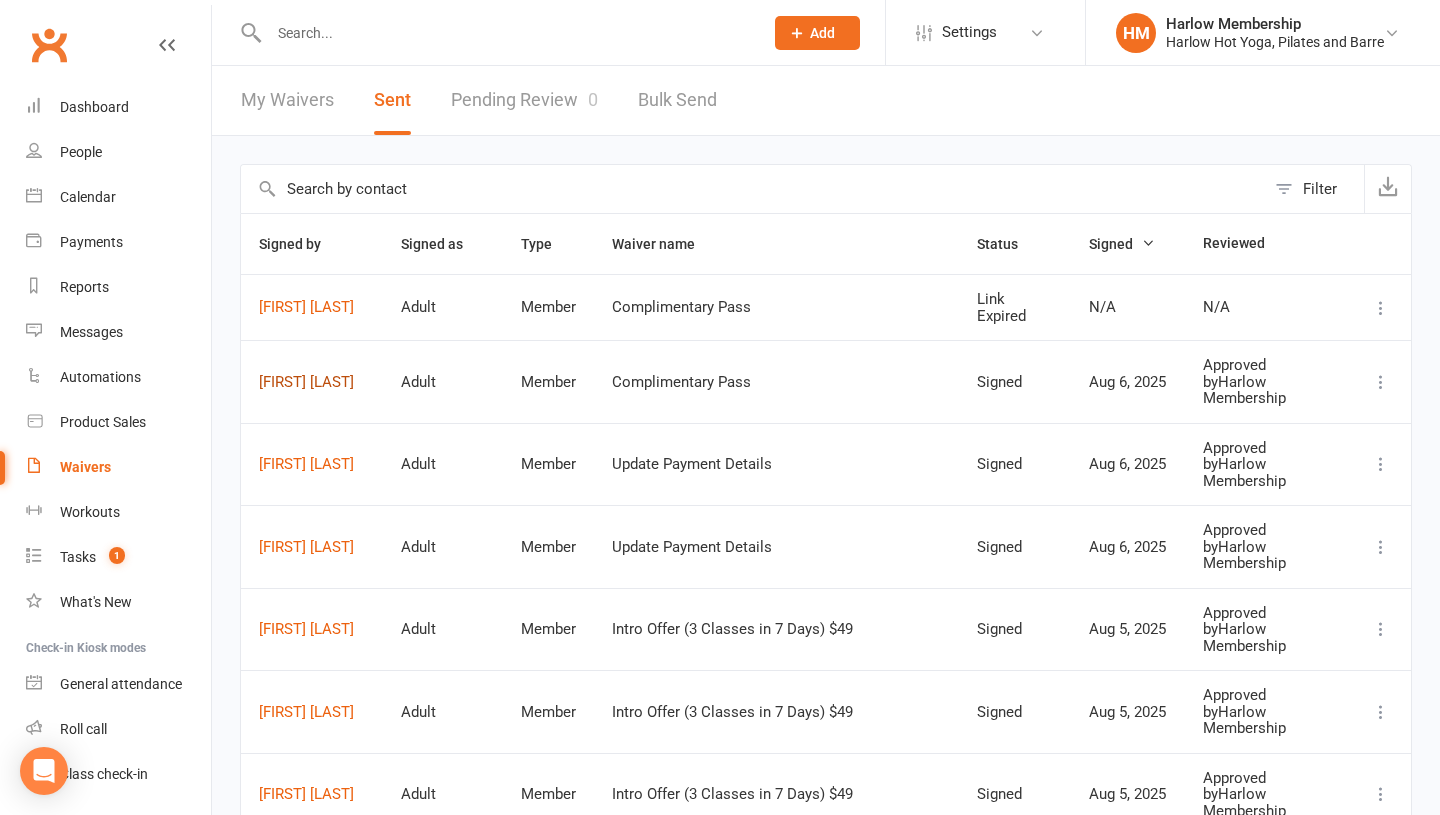 click on "[FIRST] [LAST]" at bounding box center (312, 382) 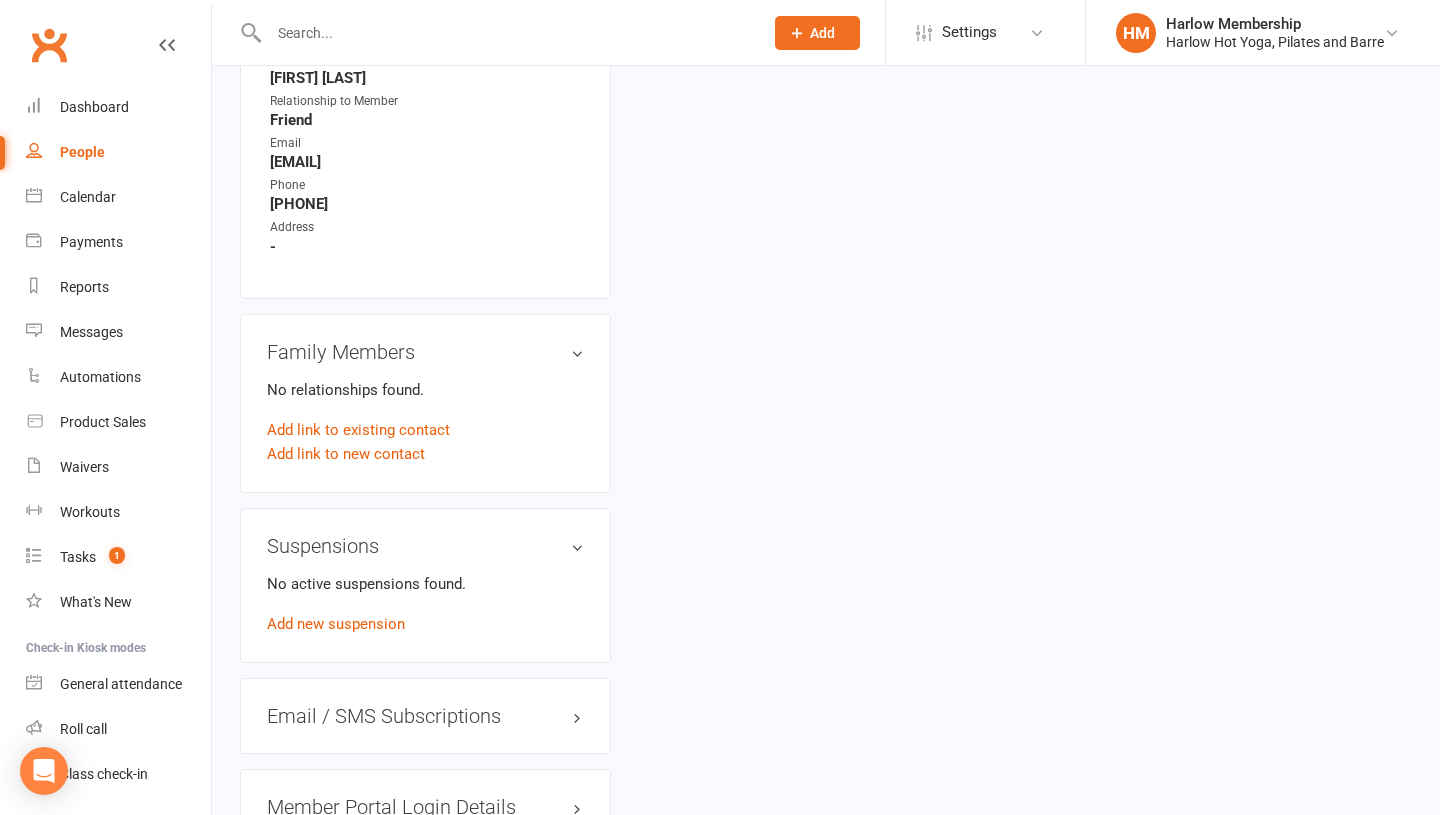 scroll, scrollTop: 1109, scrollLeft: 0, axis: vertical 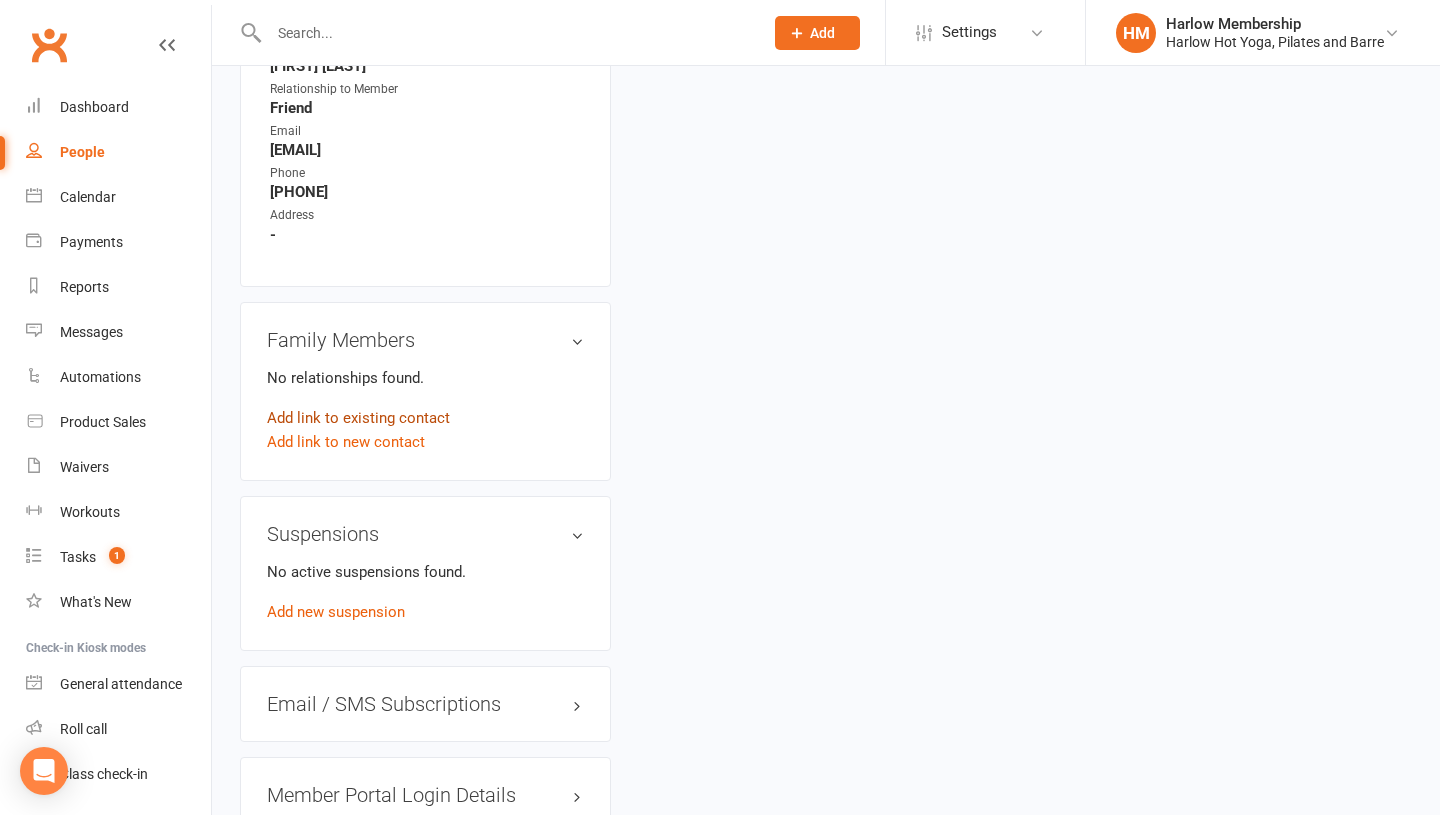 click on "Add link to existing contact" at bounding box center (358, 418) 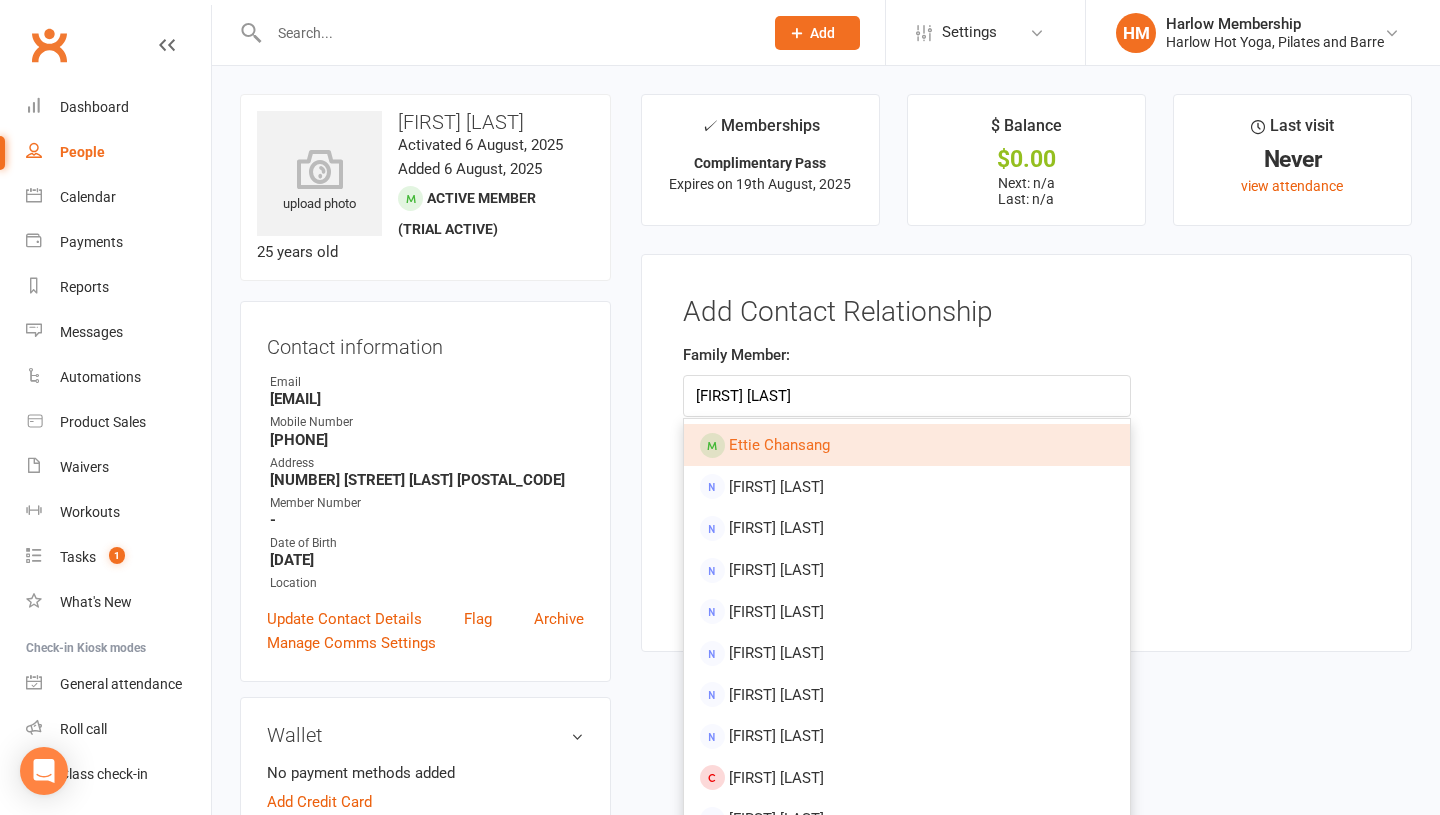 click on "[FIRST] [LAST]" at bounding box center [907, 396] 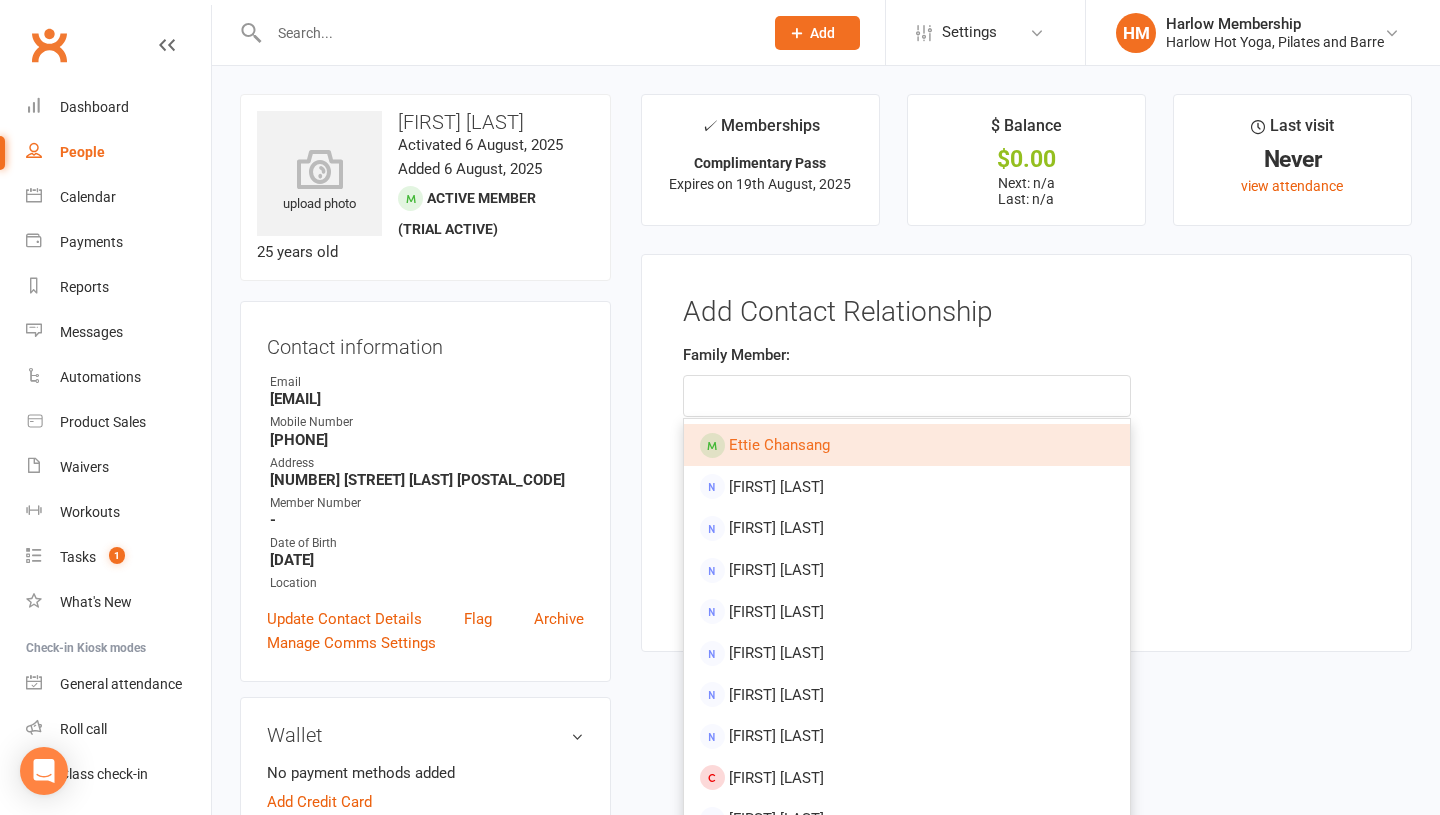 click on "Ettie Chansang" at bounding box center (779, 445) 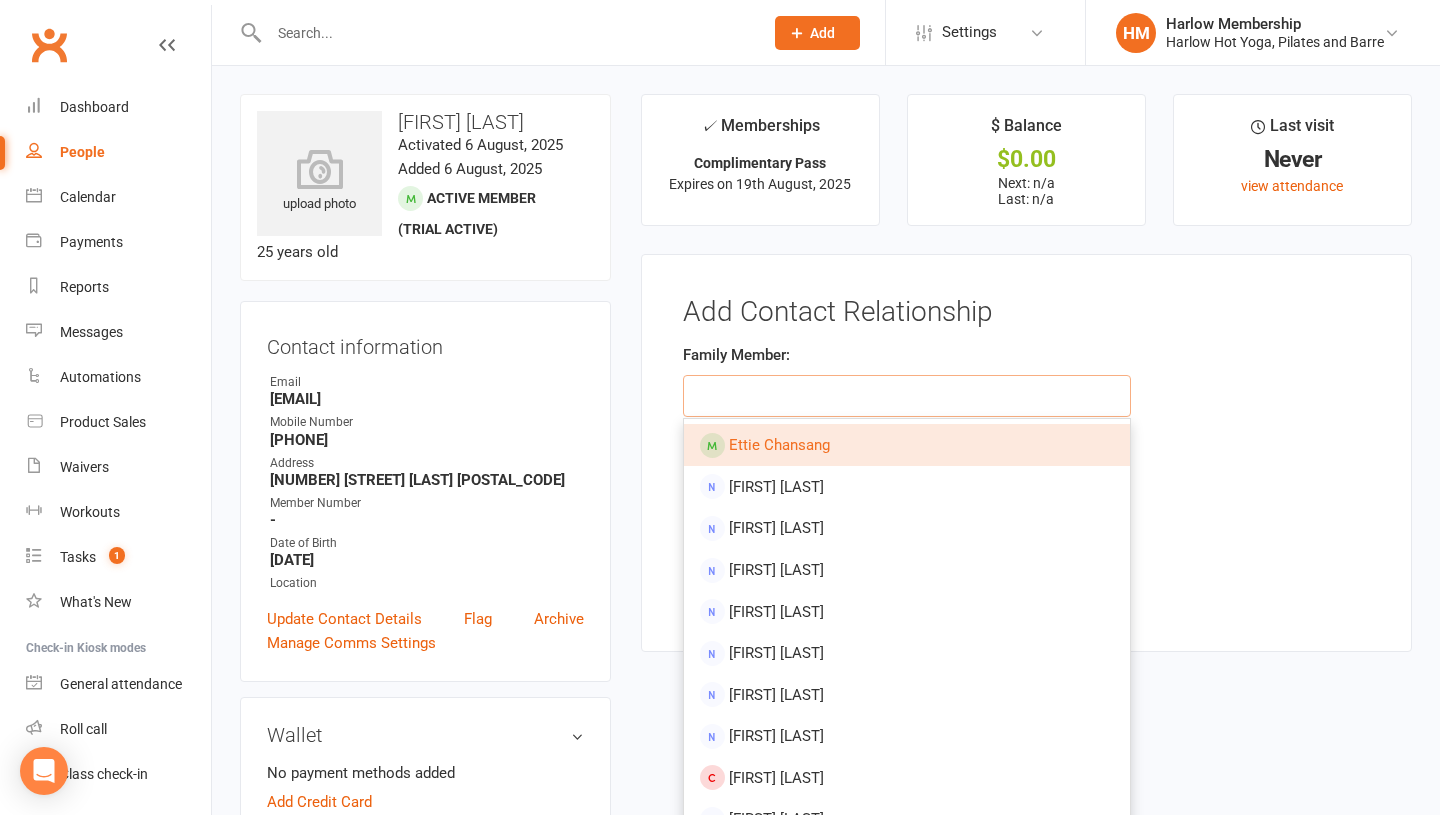 type on "Ettie Chansang" 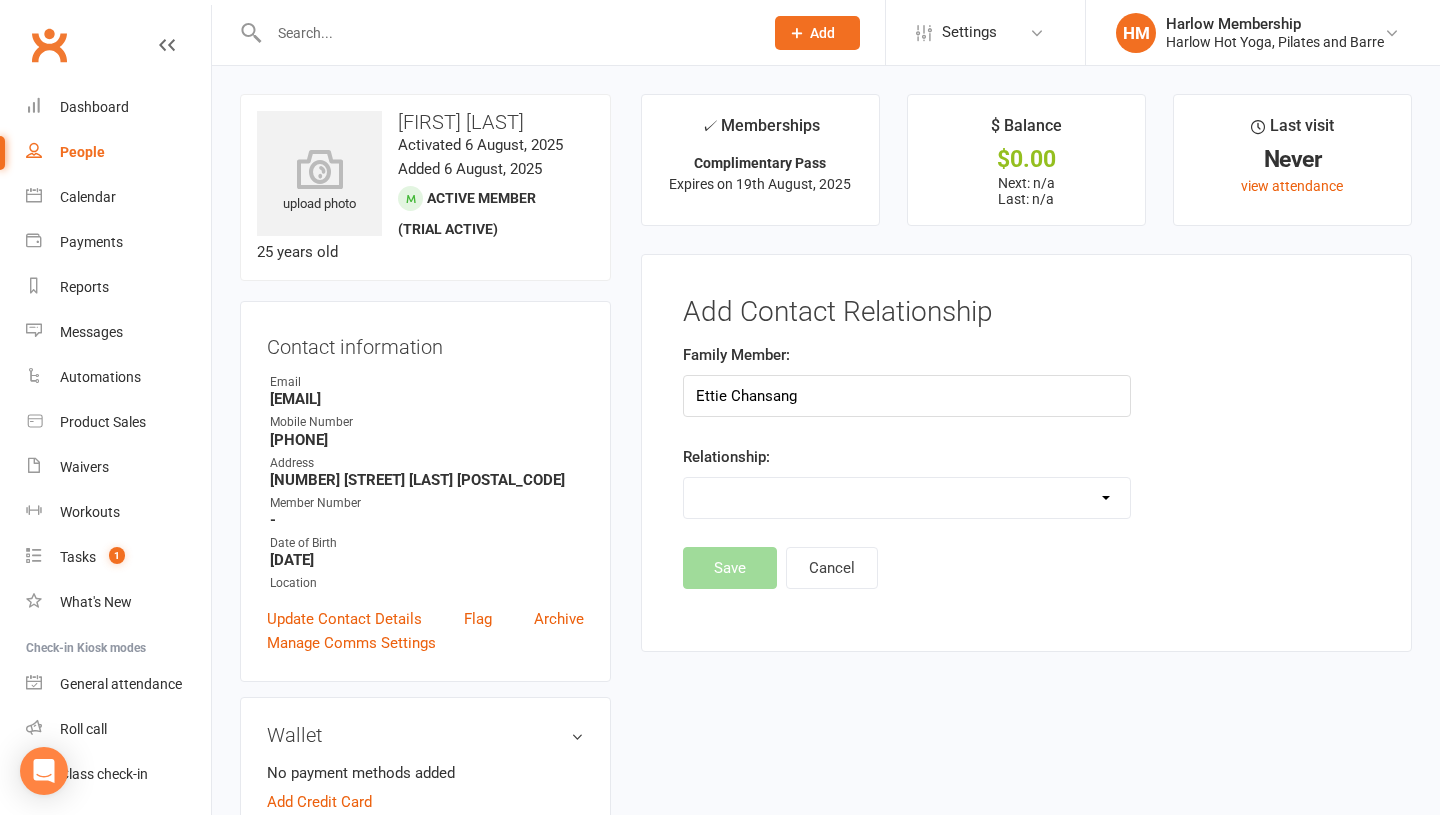 click on "Parent / Guardian Child Sibling (parent not in system) Spouse / Partner Cousin / Other Family Friend Other" at bounding box center (907, 498) 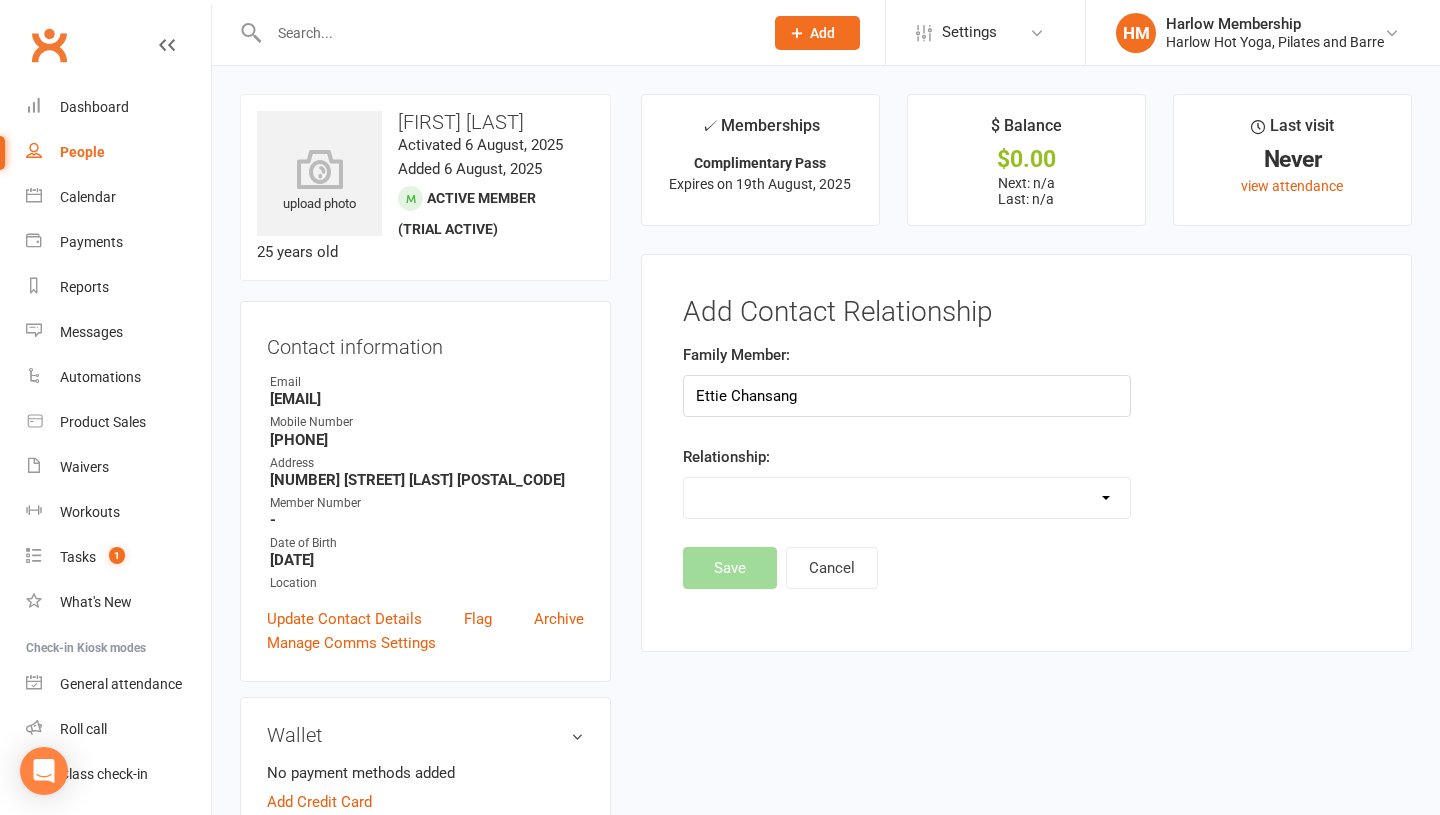 select on "5" 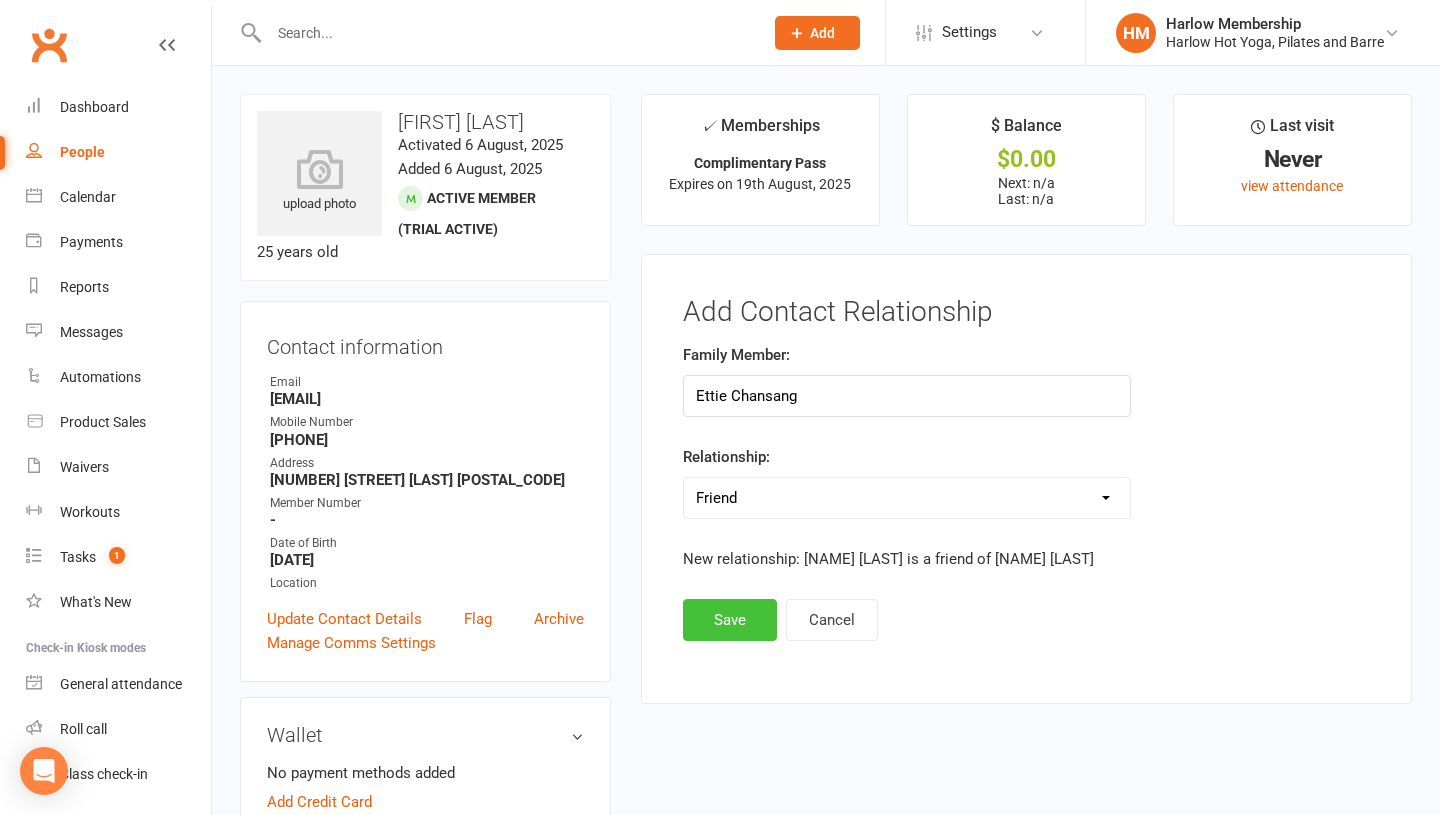 click on "Save" at bounding box center [730, 620] 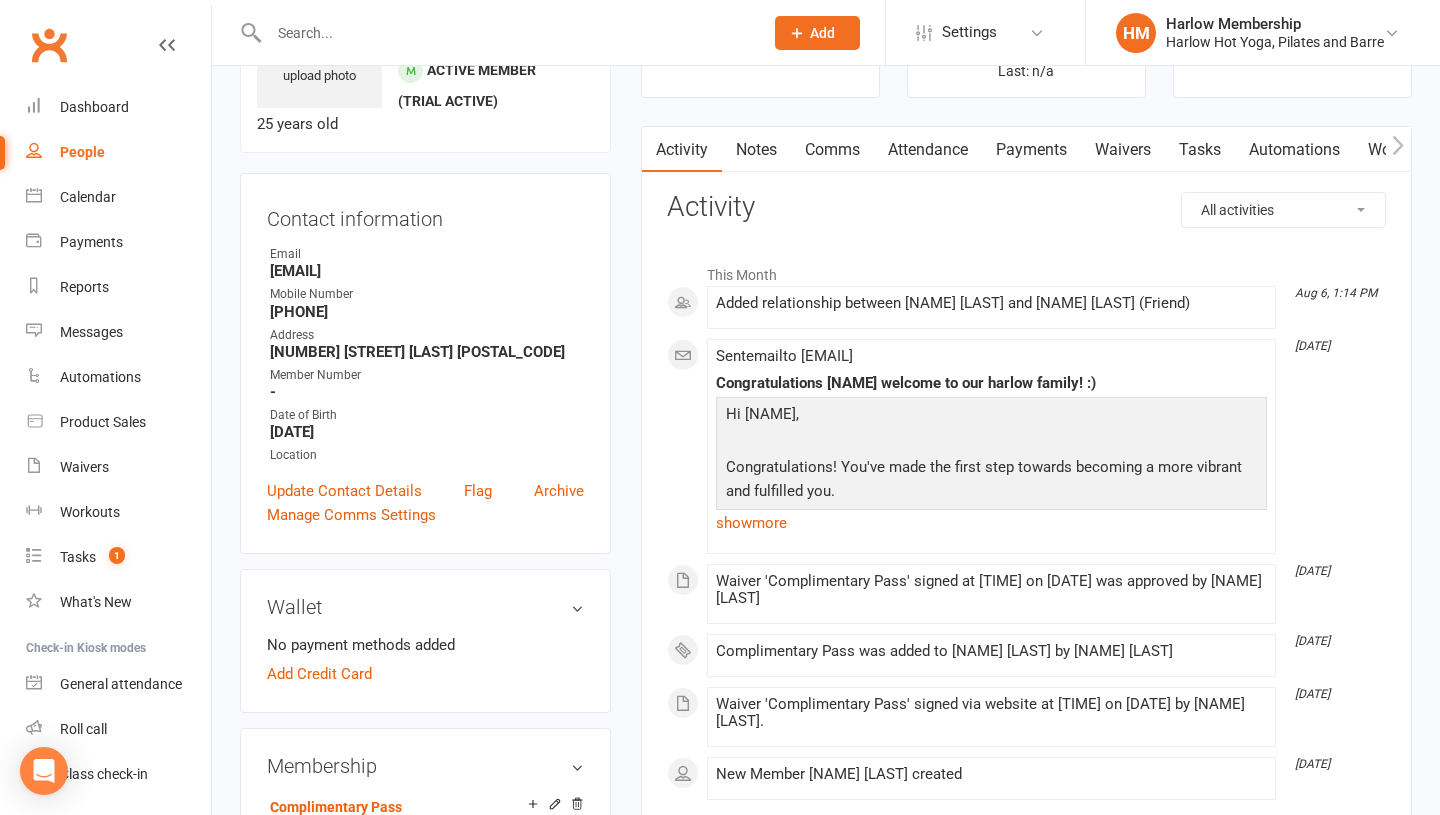 scroll, scrollTop: 0, scrollLeft: 0, axis: both 